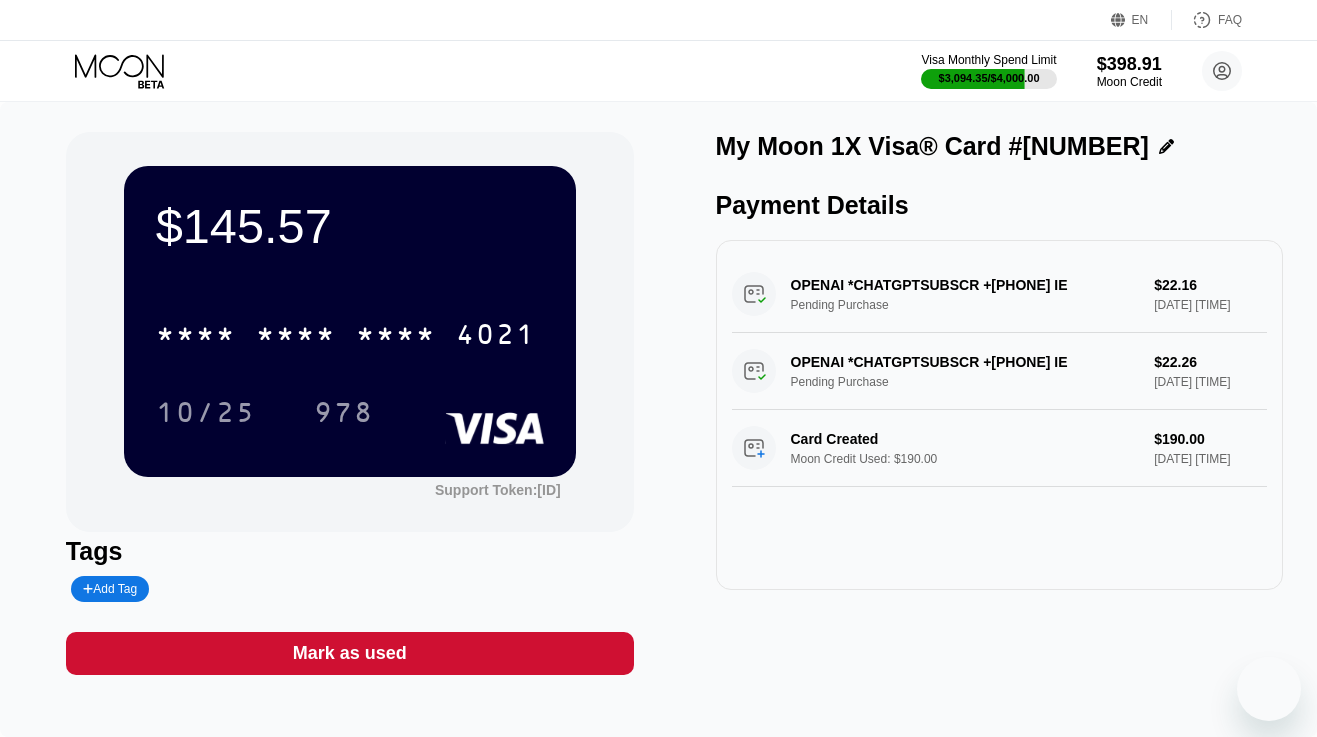scroll, scrollTop: 0, scrollLeft: 0, axis: both 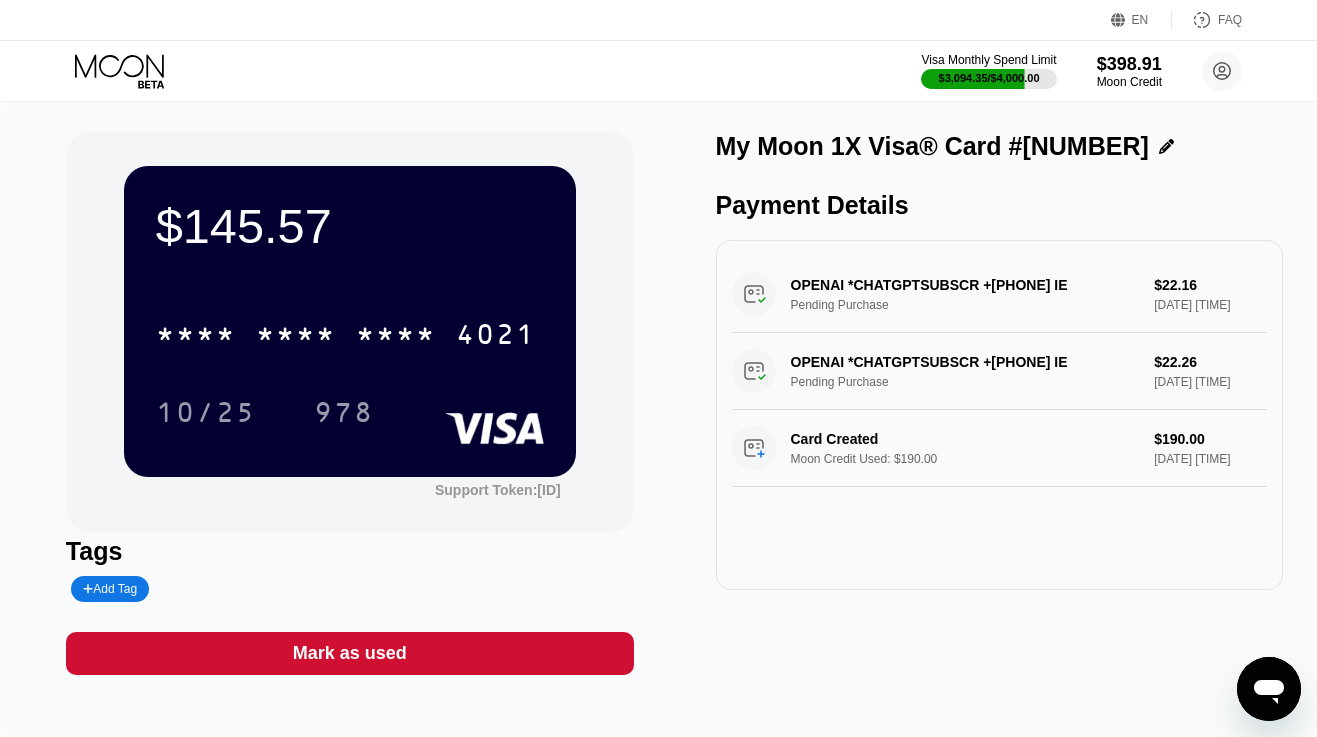 click 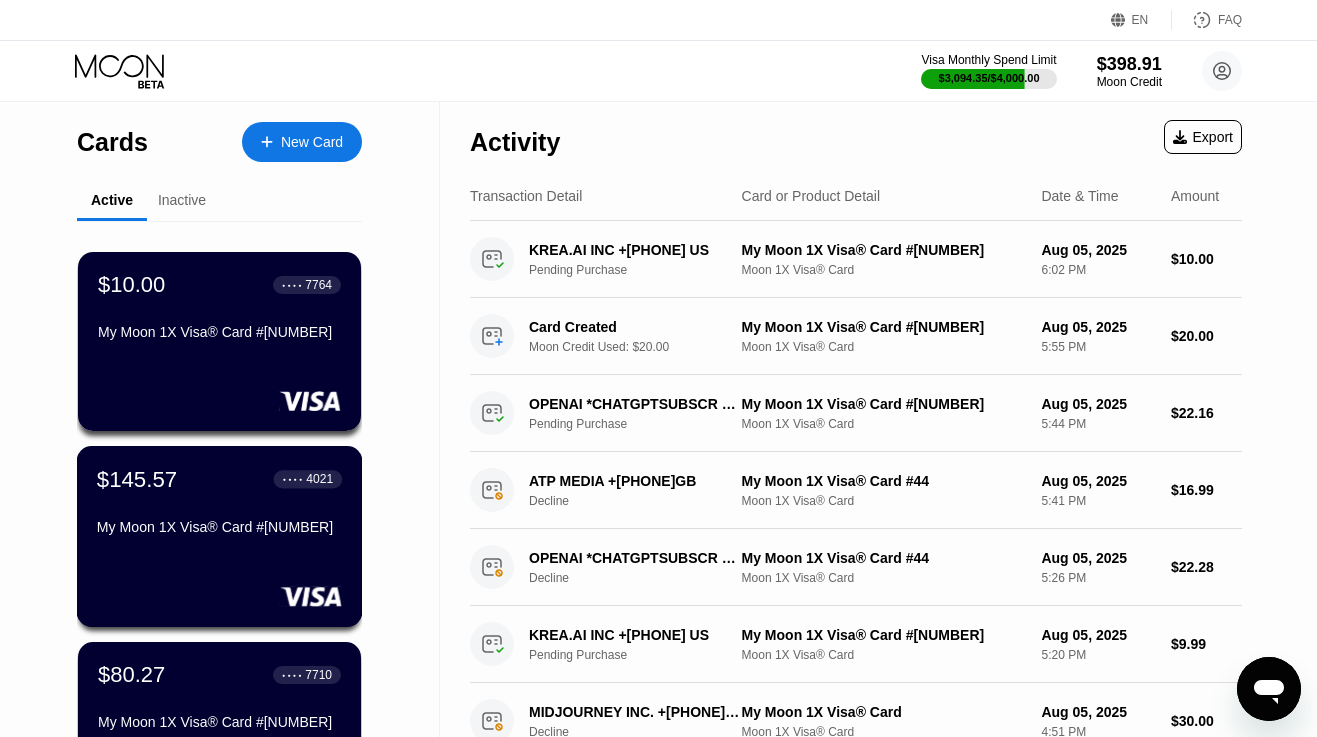 click on "$145.57 ● ● ● ● 4021 My Moon 1X Visa® Card #87" at bounding box center [219, 504] 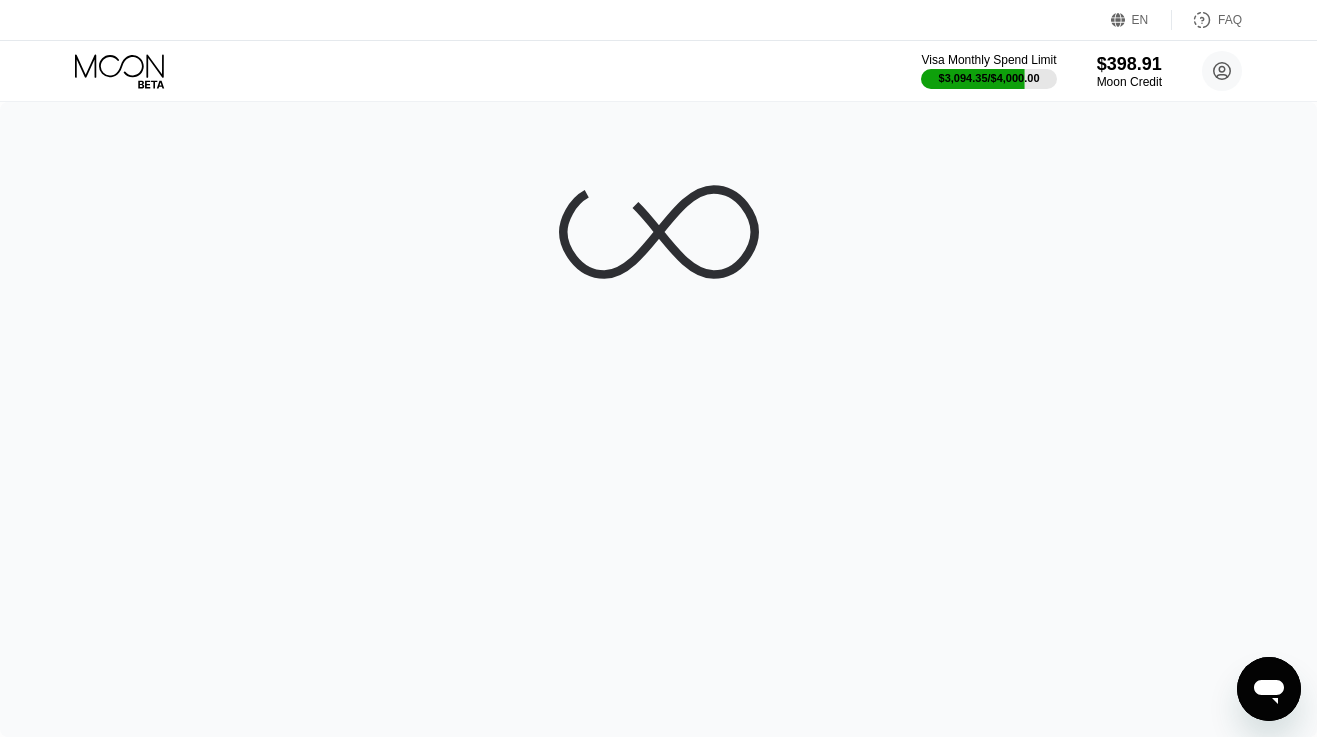 click 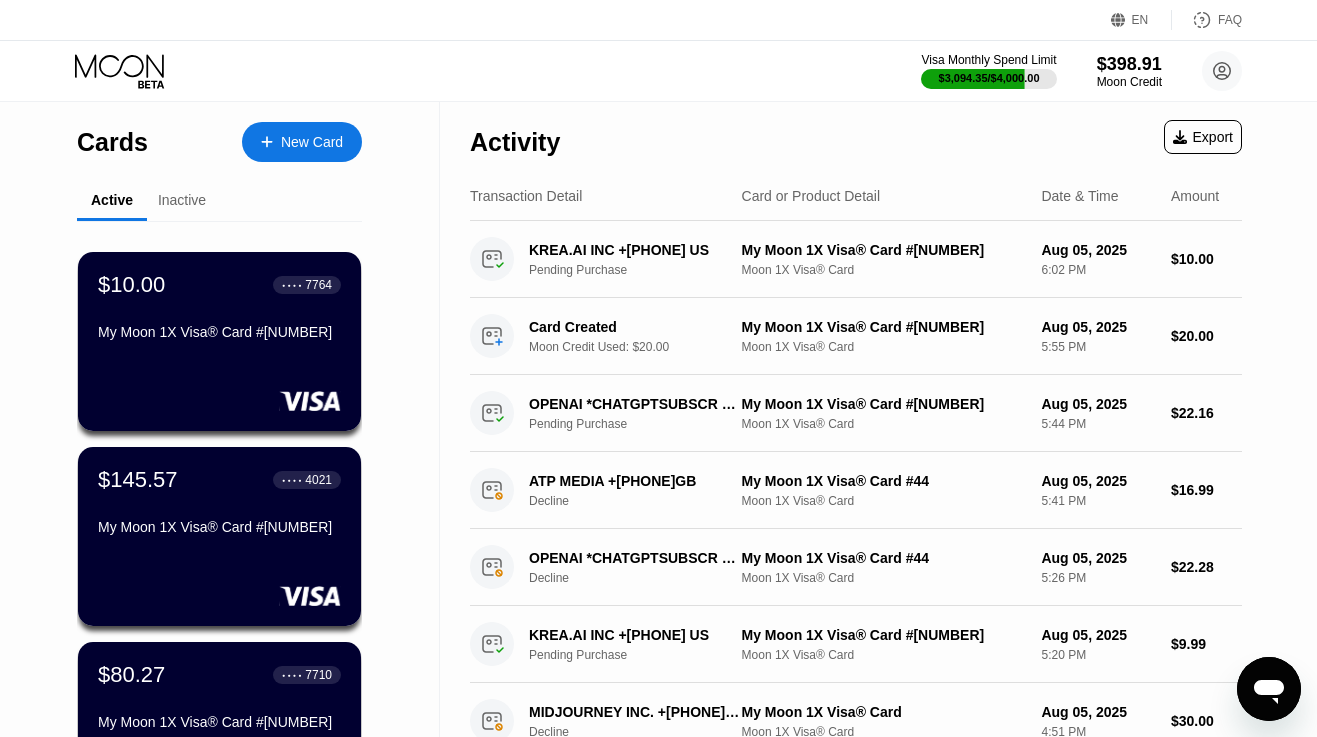 click on "$80.27 ● ● ● ● 7710" at bounding box center [219, 675] 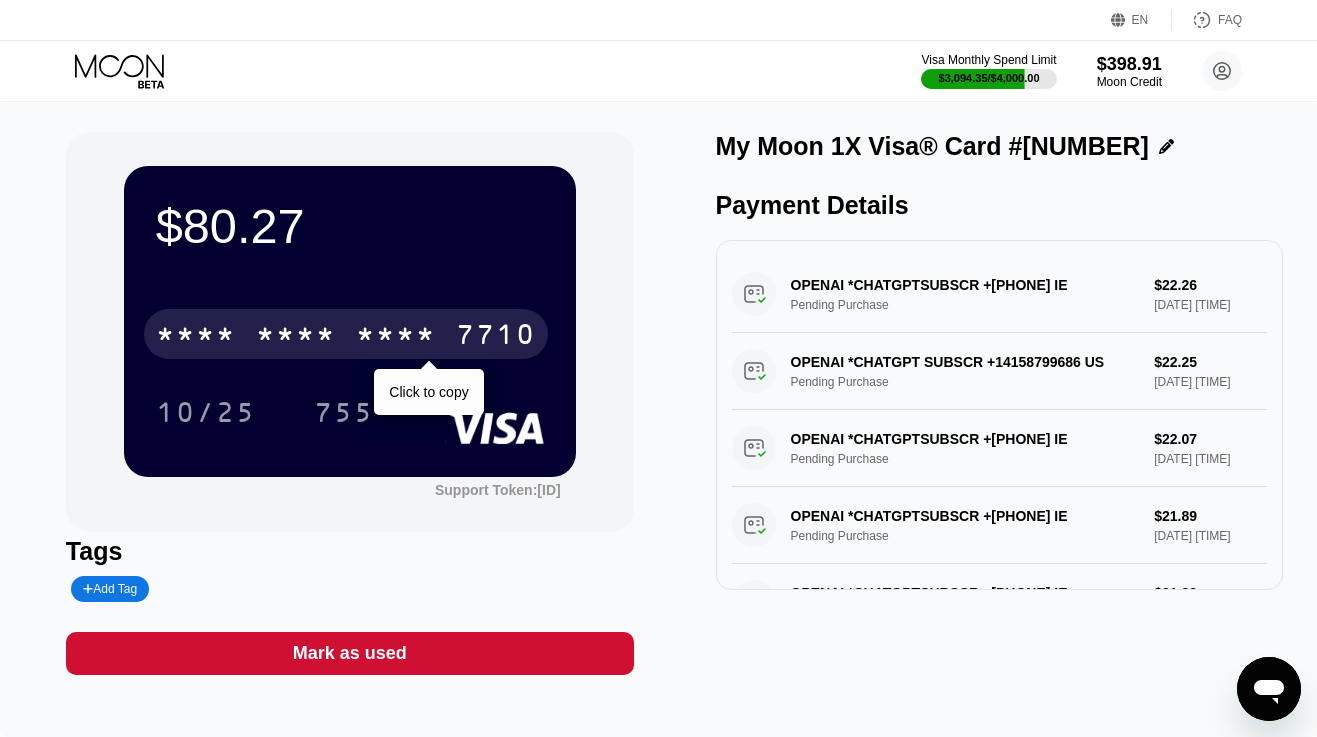 click on "* * * * * * * * * * * * 7710" at bounding box center [346, 334] 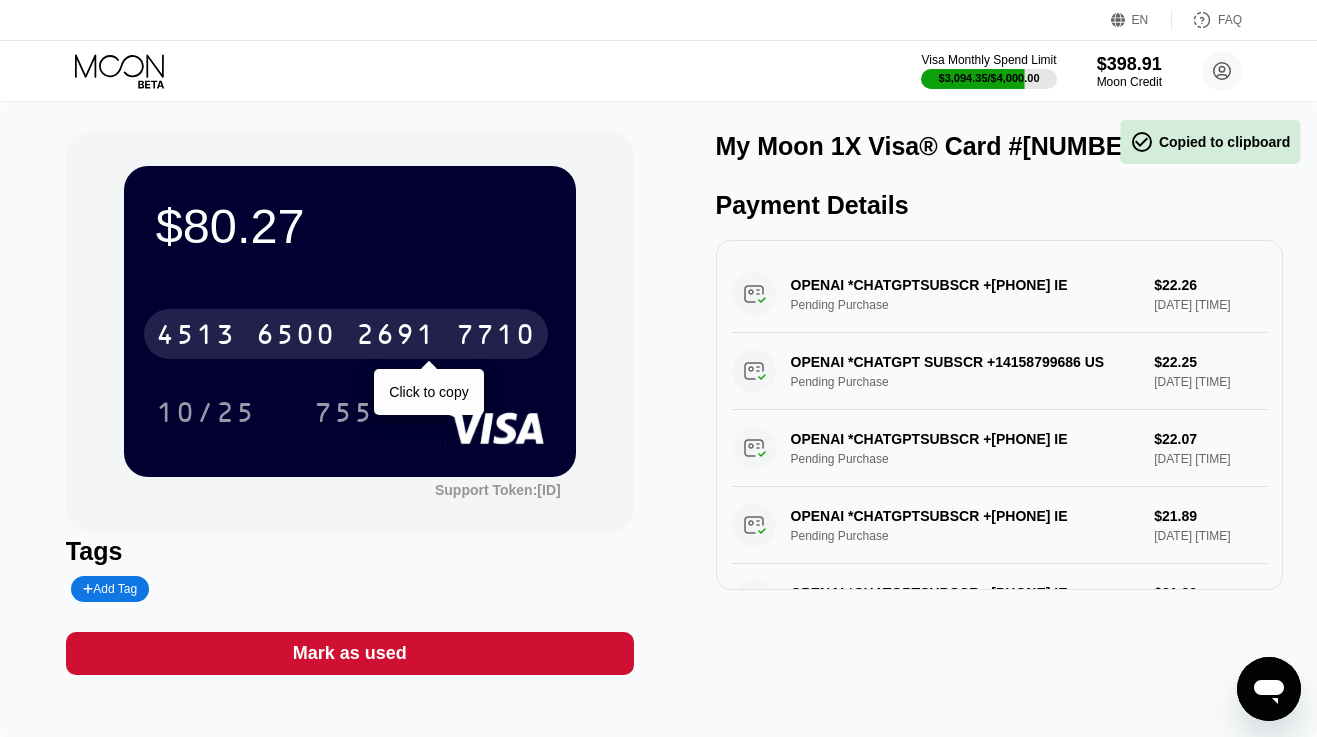 click on "4513 6500 2691 7710" at bounding box center [346, 334] 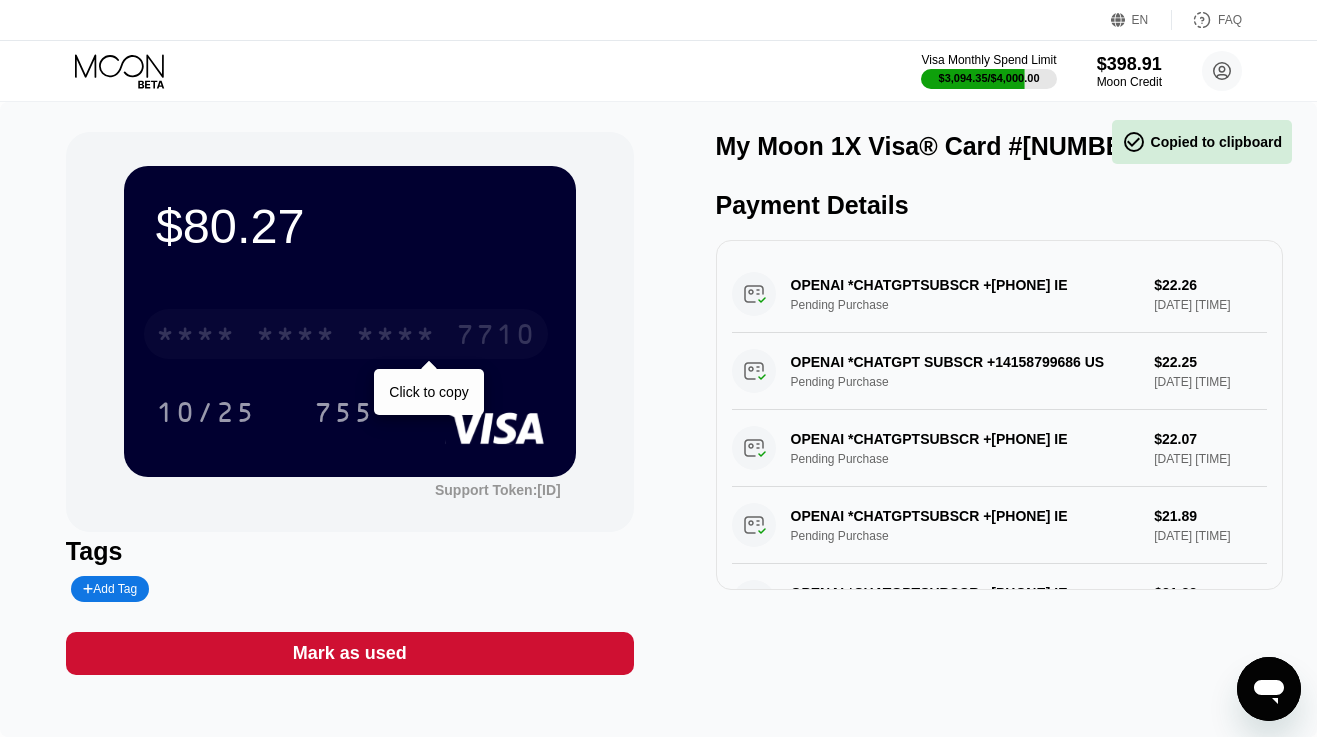 click on "* * * * * * * * * * * * 7710" at bounding box center (346, 334) 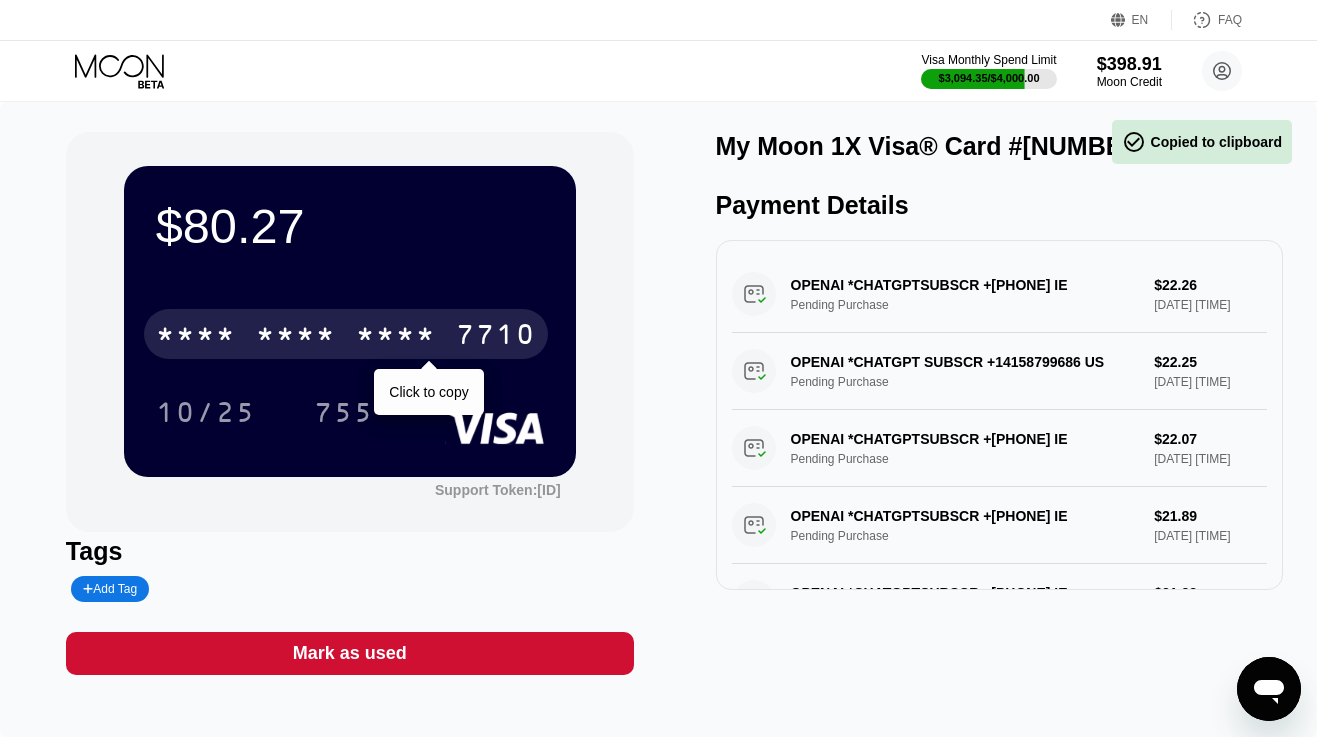 click on "* * * * * * * * * * * * 7710" at bounding box center [346, 334] 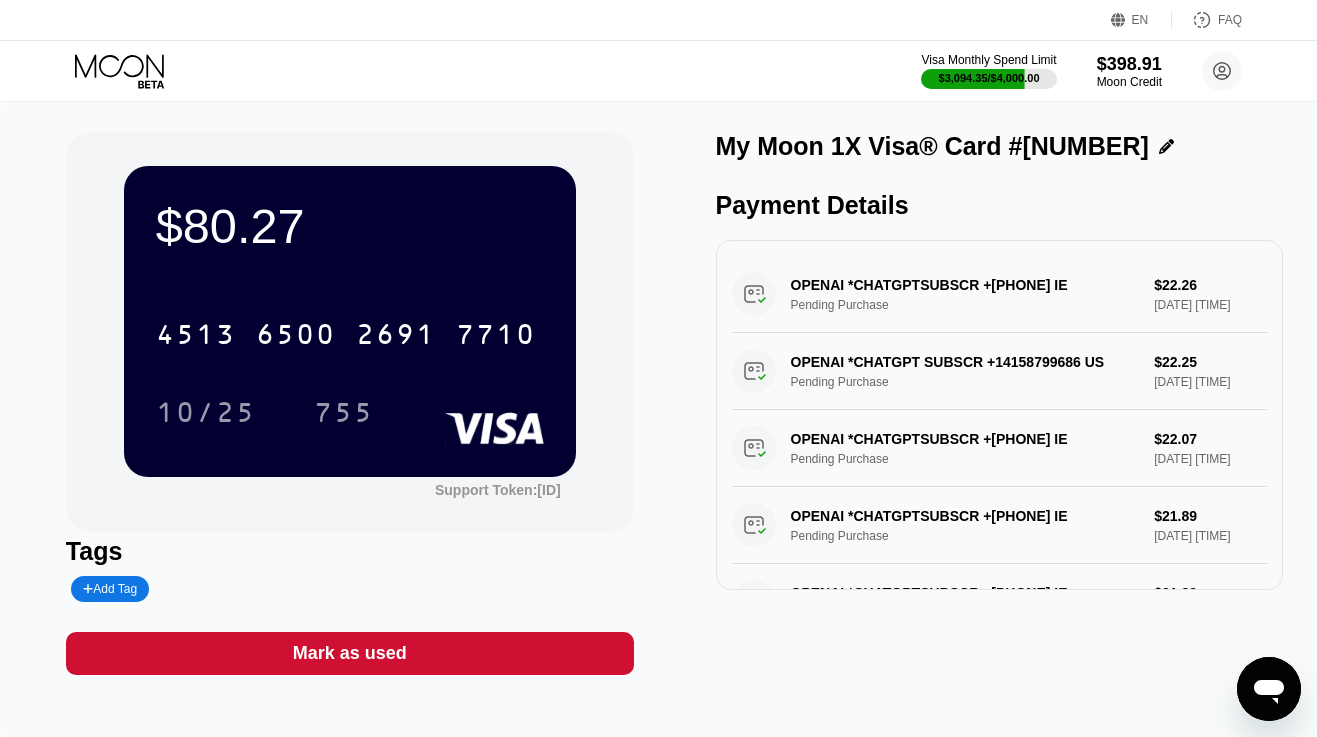 click 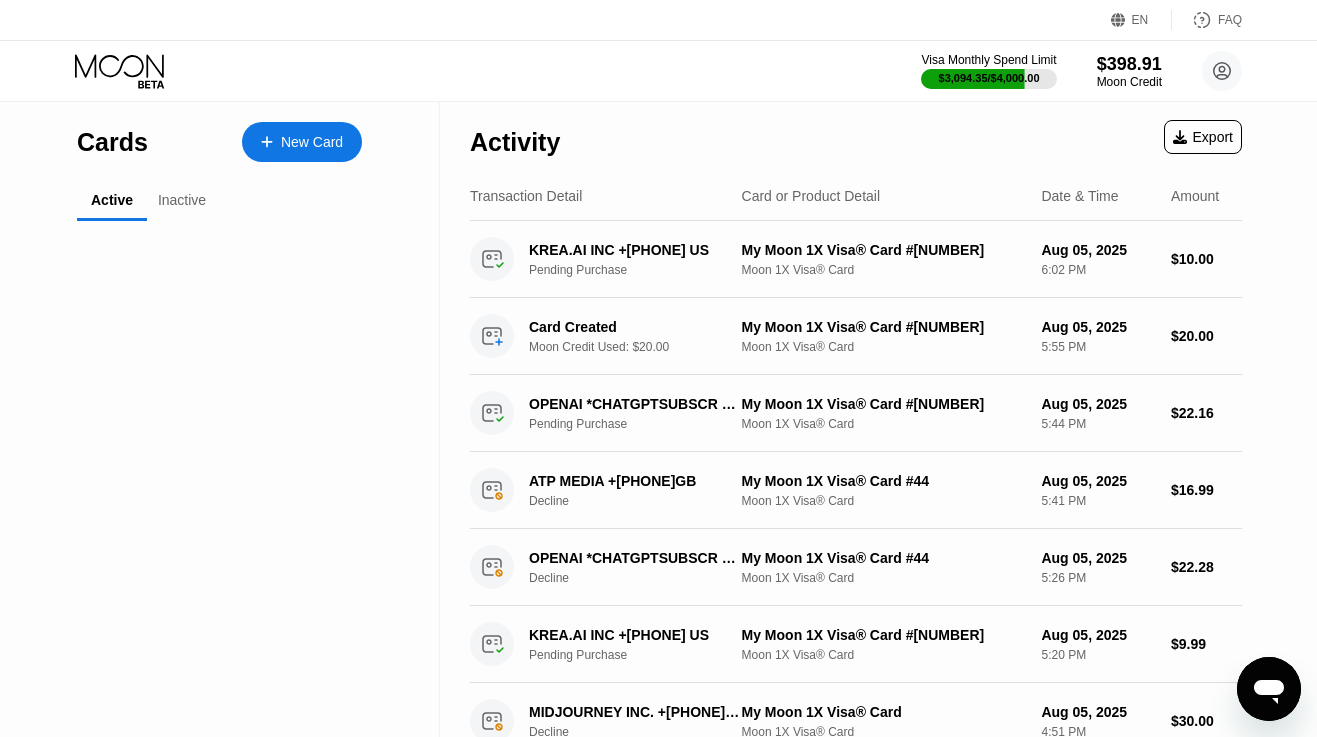 click 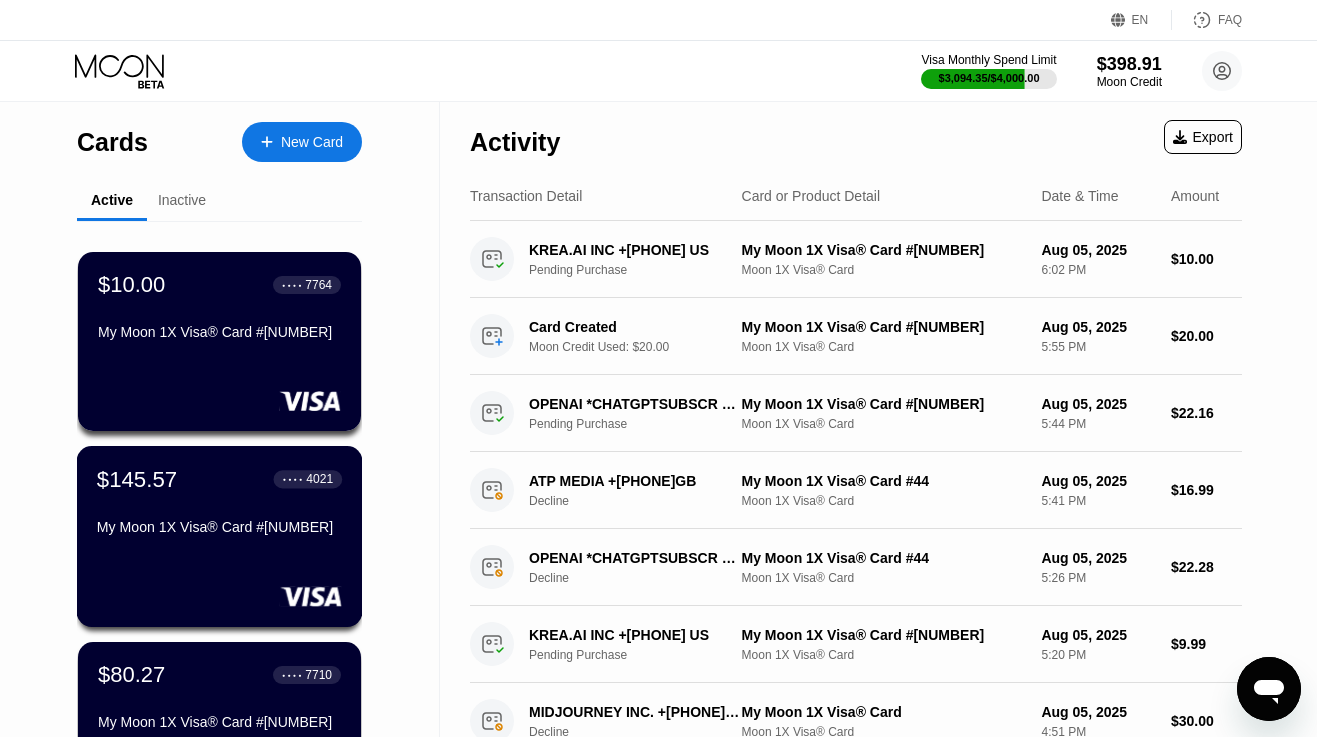 click on "$145.57 ● ● ● ● 4021 My Moon 1X Visa® Card #87" at bounding box center [219, 504] 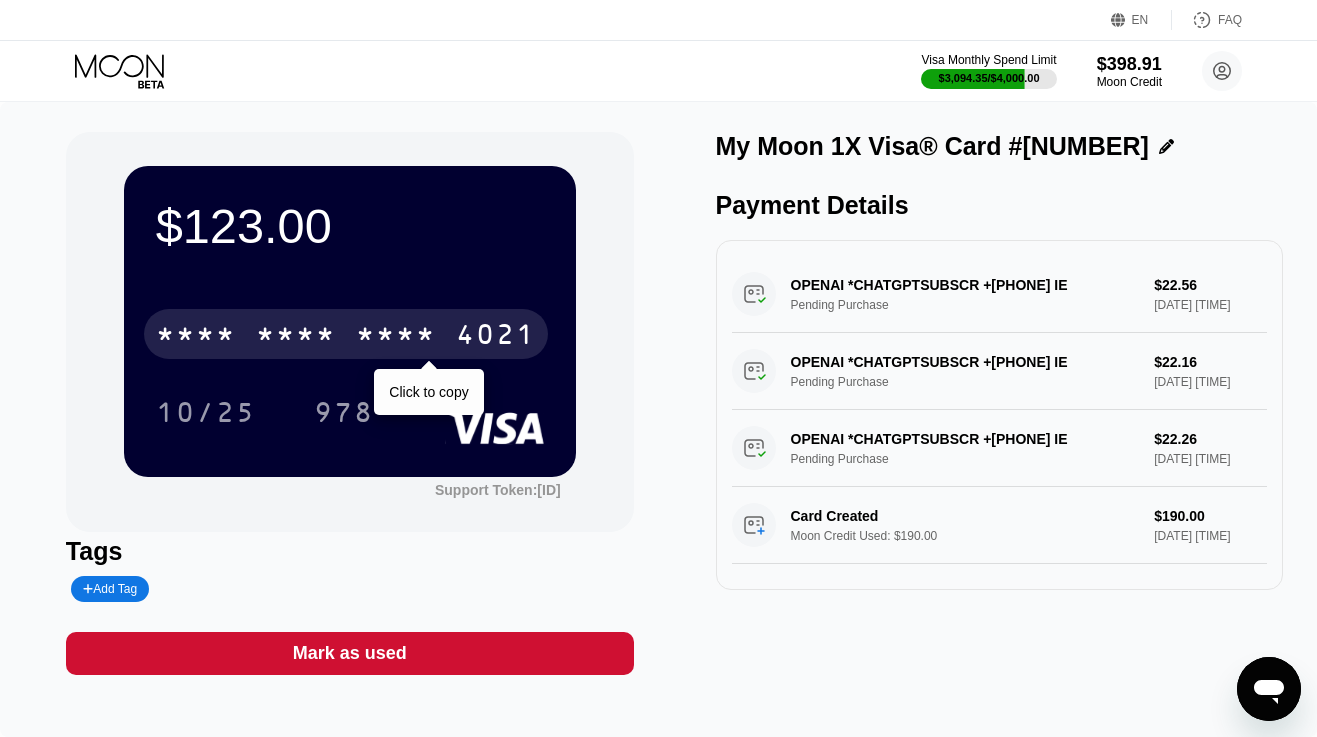 click on "* * * *" at bounding box center (396, 337) 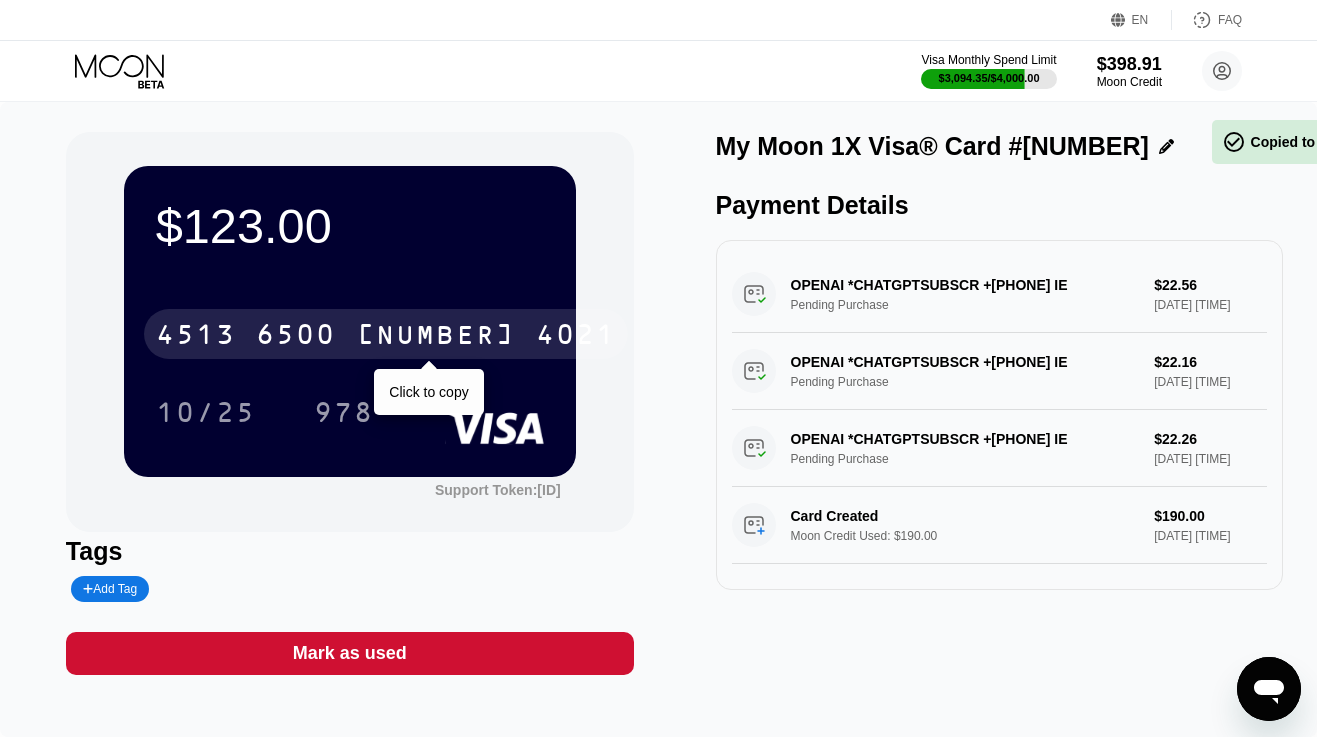 click on "2957" at bounding box center [436, 337] 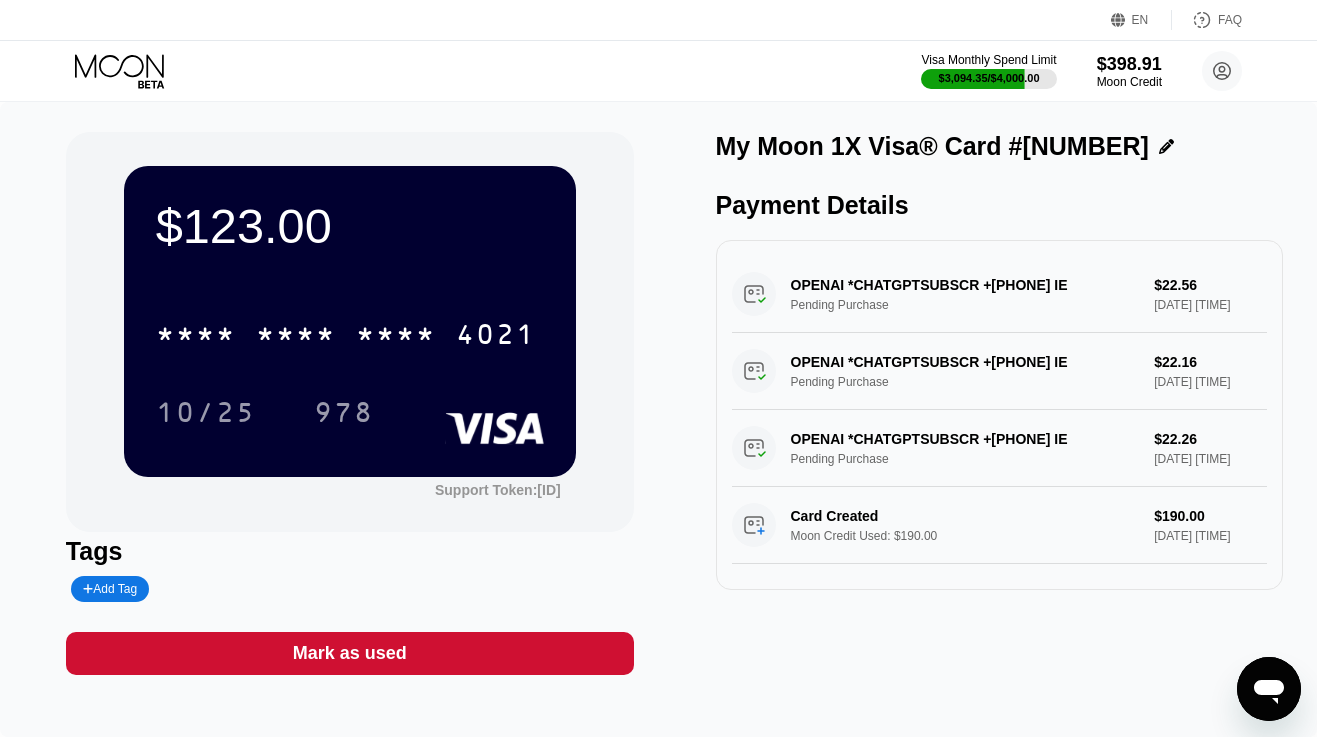 click 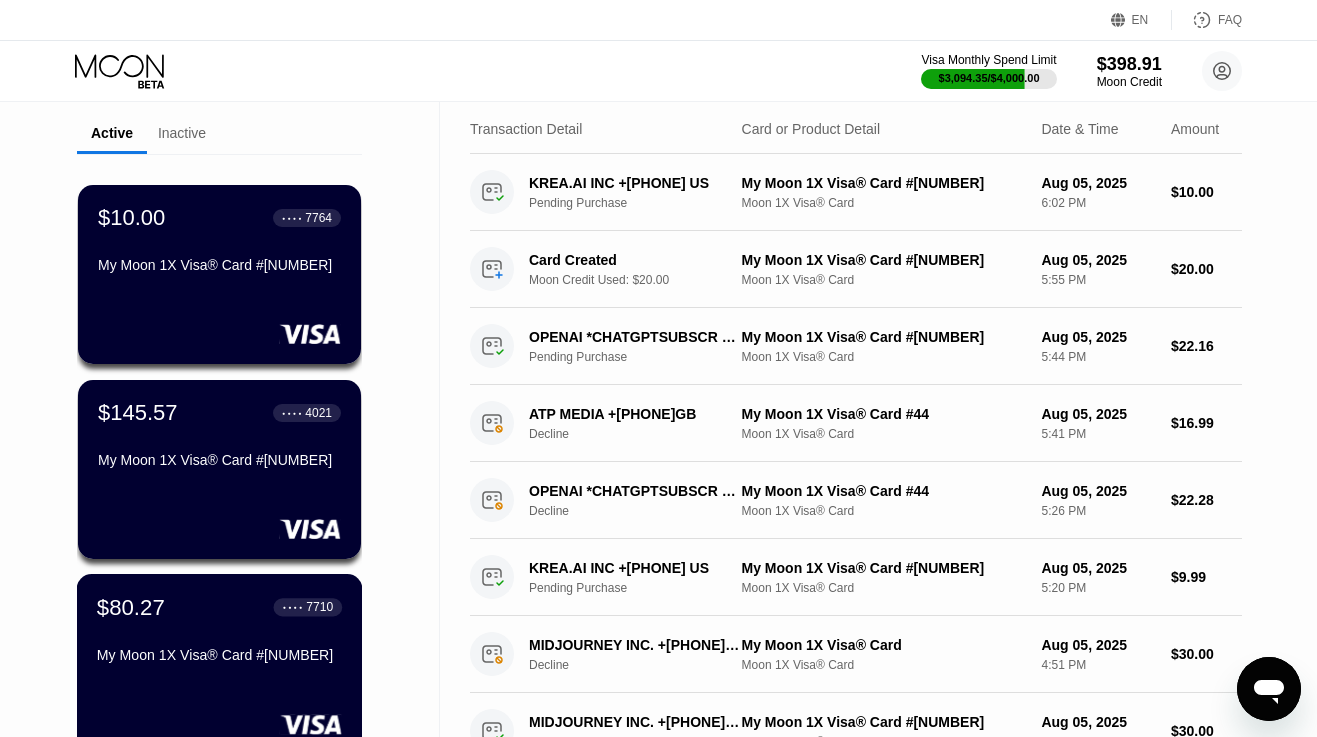 scroll, scrollTop: 449, scrollLeft: 0, axis: vertical 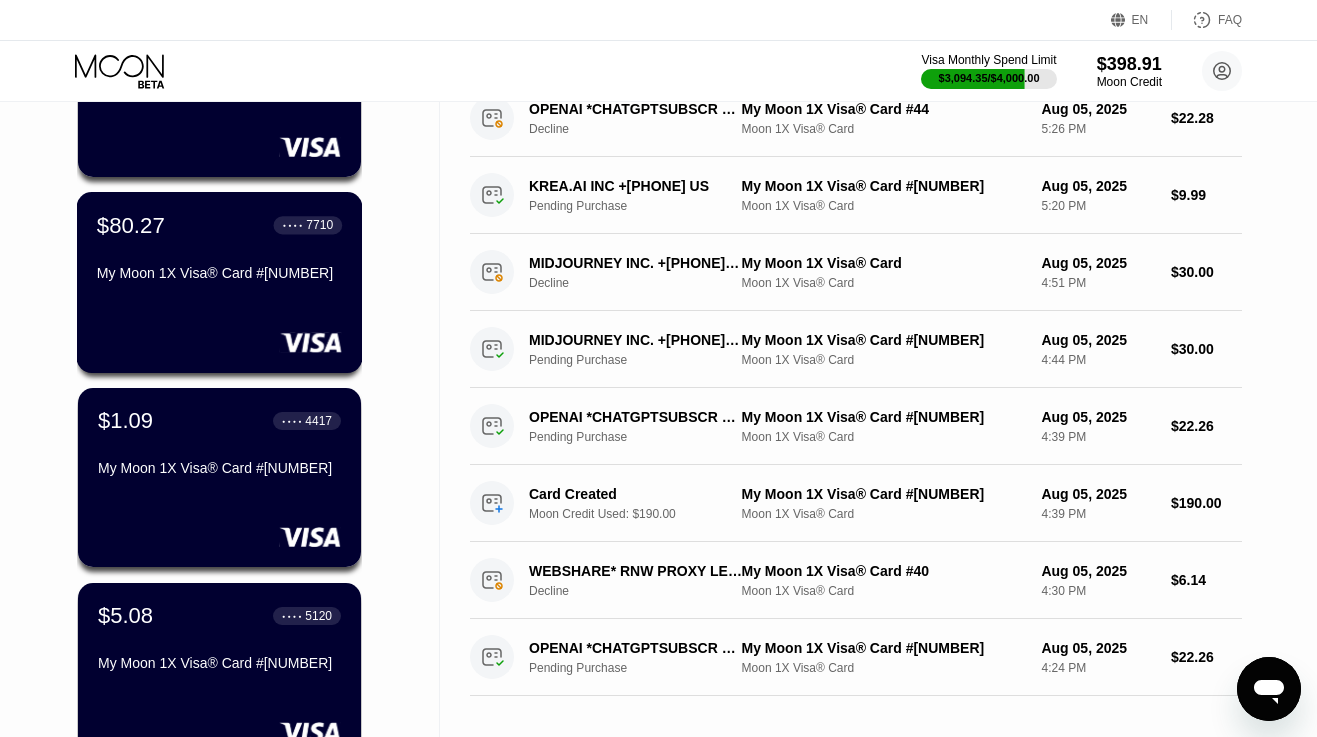 click on "$80.27 ● ● ● ● 7710 My Moon 1X Visa® Card #86" at bounding box center (220, 282) 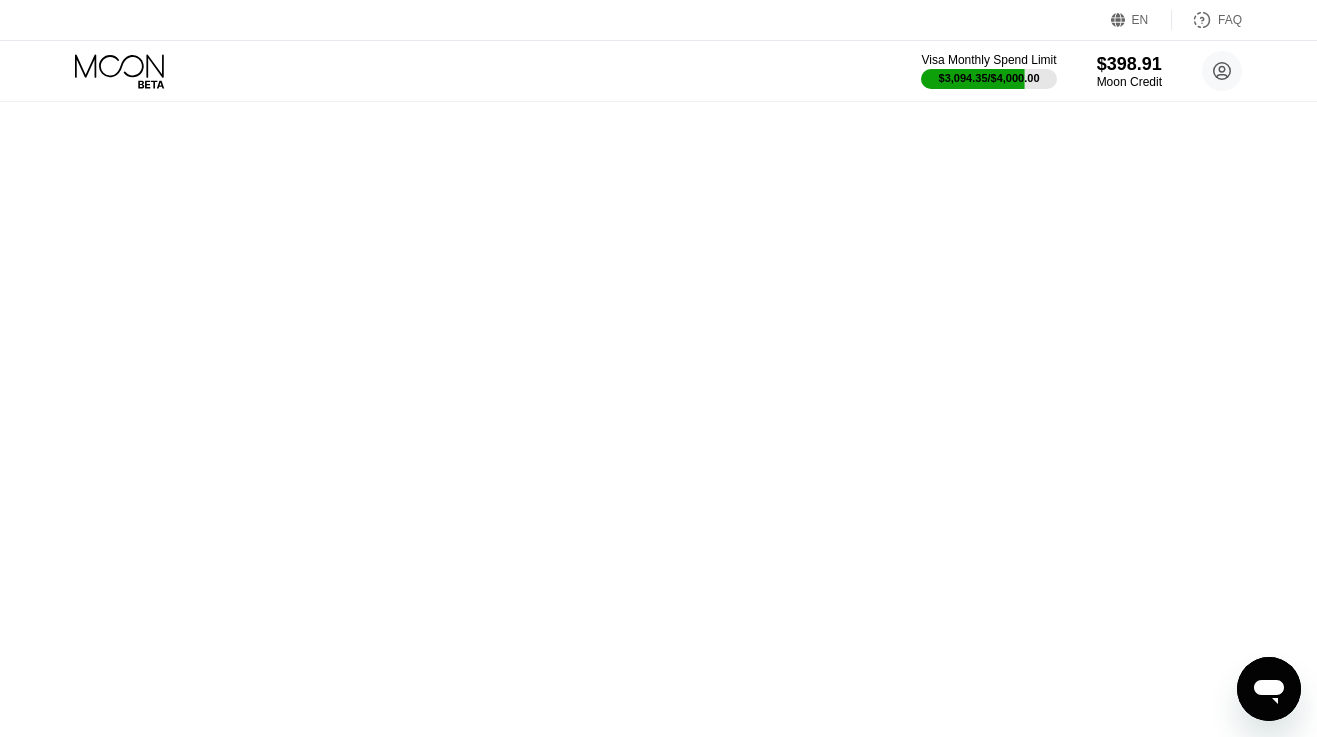 scroll, scrollTop: 0, scrollLeft: 0, axis: both 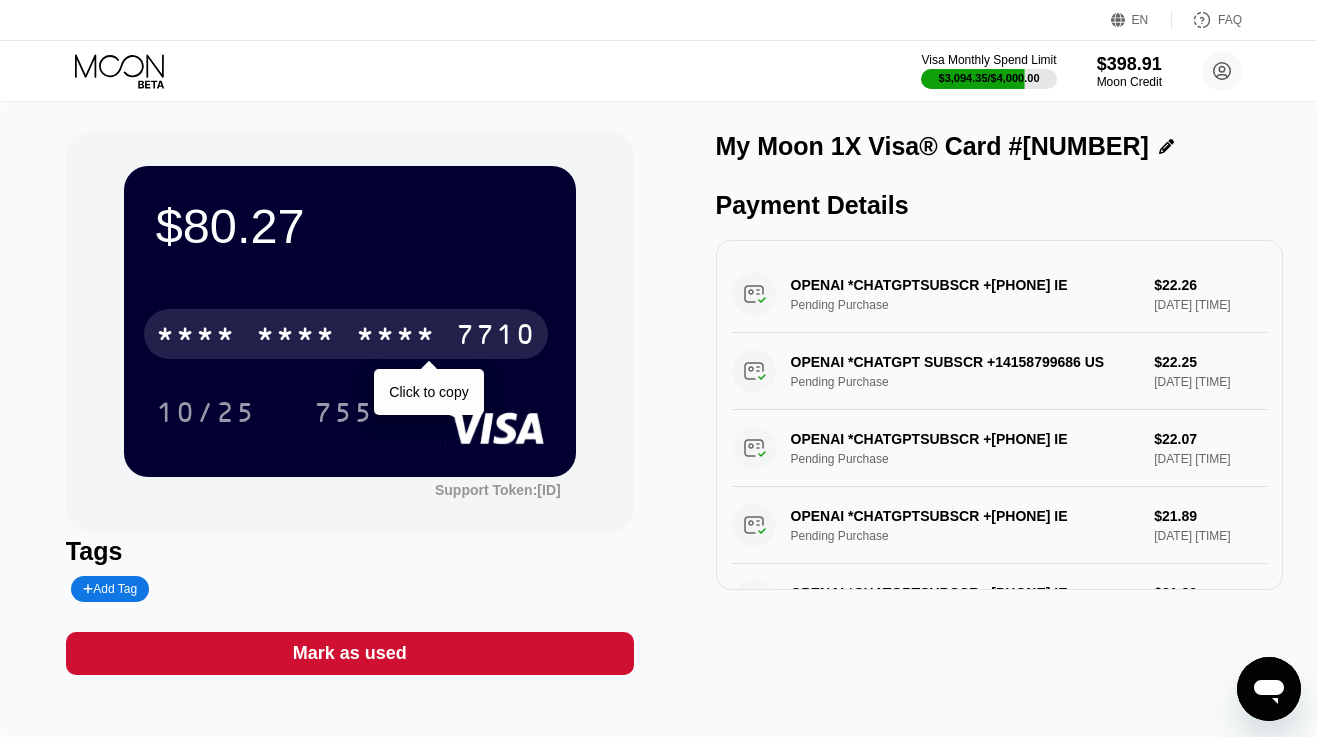 click on "* * * *" at bounding box center (296, 337) 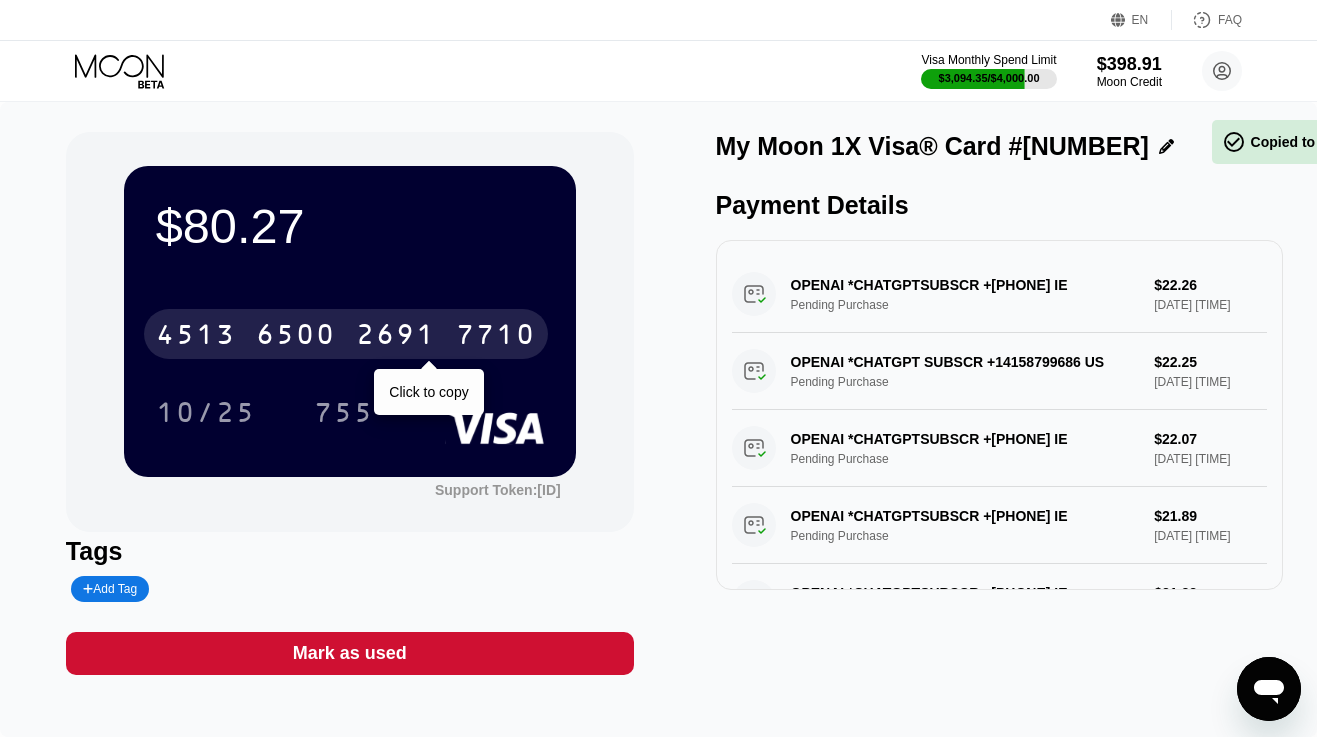 click on "6500" at bounding box center [296, 337] 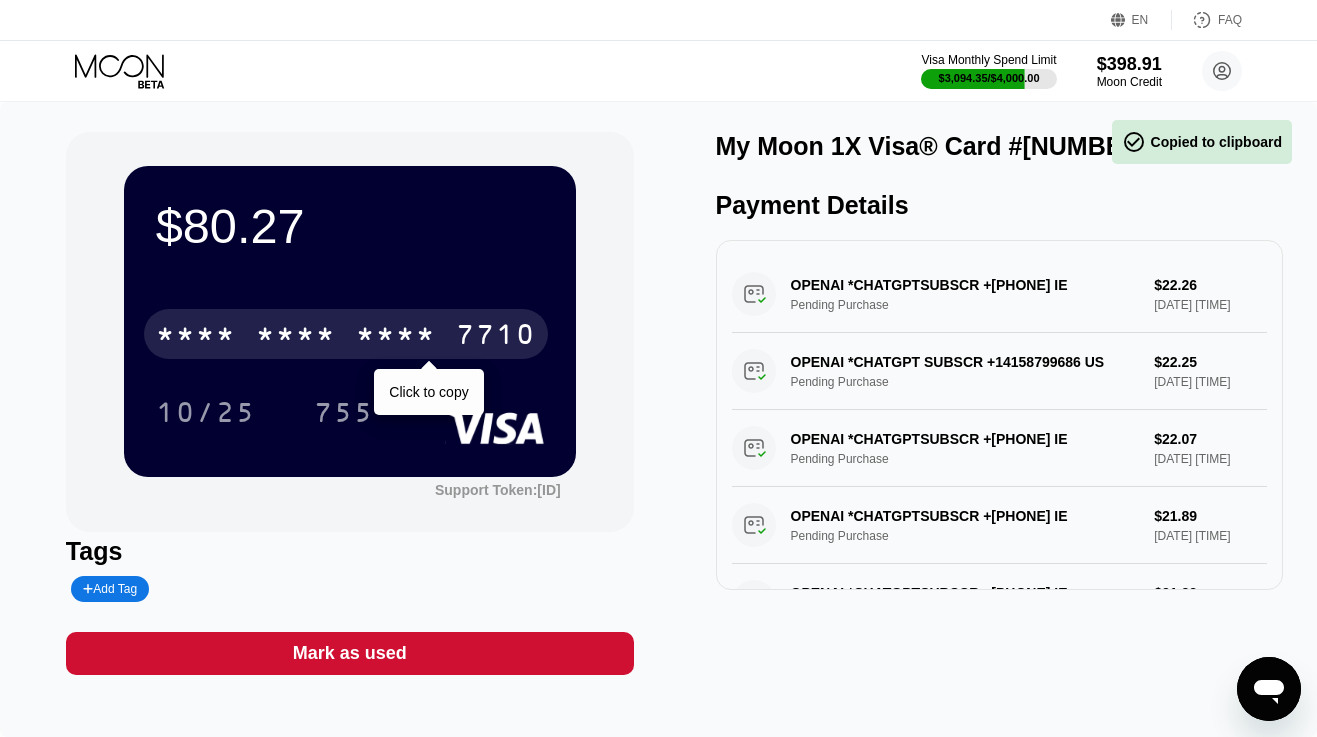 click on "* * * *" at bounding box center (296, 337) 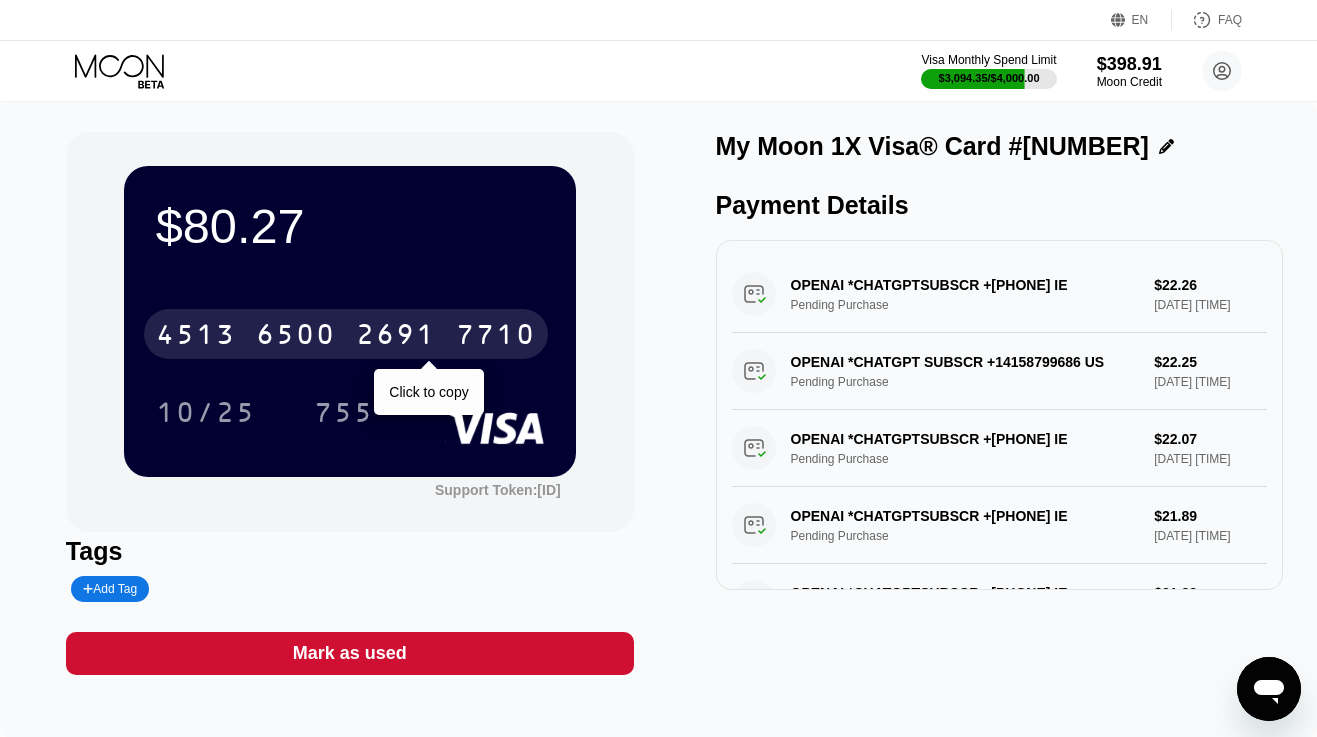 click 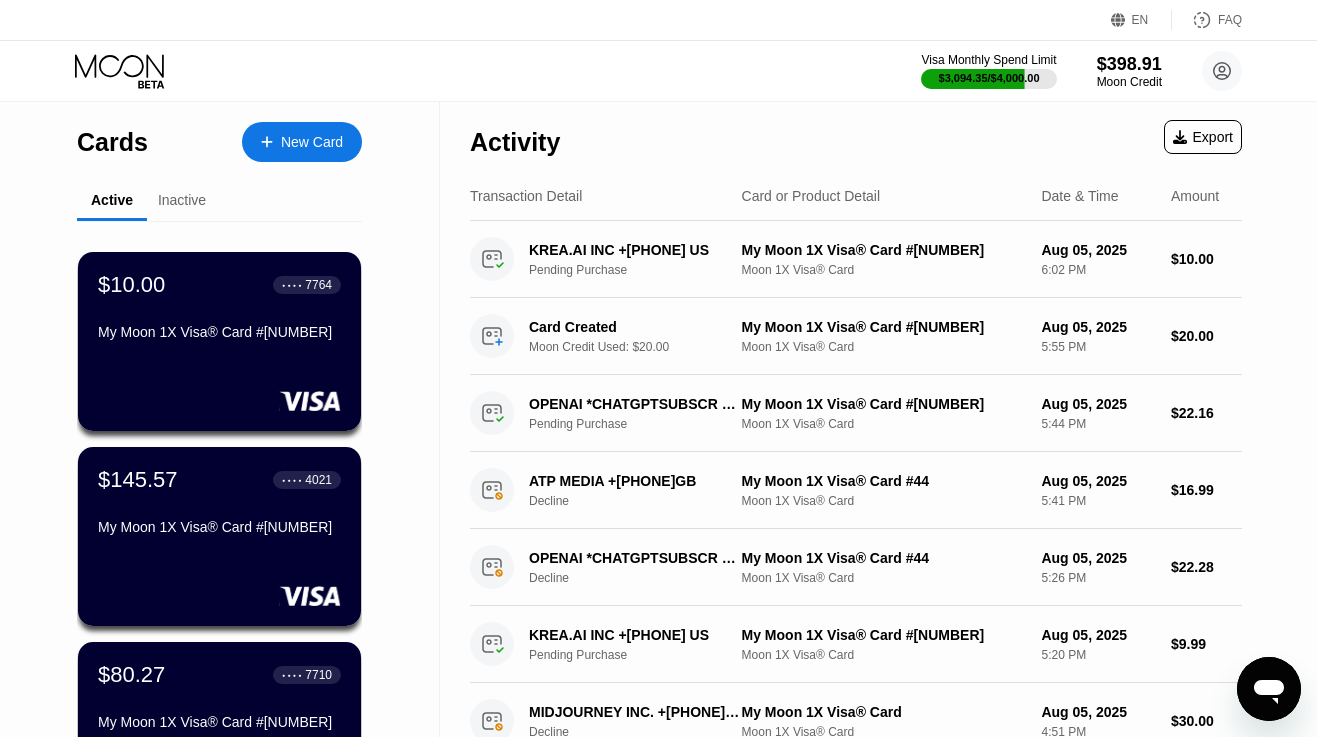 scroll, scrollTop: 0, scrollLeft: 0, axis: both 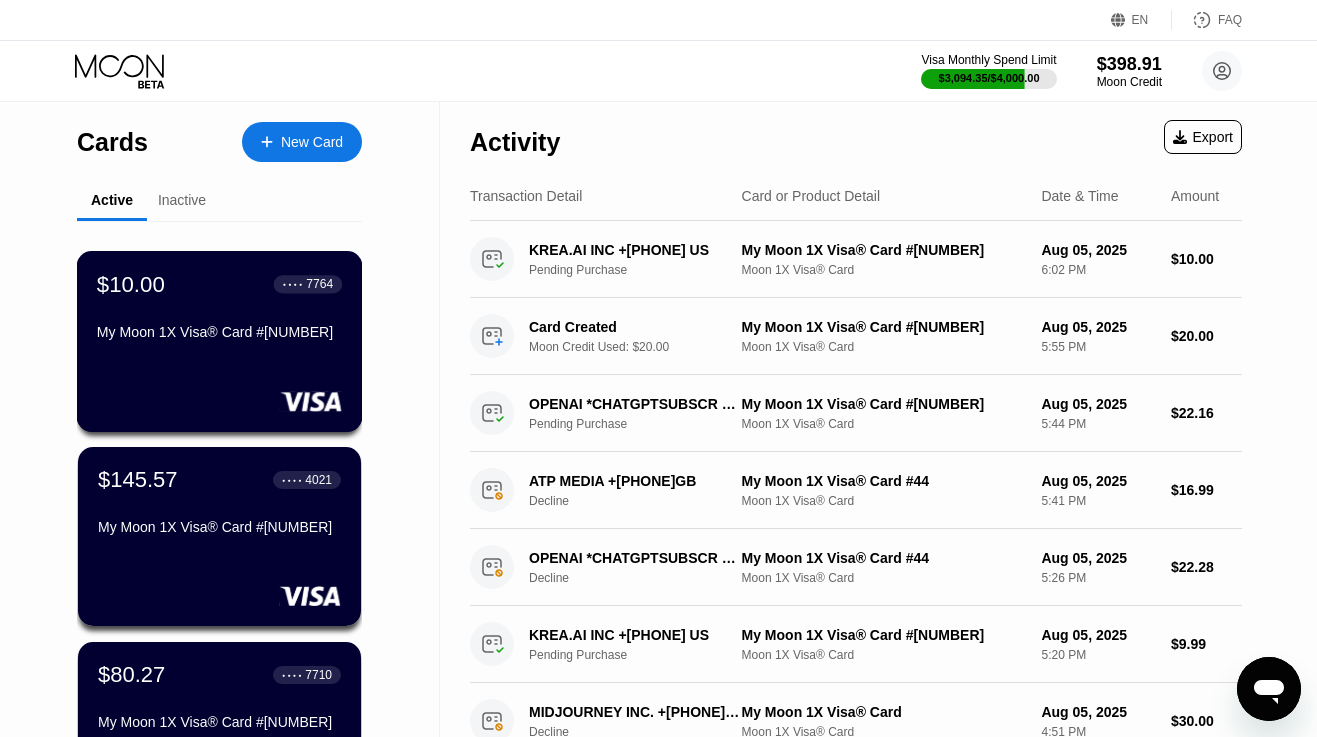 click on "$10.00 ● ● ● ● 7764 My Moon 1X Visa® Card #88" at bounding box center [219, 309] 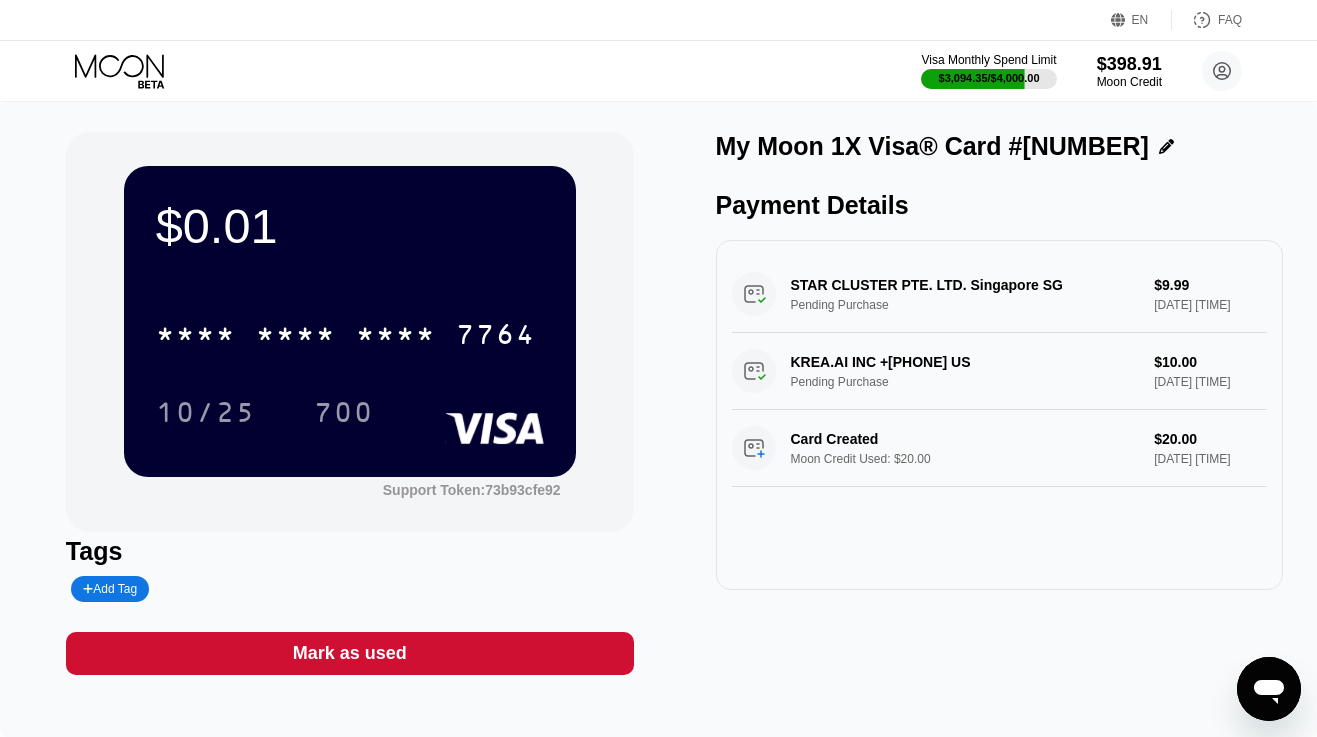 click 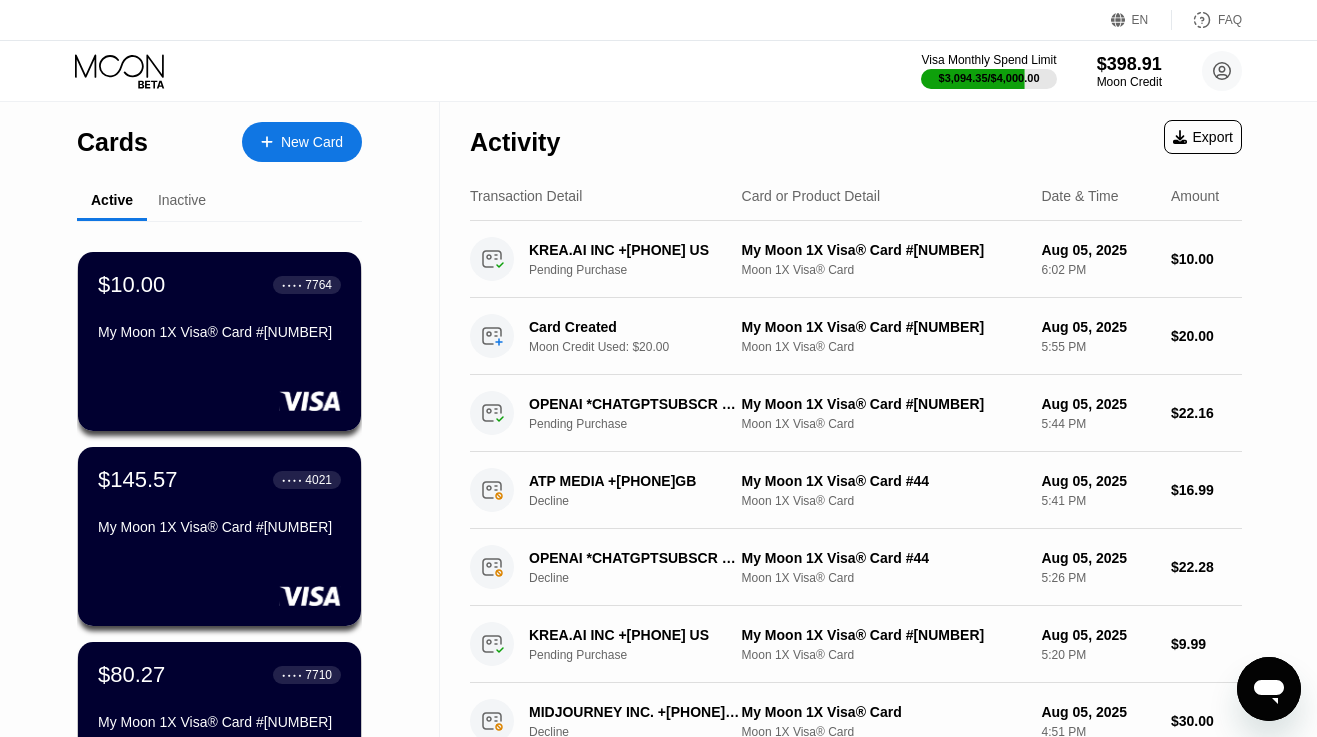 scroll, scrollTop: 0, scrollLeft: 0, axis: both 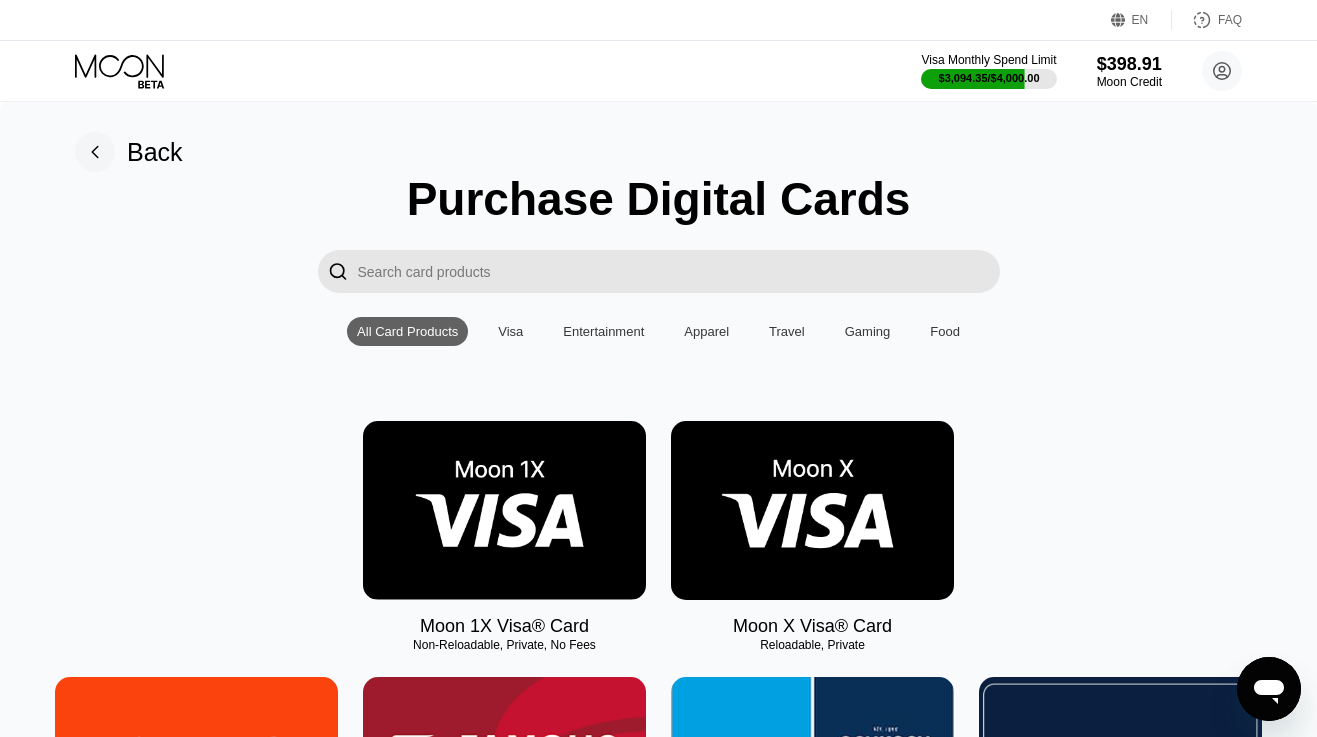 click at bounding box center (504, 510) 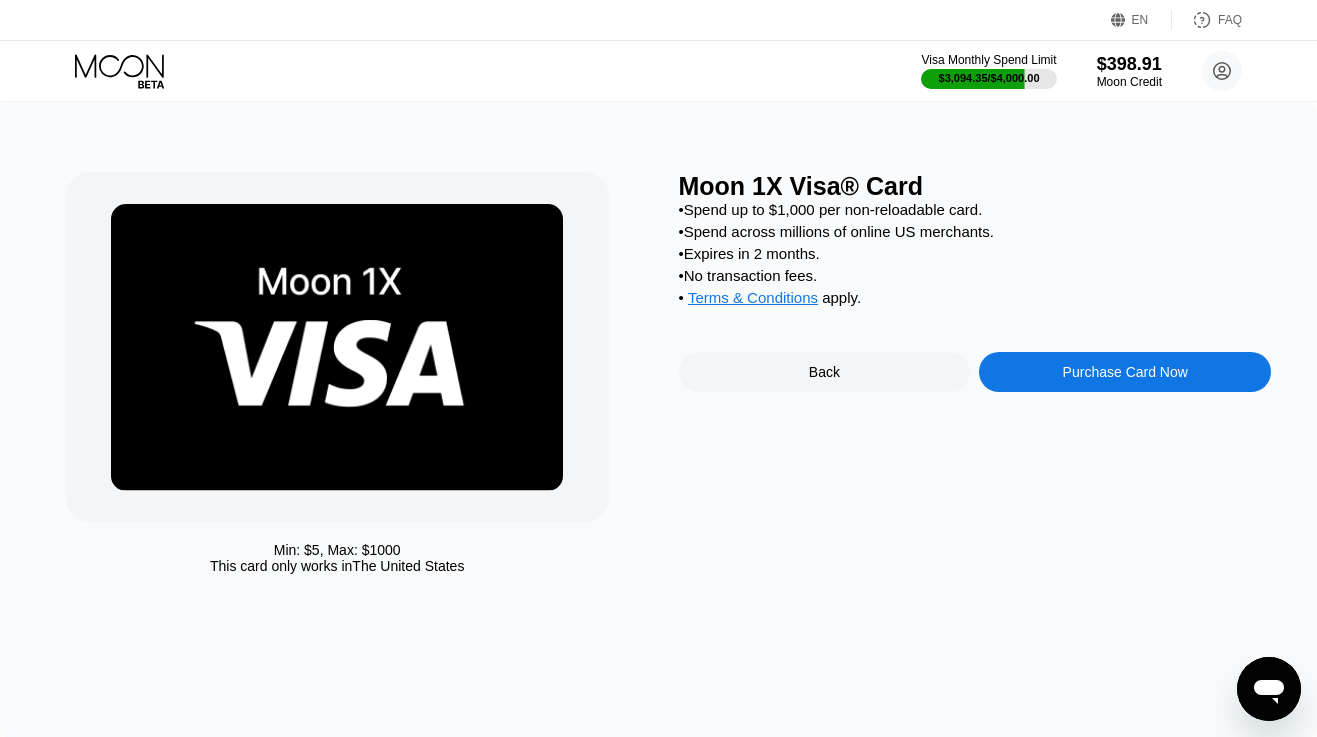 click on "Purchase Card Now" at bounding box center (1125, 372) 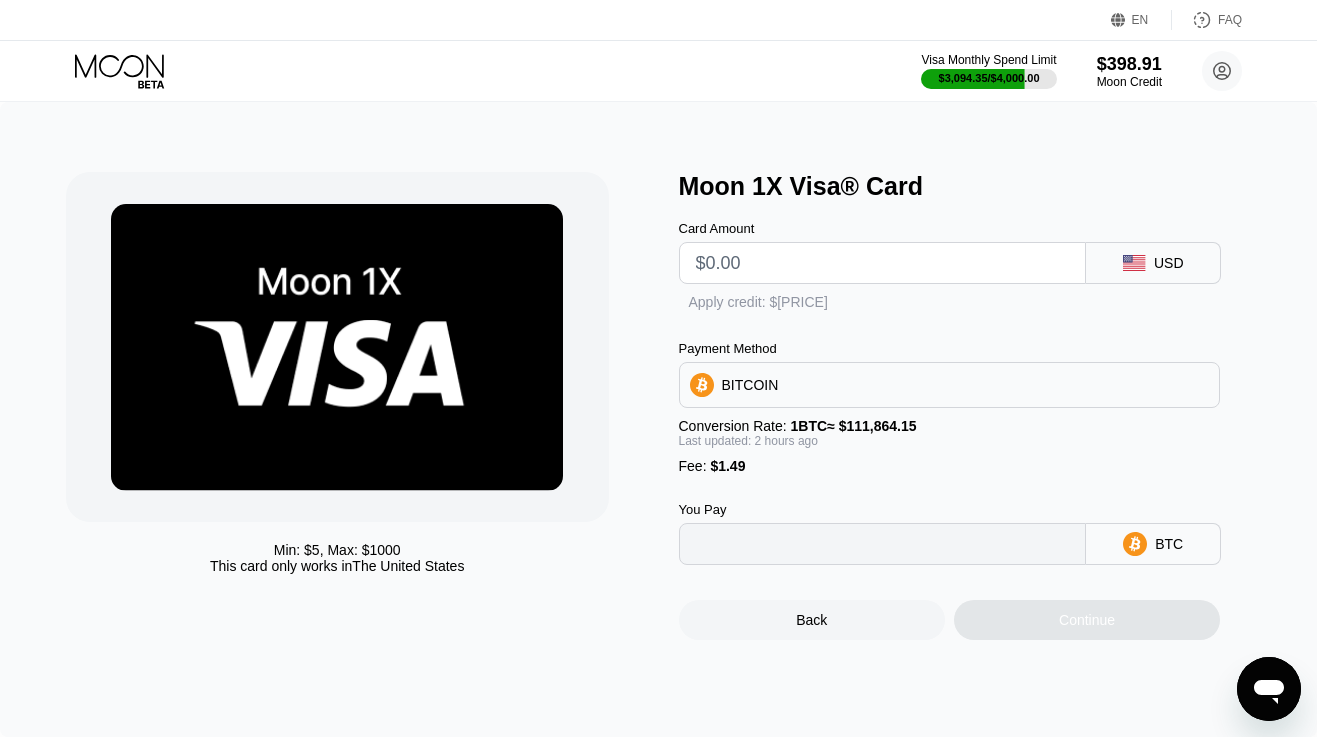 type on "0" 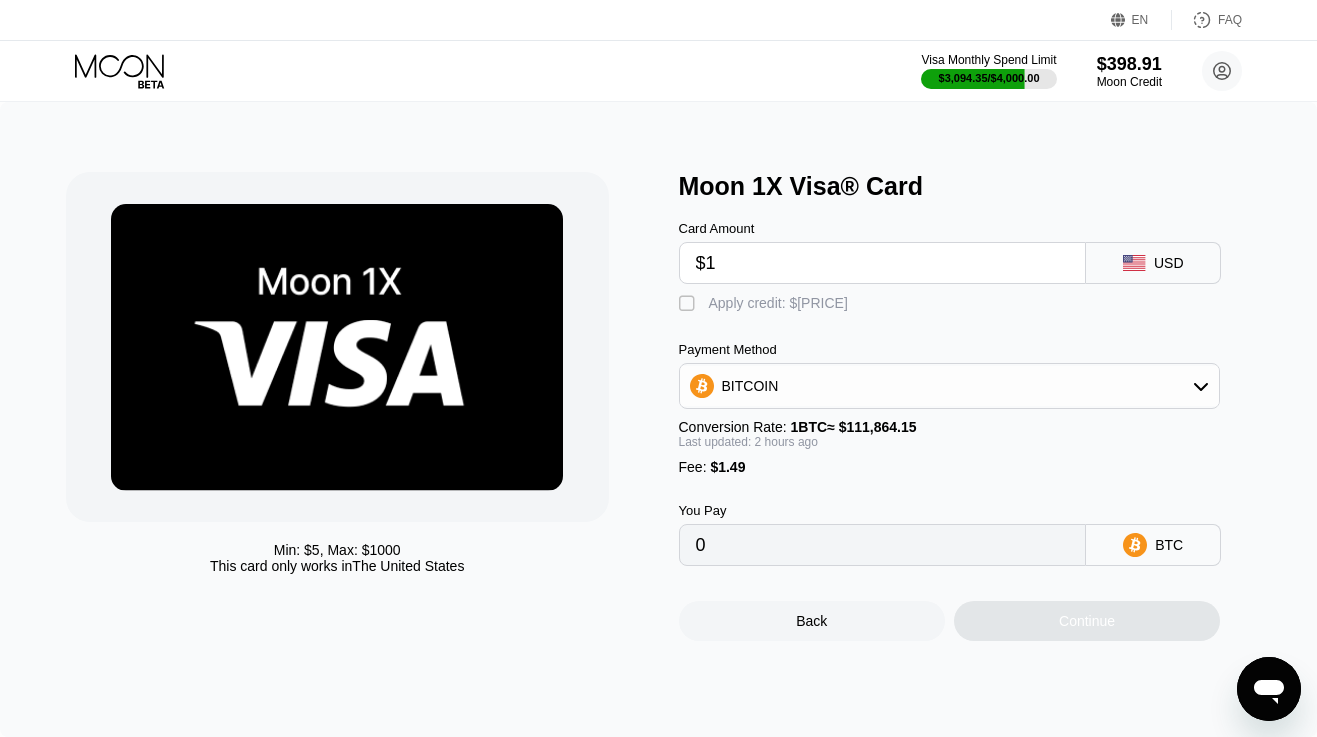 drag, startPoint x: 792, startPoint y: 266, endPoint x: 779, endPoint y: 270, distance: 13.601471 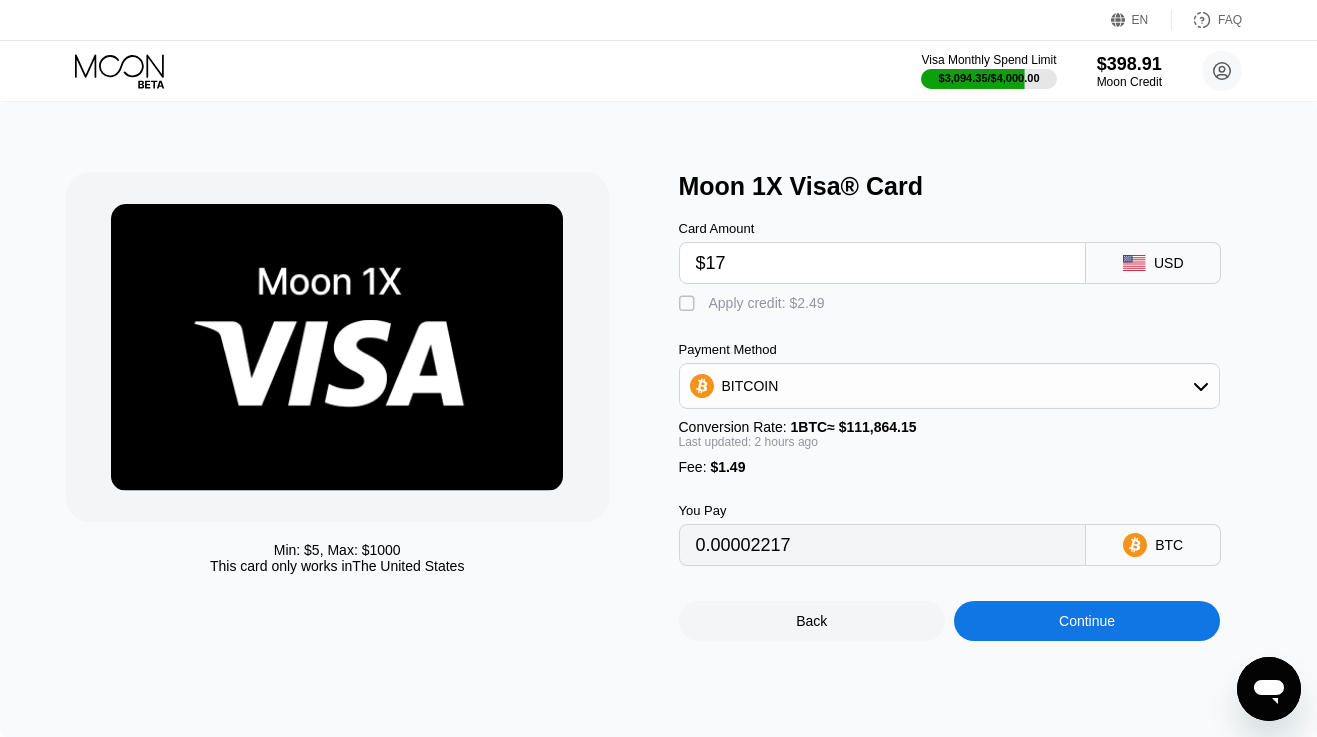 type on "0.00016463" 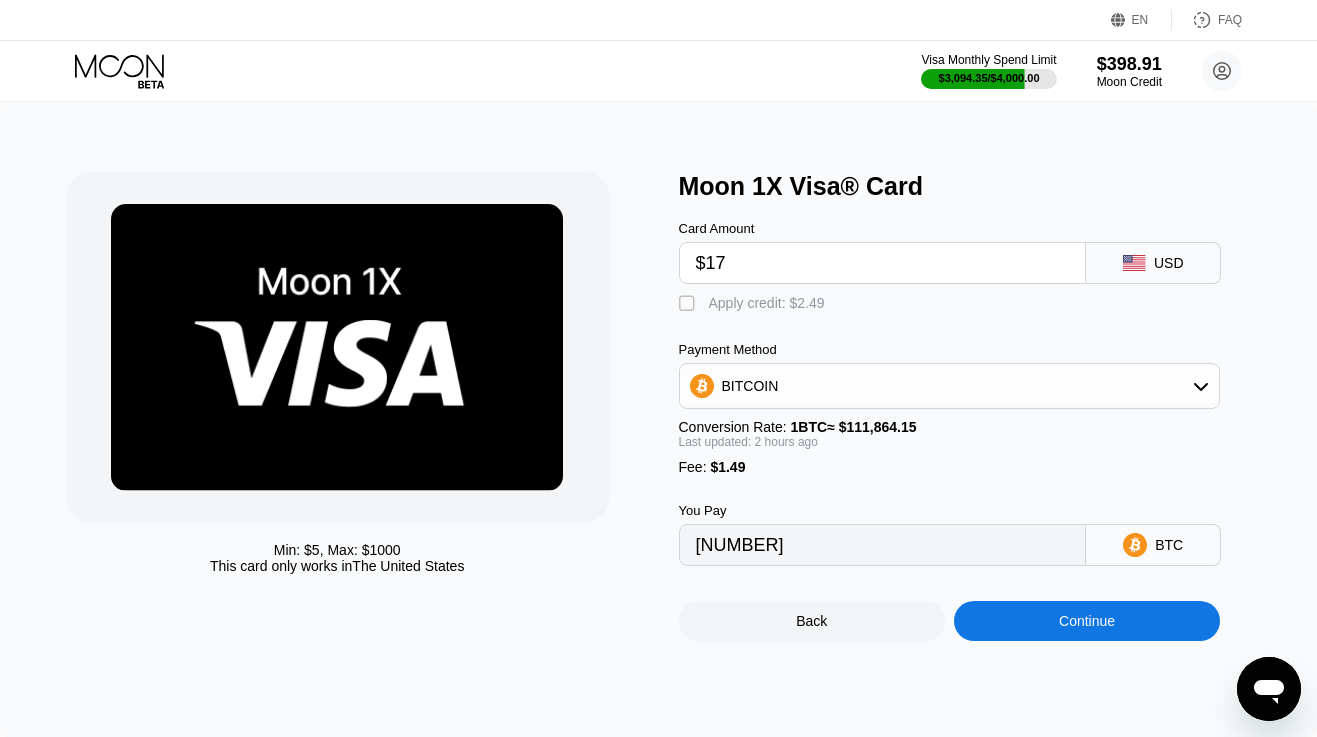 click on "$17" at bounding box center (883, 263) 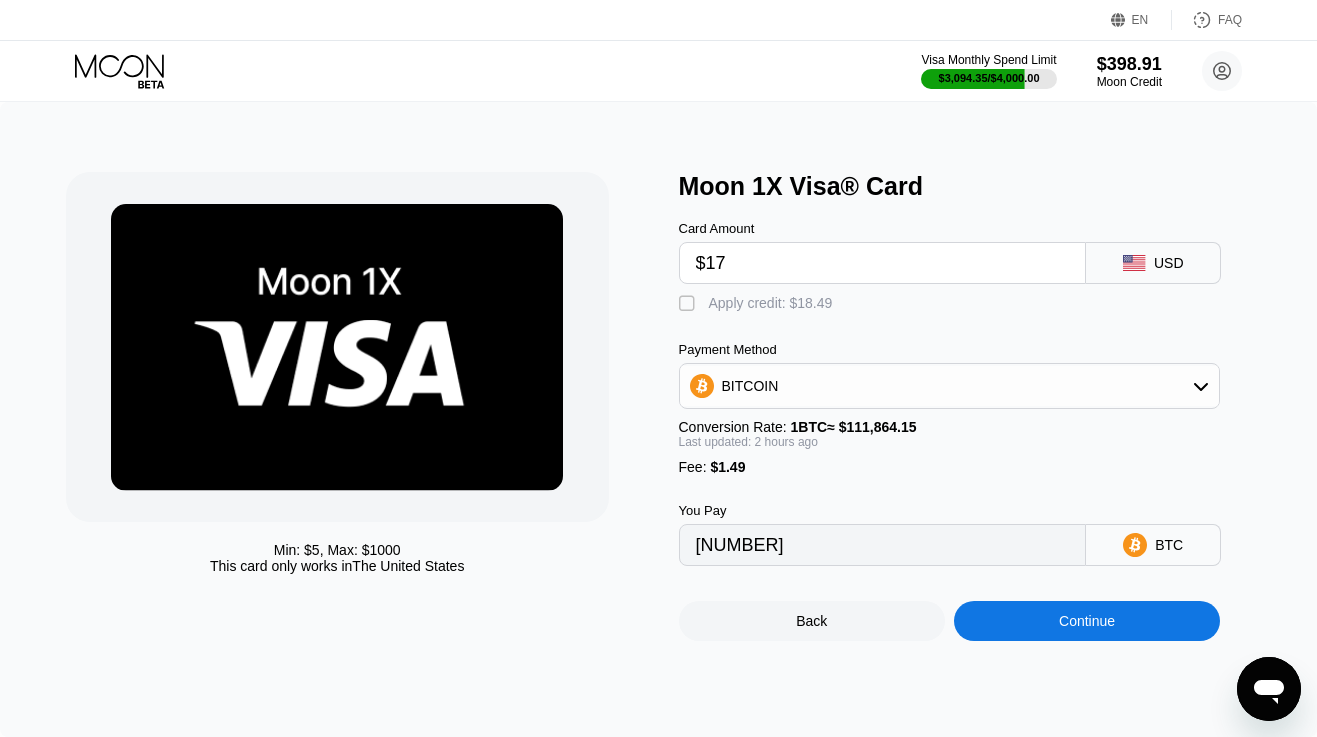type on "$17" 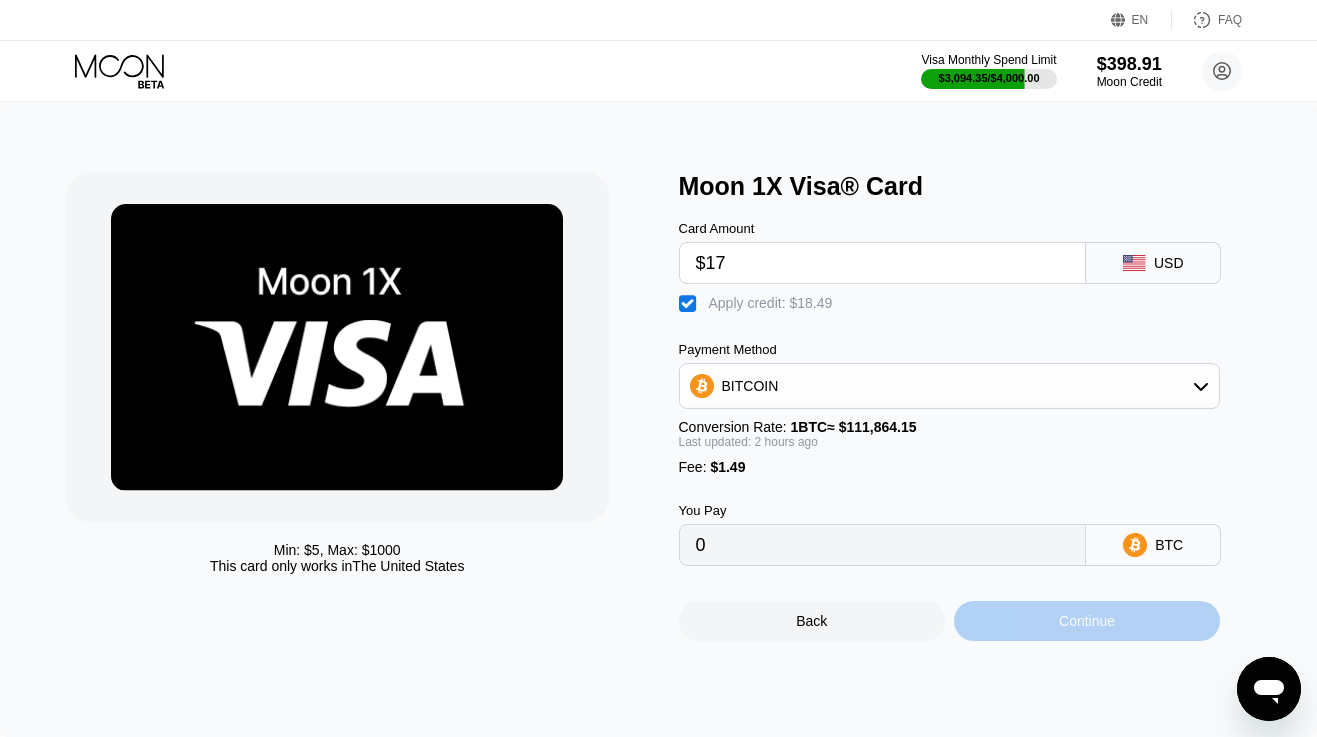 click on "Continue" at bounding box center (1087, 621) 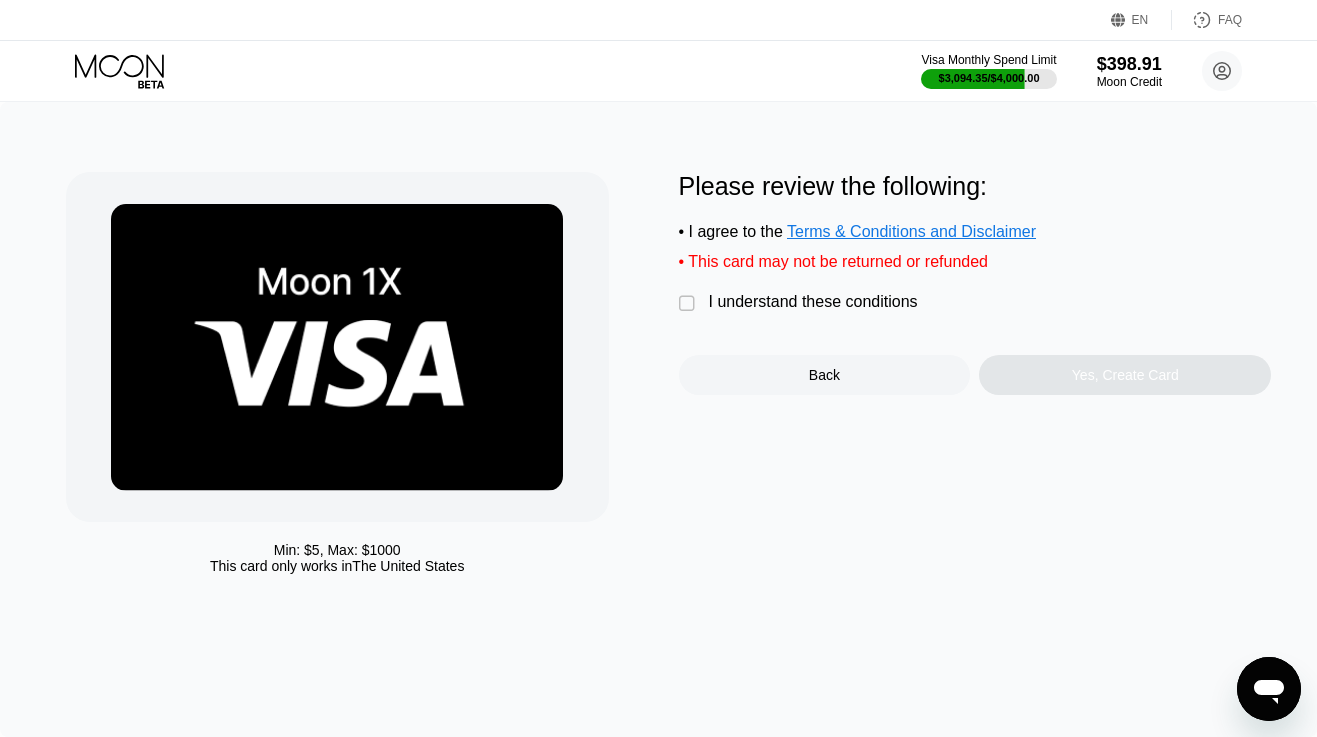 click on "I understand these conditions" at bounding box center (813, 302) 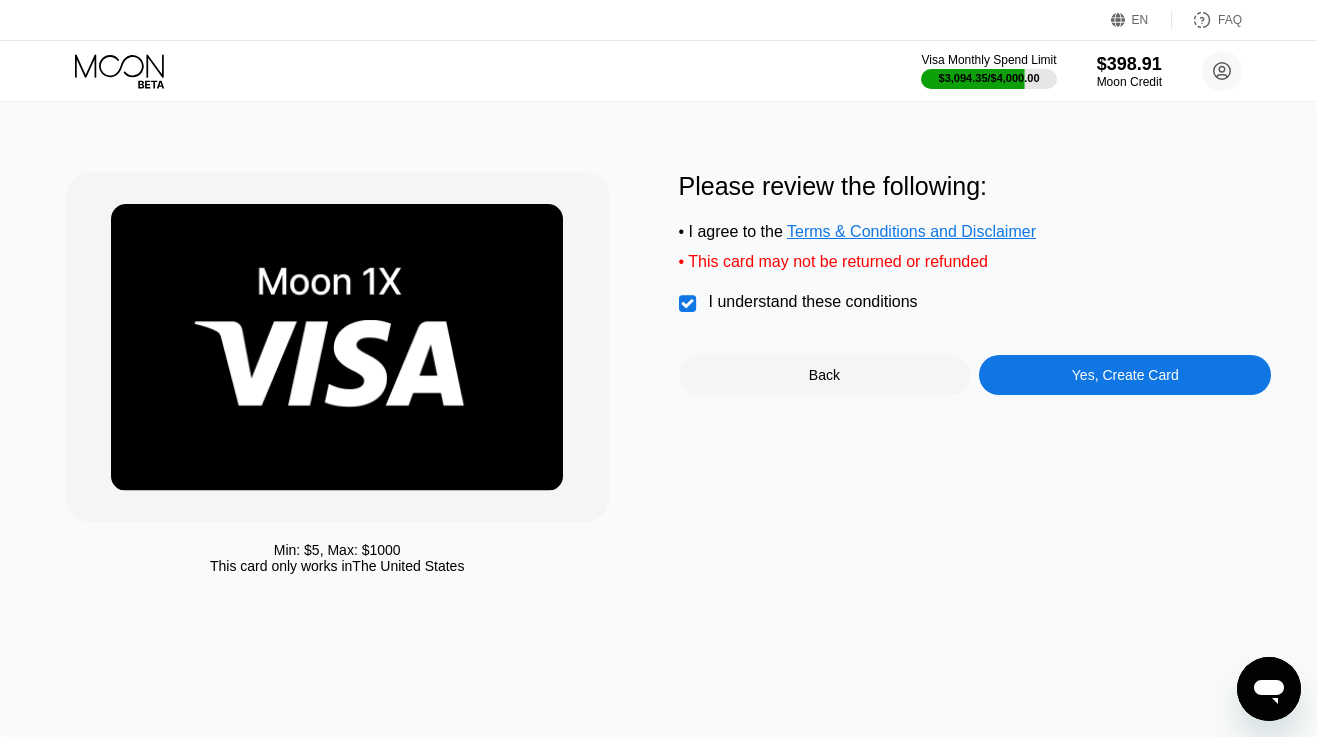 click on "Yes, Create Card" at bounding box center [1125, 375] 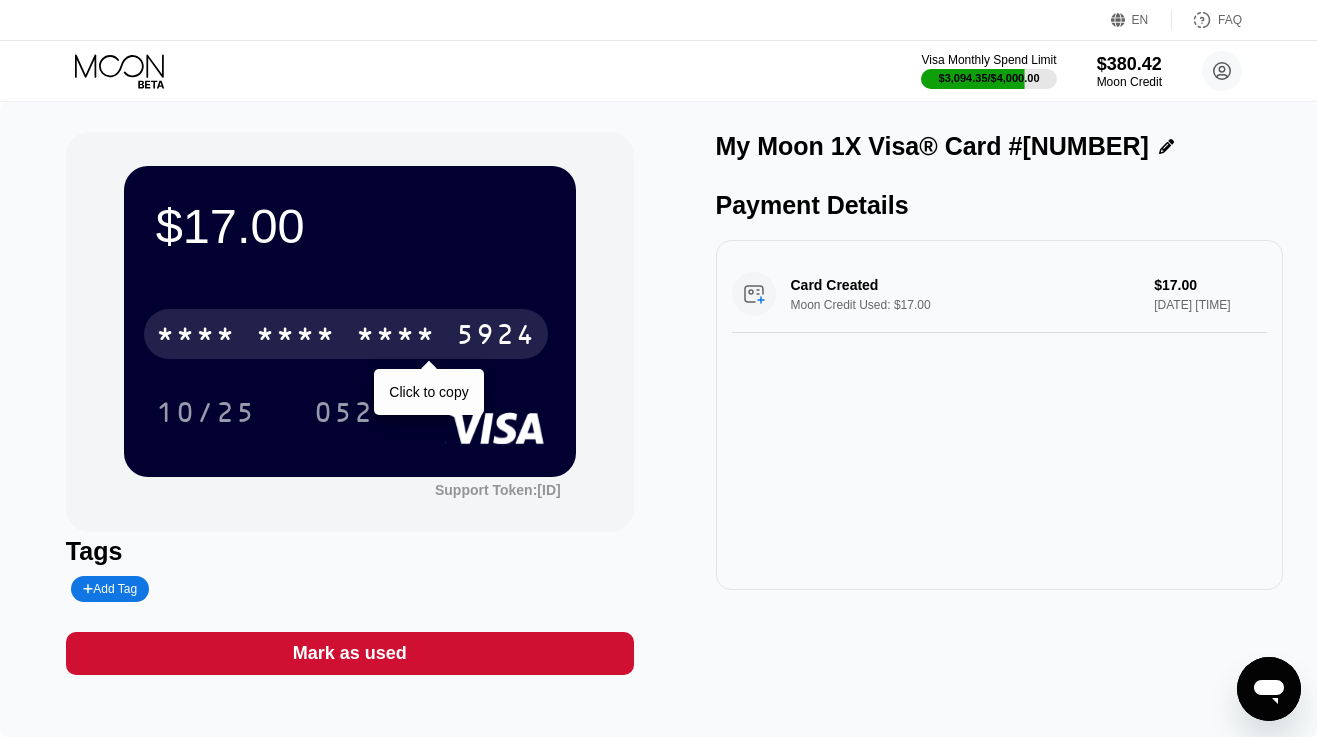 click on "* * * *" at bounding box center (396, 337) 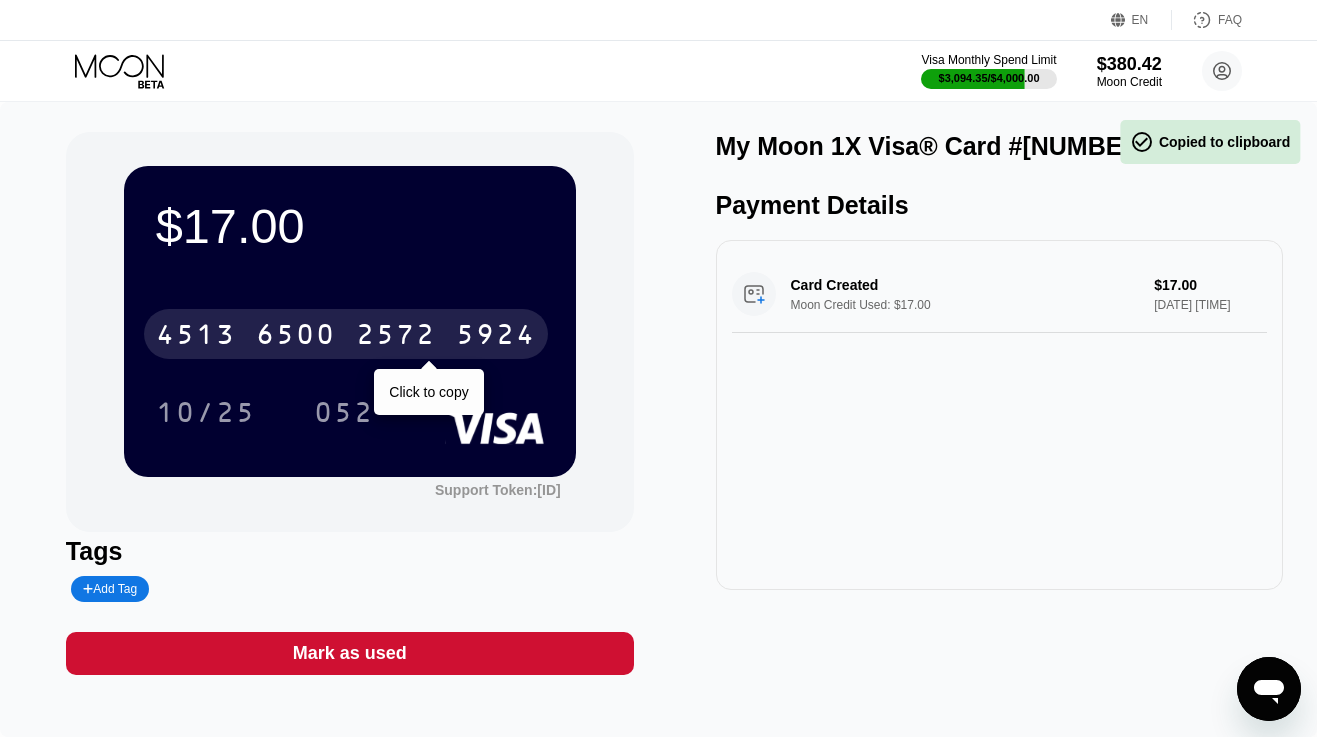 click on "2572" at bounding box center (396, 337) 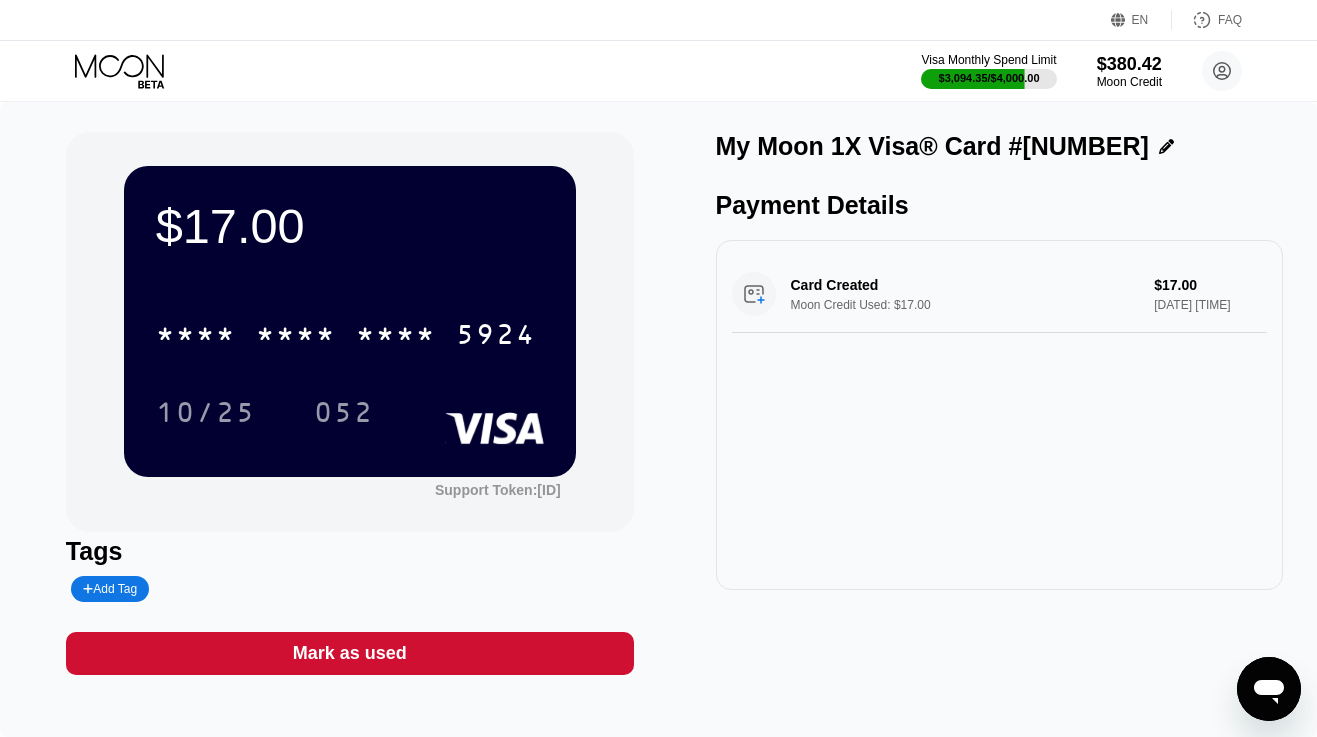 click 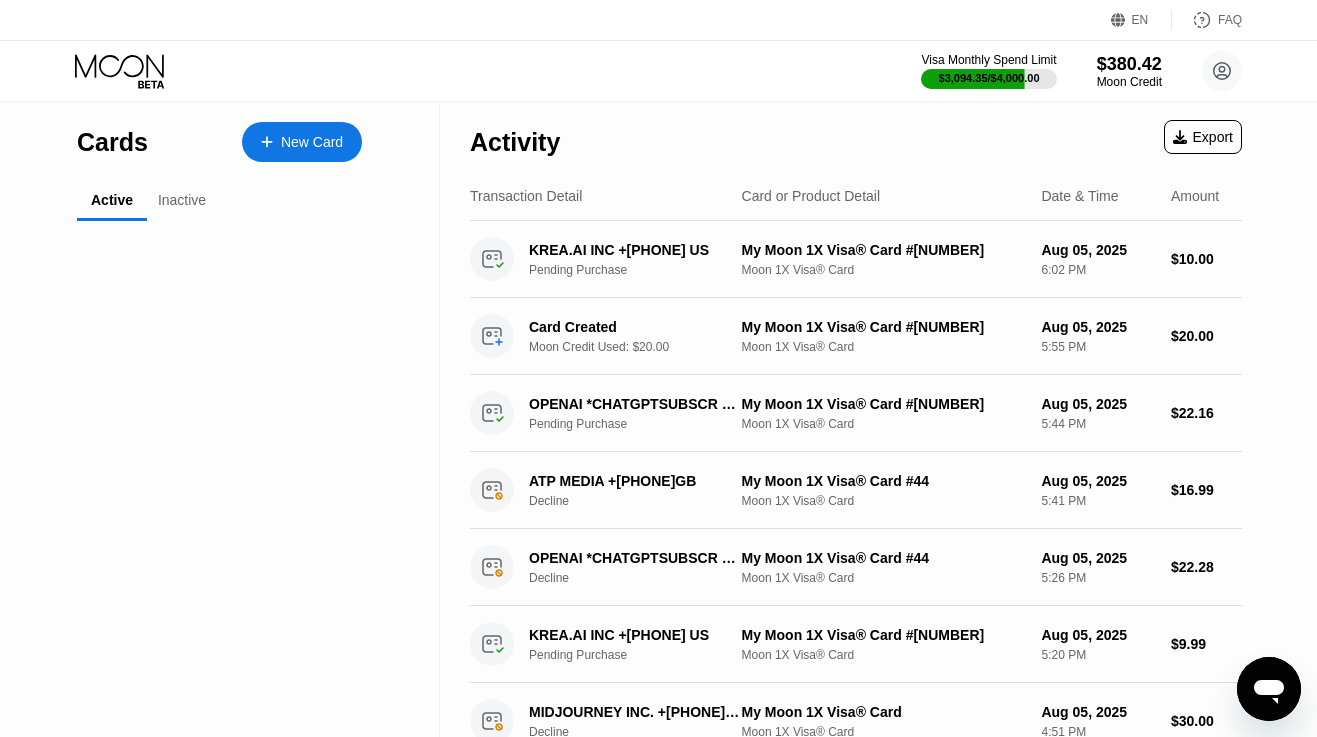 click 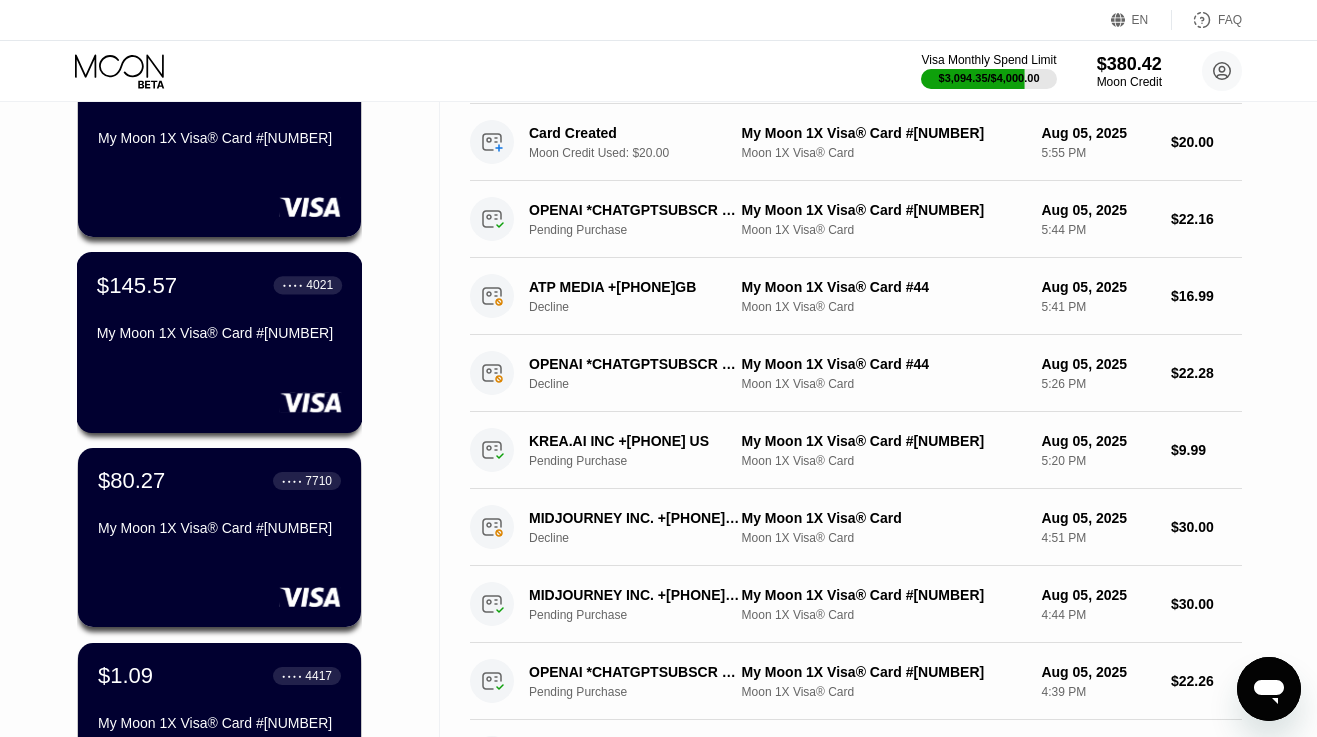 scroll, scrollTop: 322, scrollLeft: 0, axis: vertical 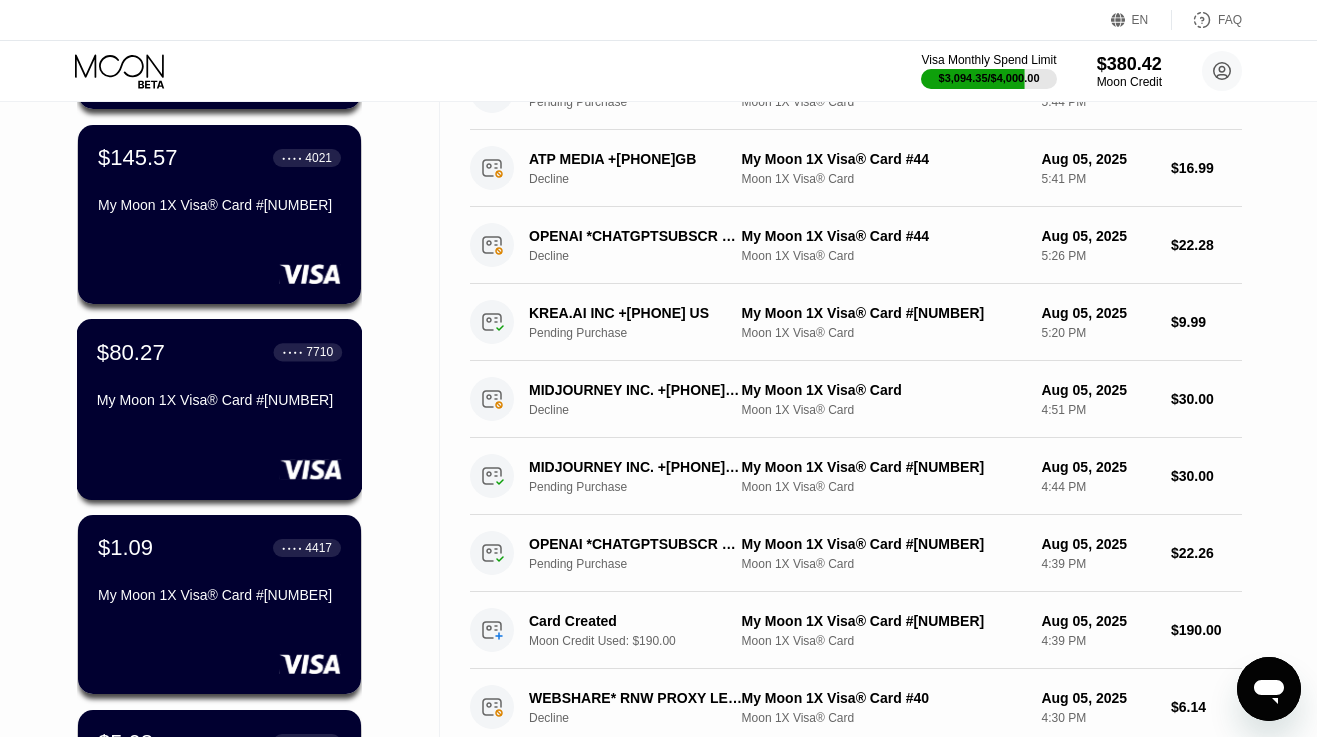 click on "My Moon 1X Visa® Card #86" at bounding box center [219, 404] 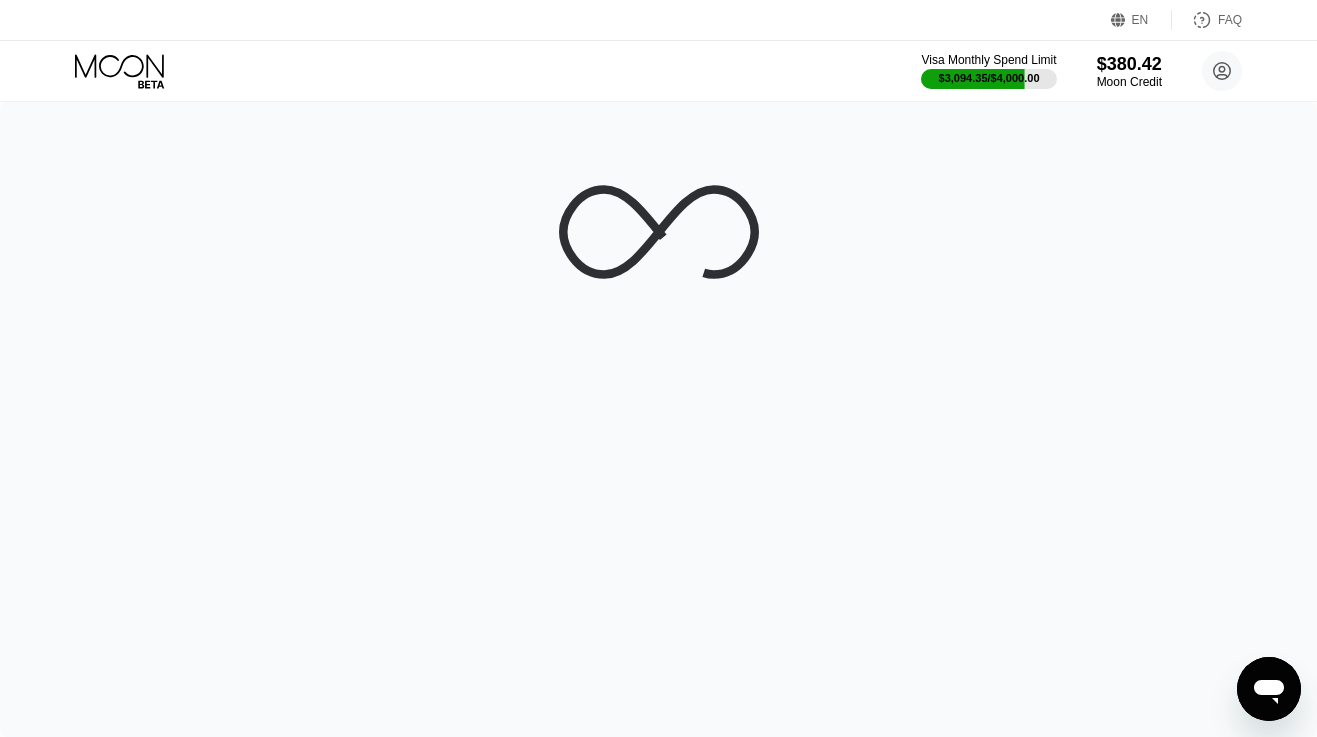 scroll, scrollTop: 0, scrollLeft: 0, axis: both 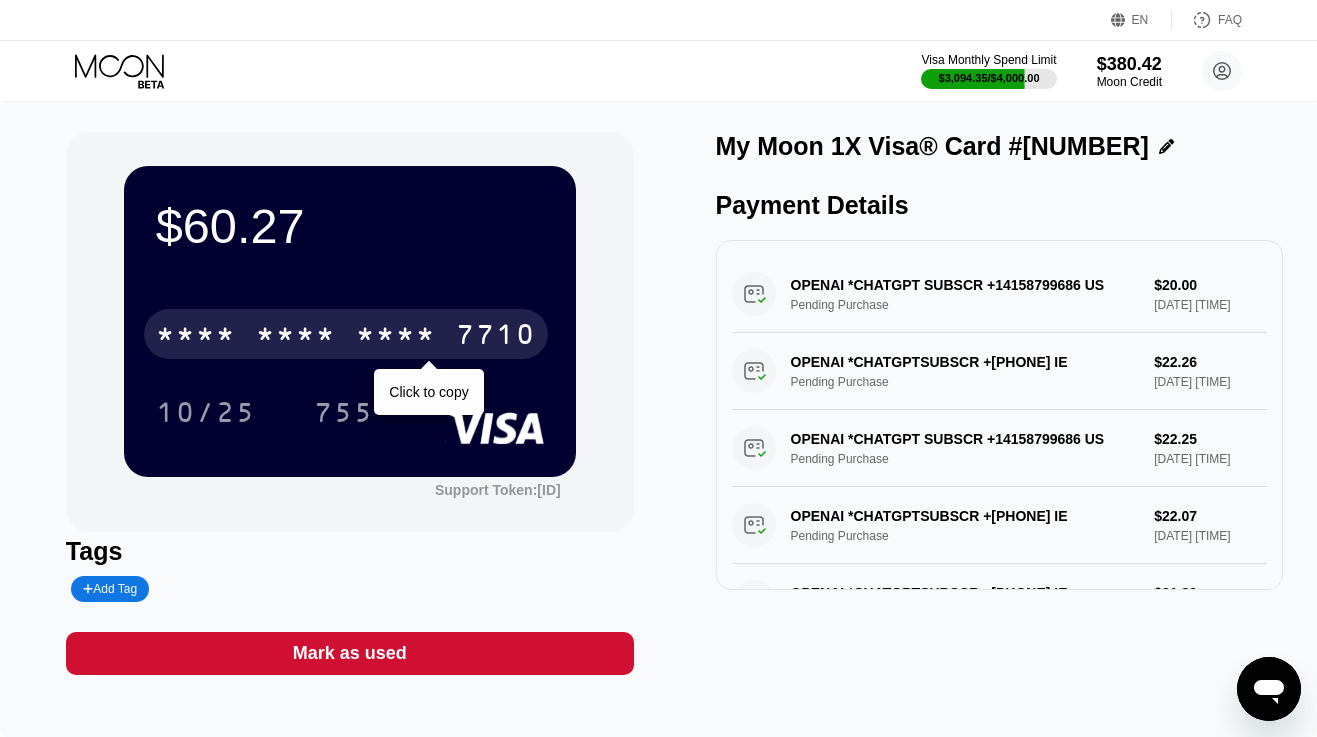 click on "* * * *" at bounding box center [296, 337] 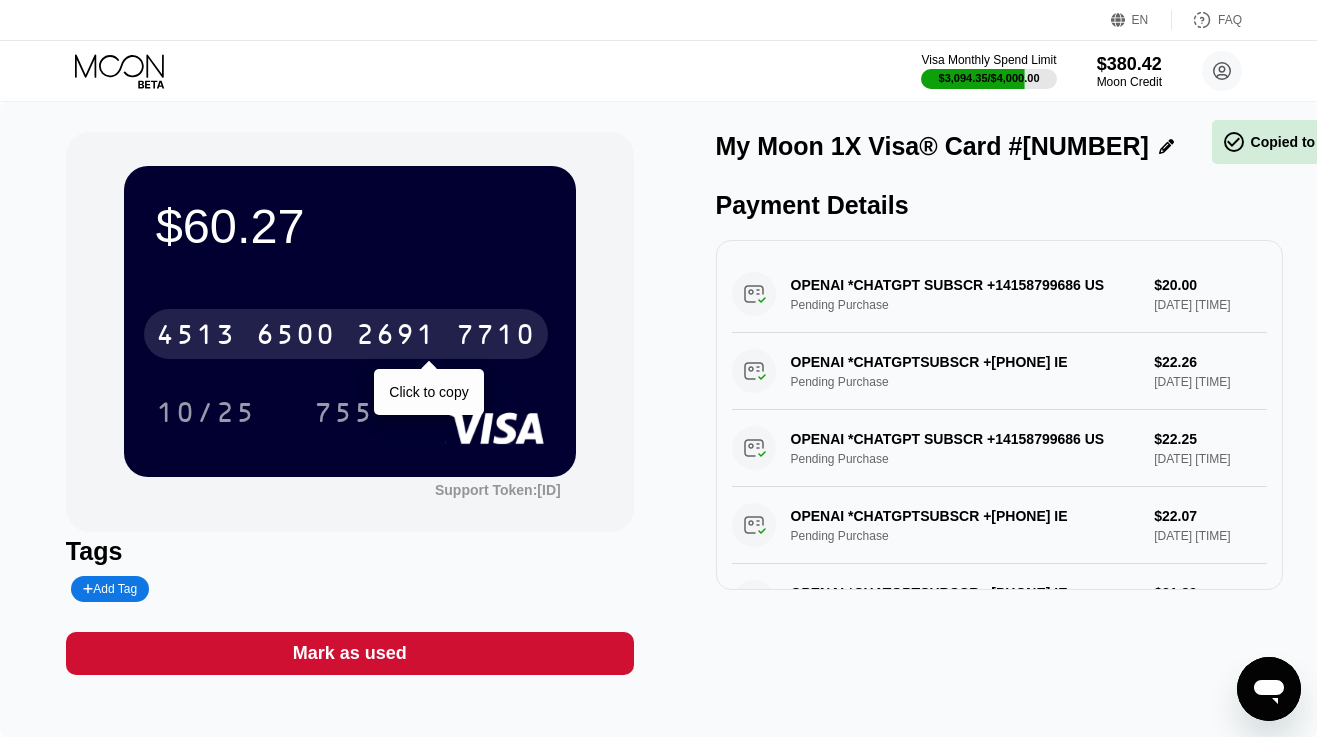 click on "6500" at bounding box center (296, 337) 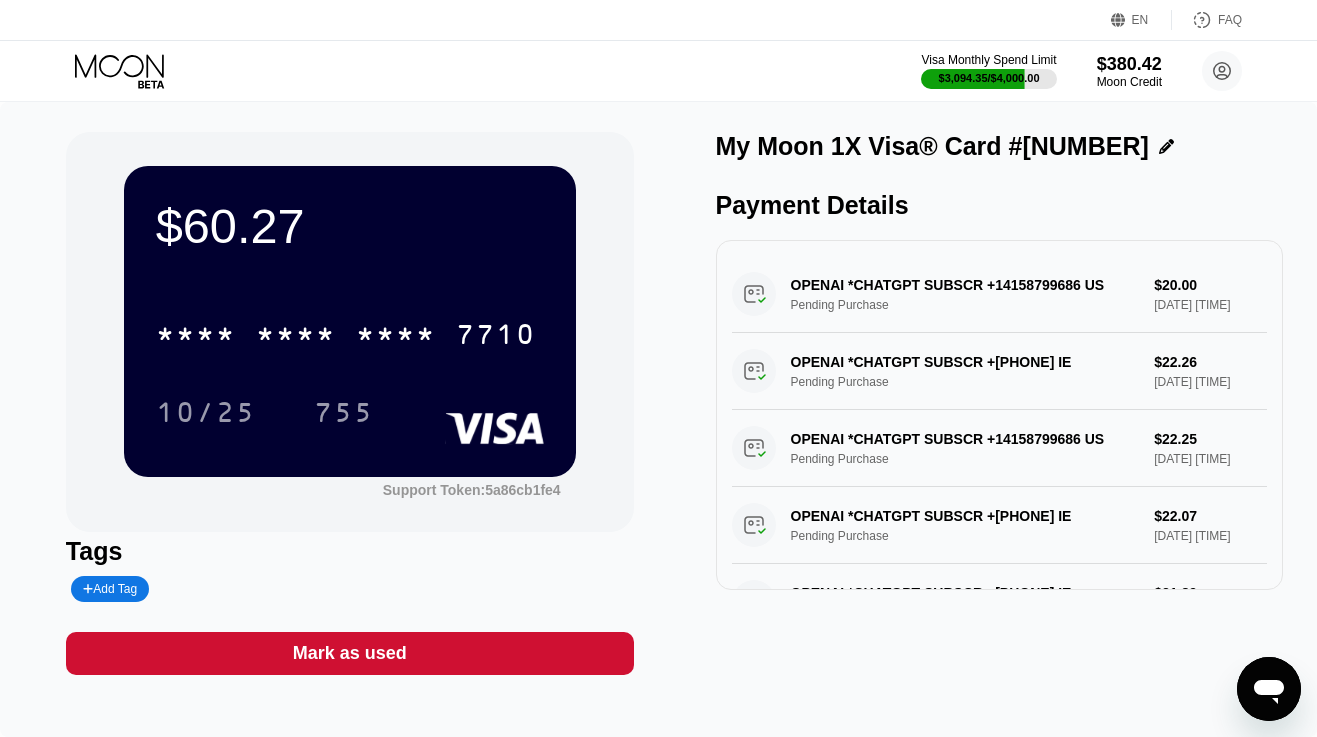 scroll, scrollTop: 0, scrollLeft: 0, axis: both 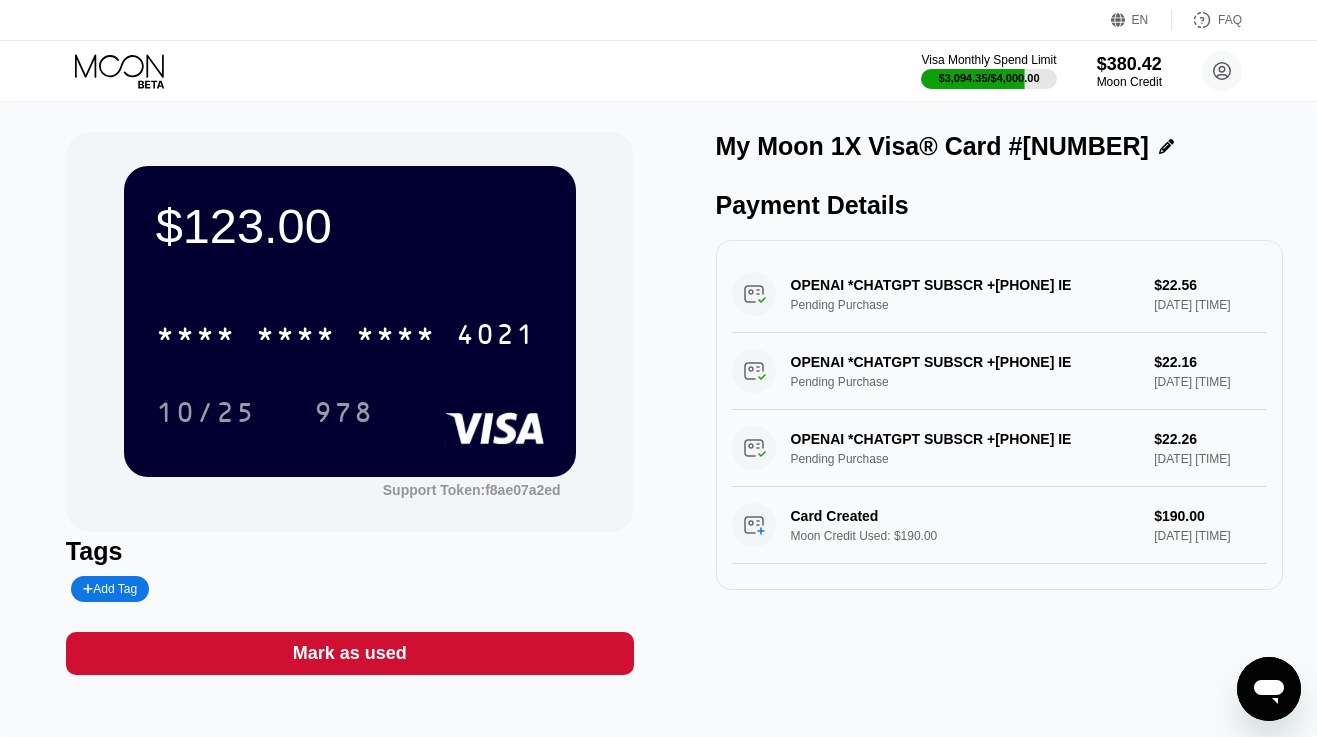 click 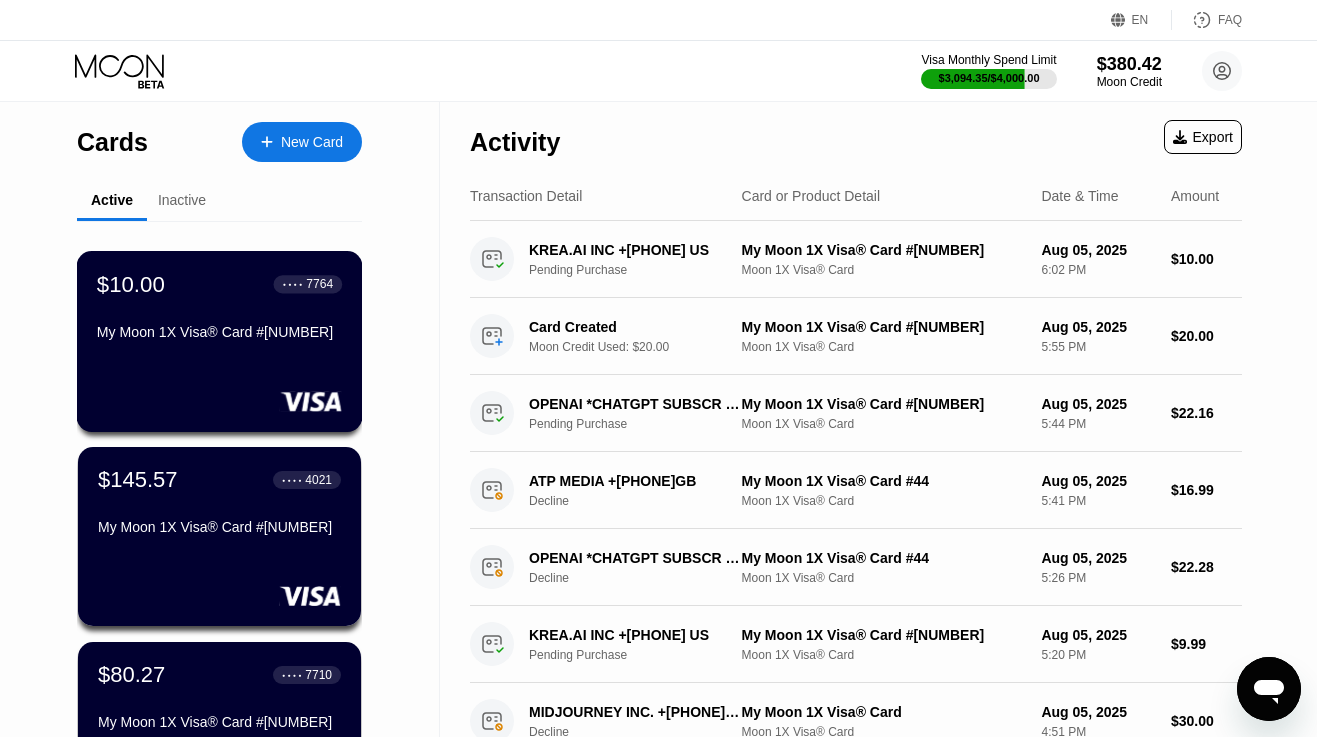 click on "My Moon 1X Visa® Card #[NUMBER]" at bounding box center (219, 332) 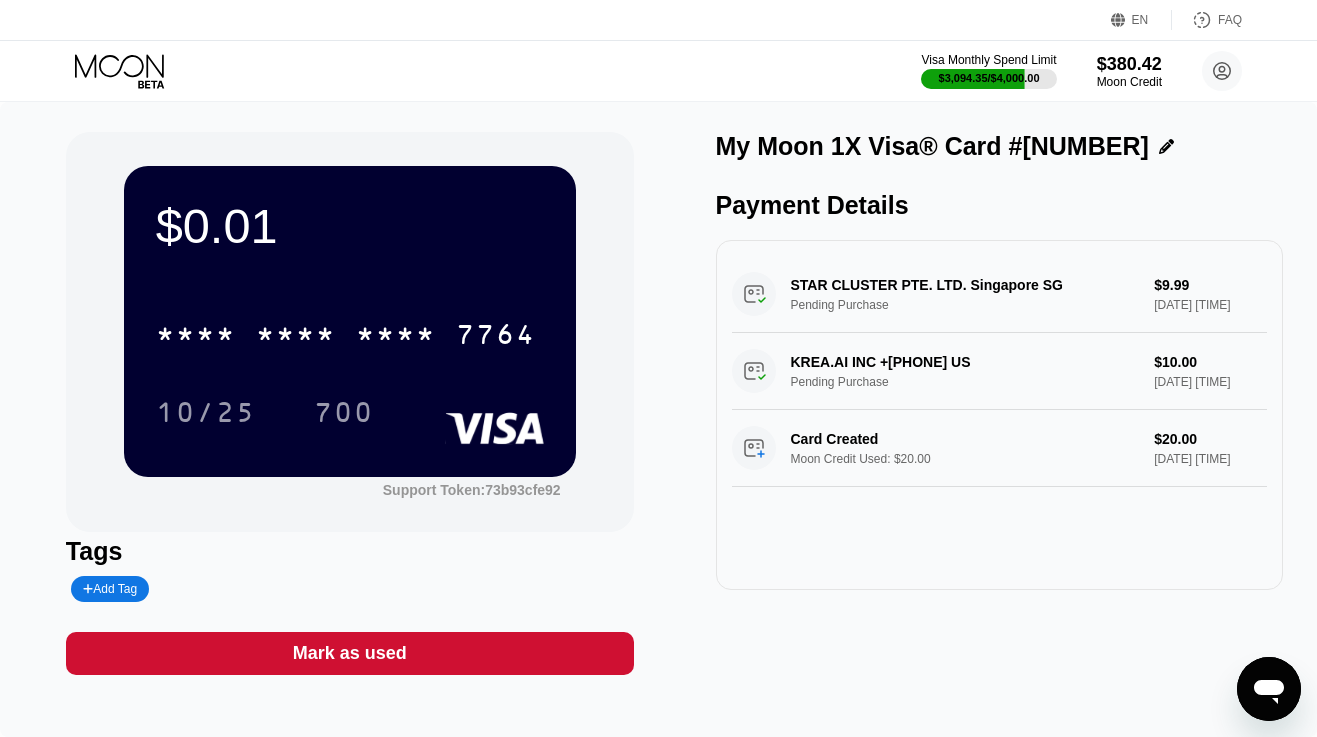 click 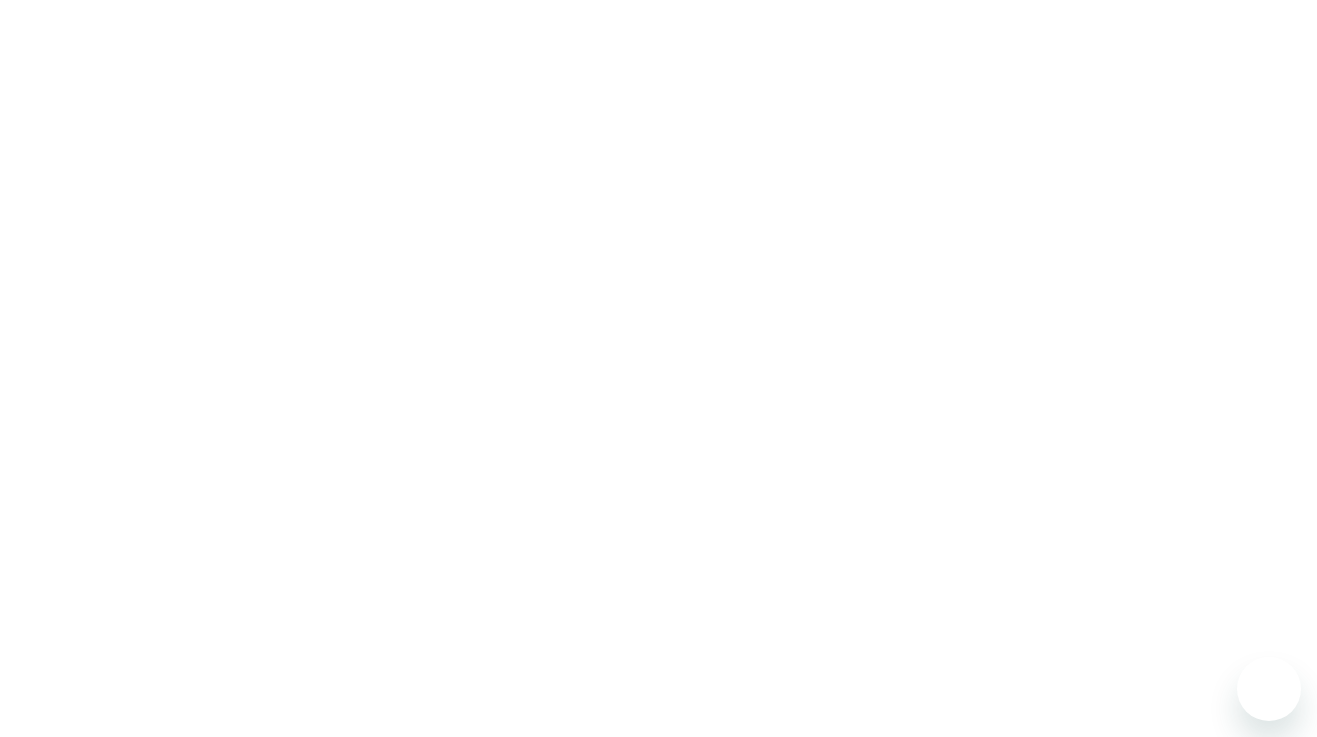 scroll, scrollTop: 0, scrollLeft: 0, axis: both 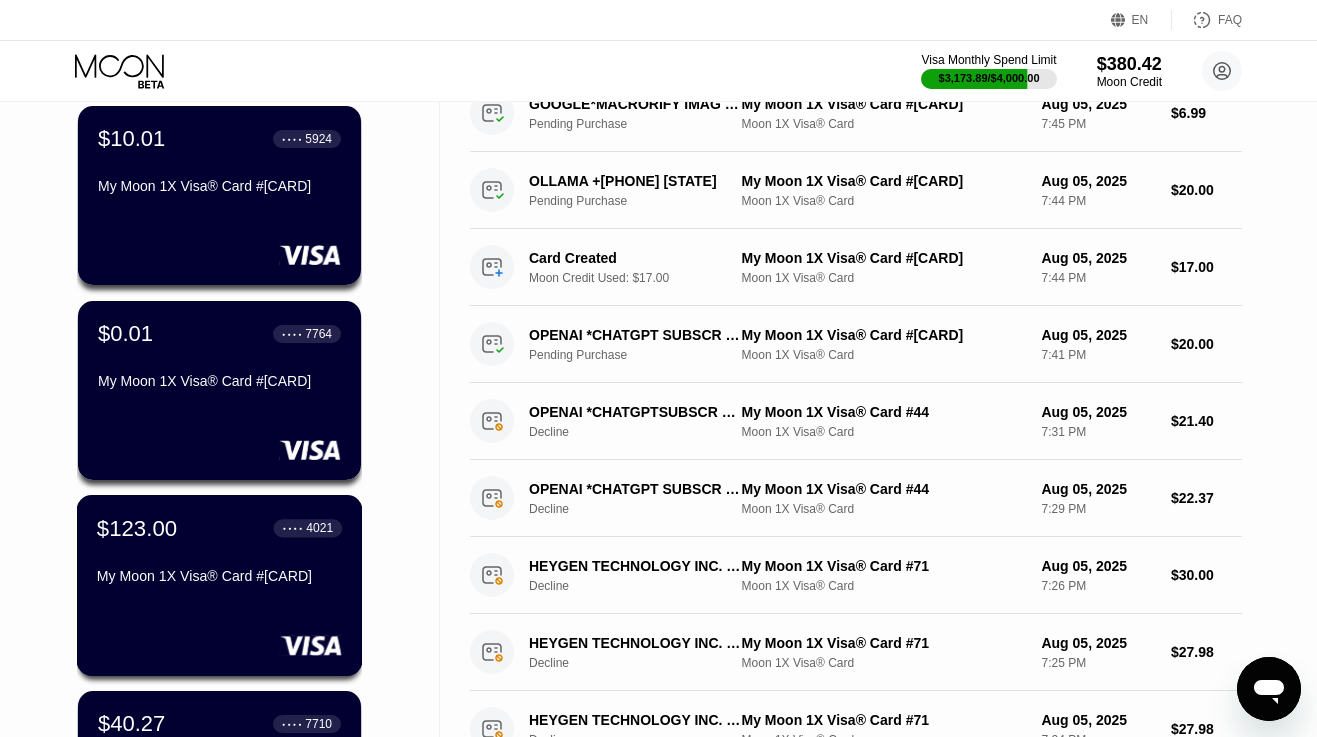 click on "My Moon 1X Visa® Card #[NUMBER]" at bounding box center [219, 576] 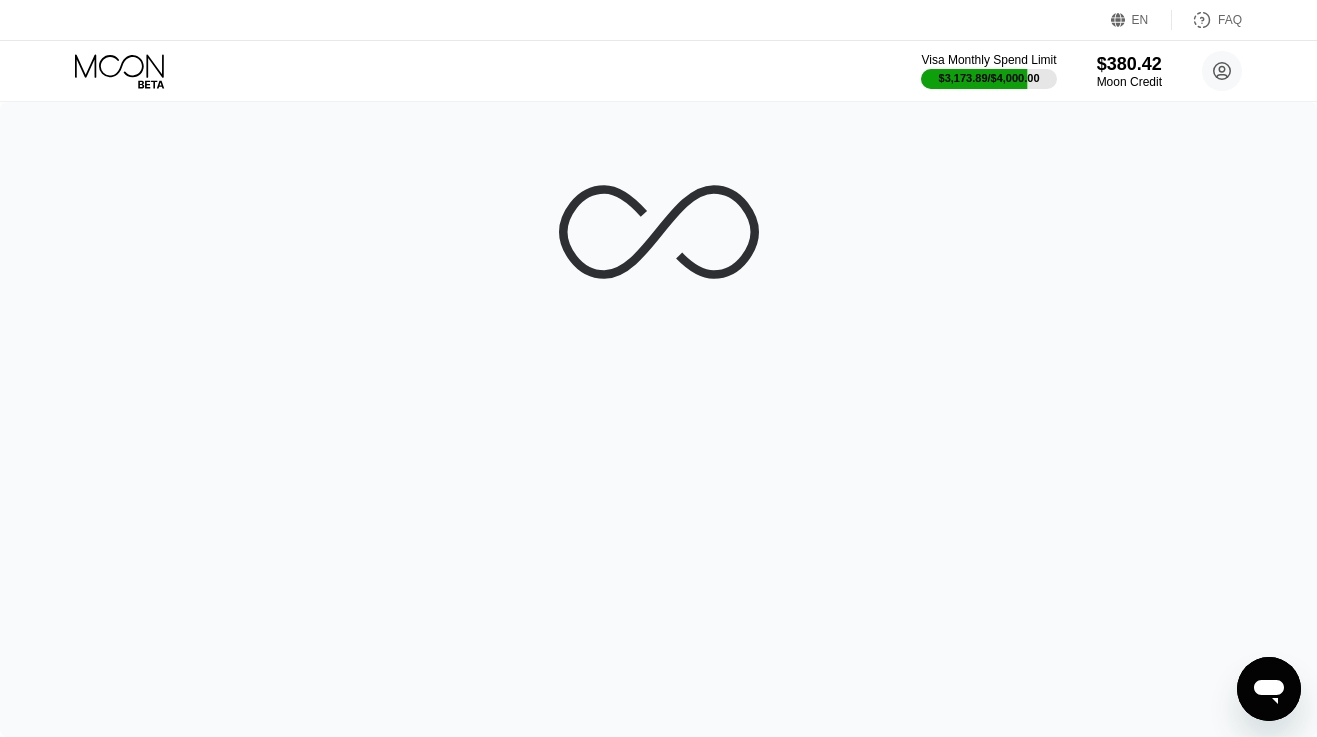 scroll, scrollTop: 0, scrollLeft: 0, axis: both 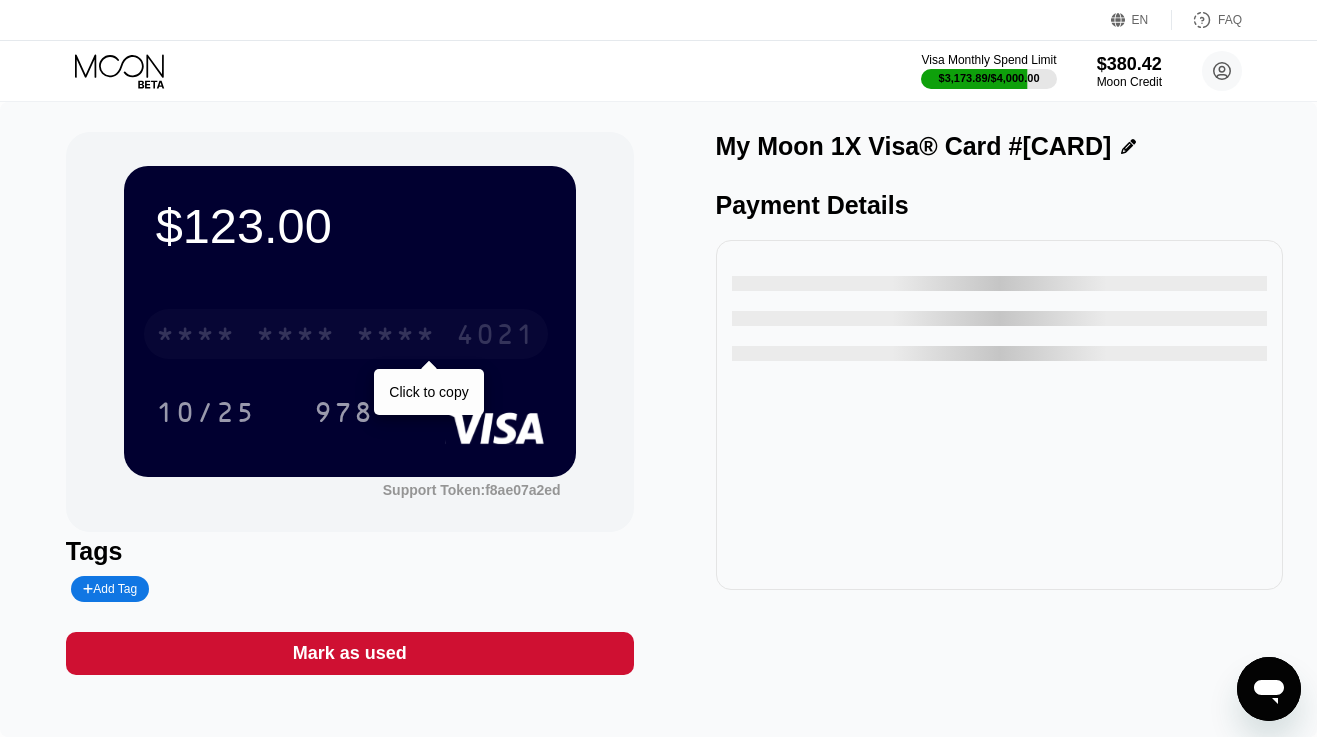 click on "* * * *" at bounding box center (296, 337) 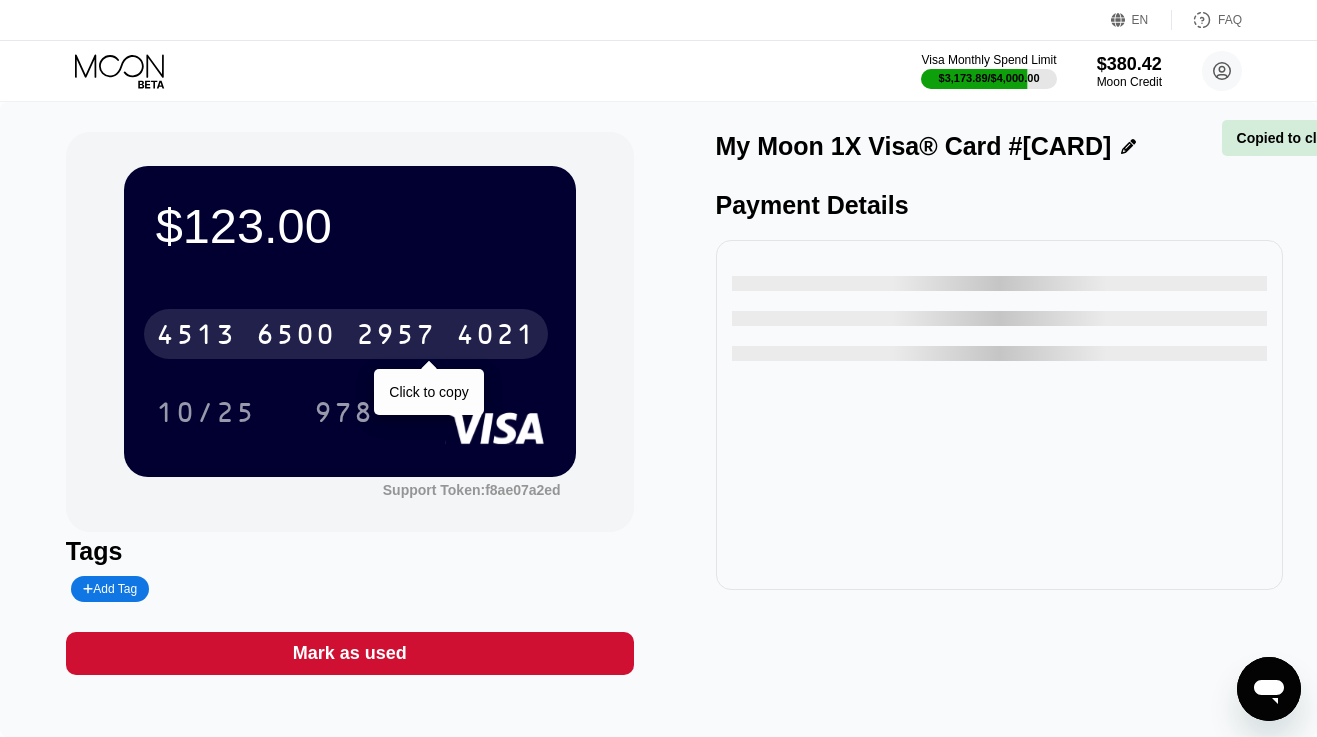 click on "6500" at bounding box center [296, 337] 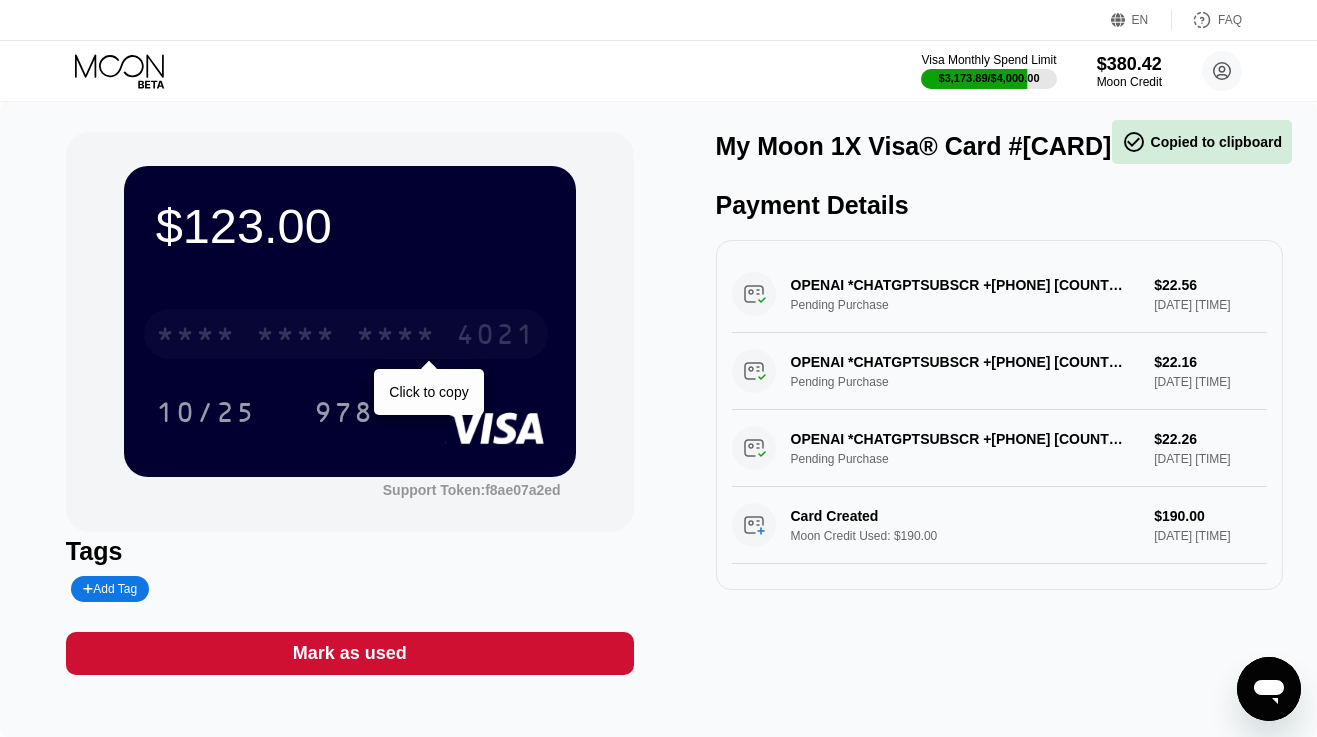 click on "* * * *" at bounding box center (296, 337) 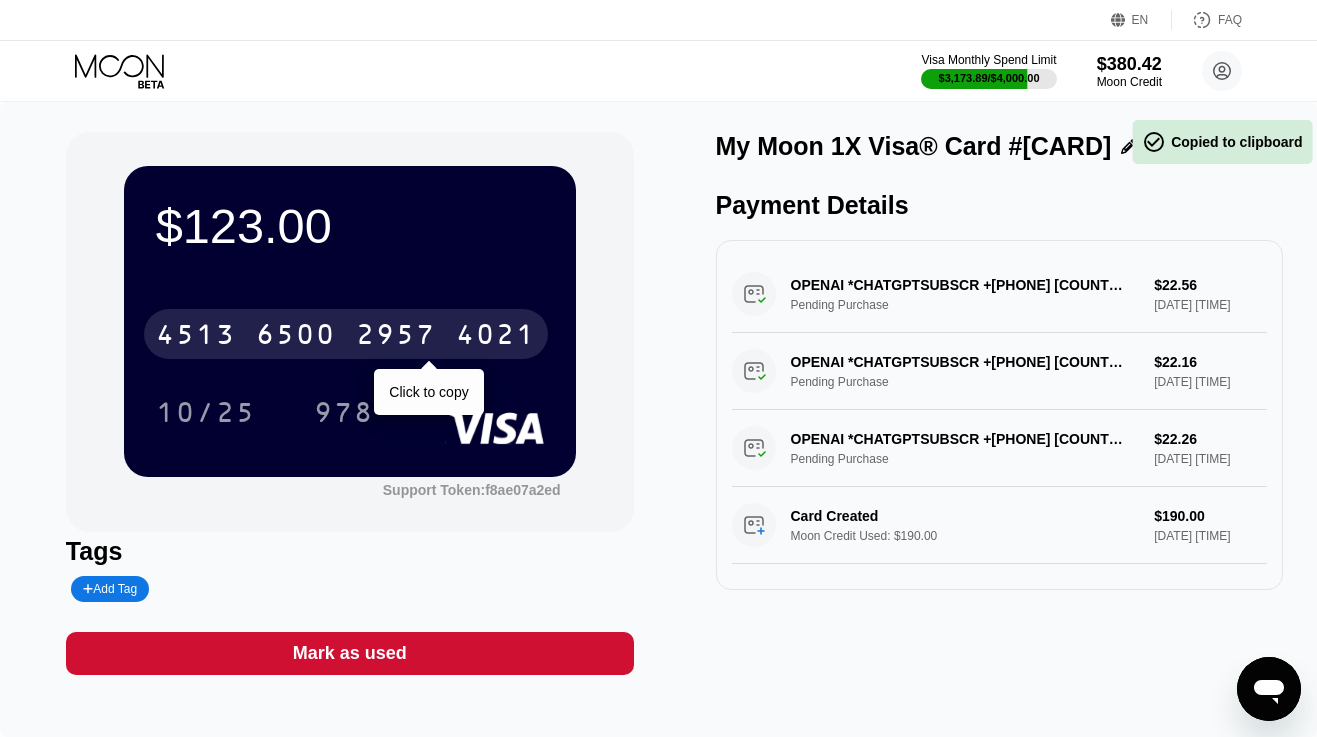 click on "6500" at bounding box center (296, 337) 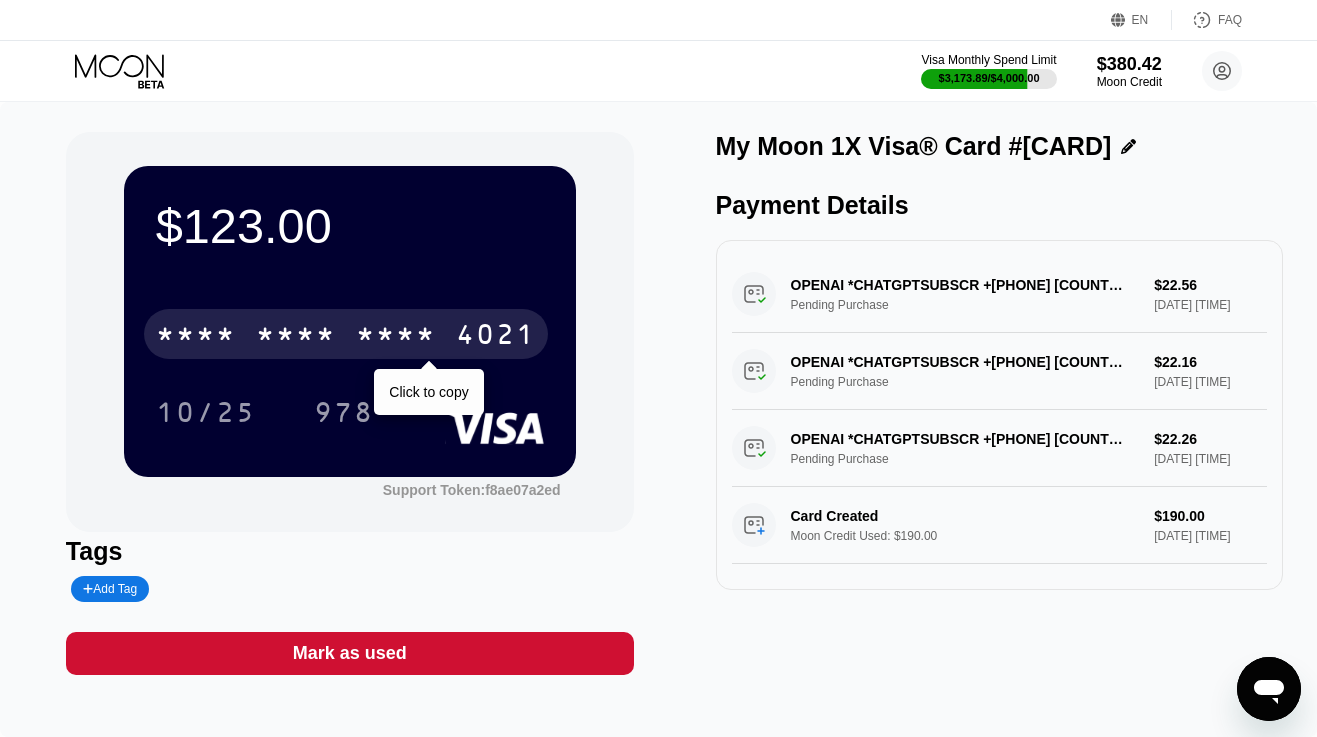 click on "* * * *" at bounding box center (296, 337) 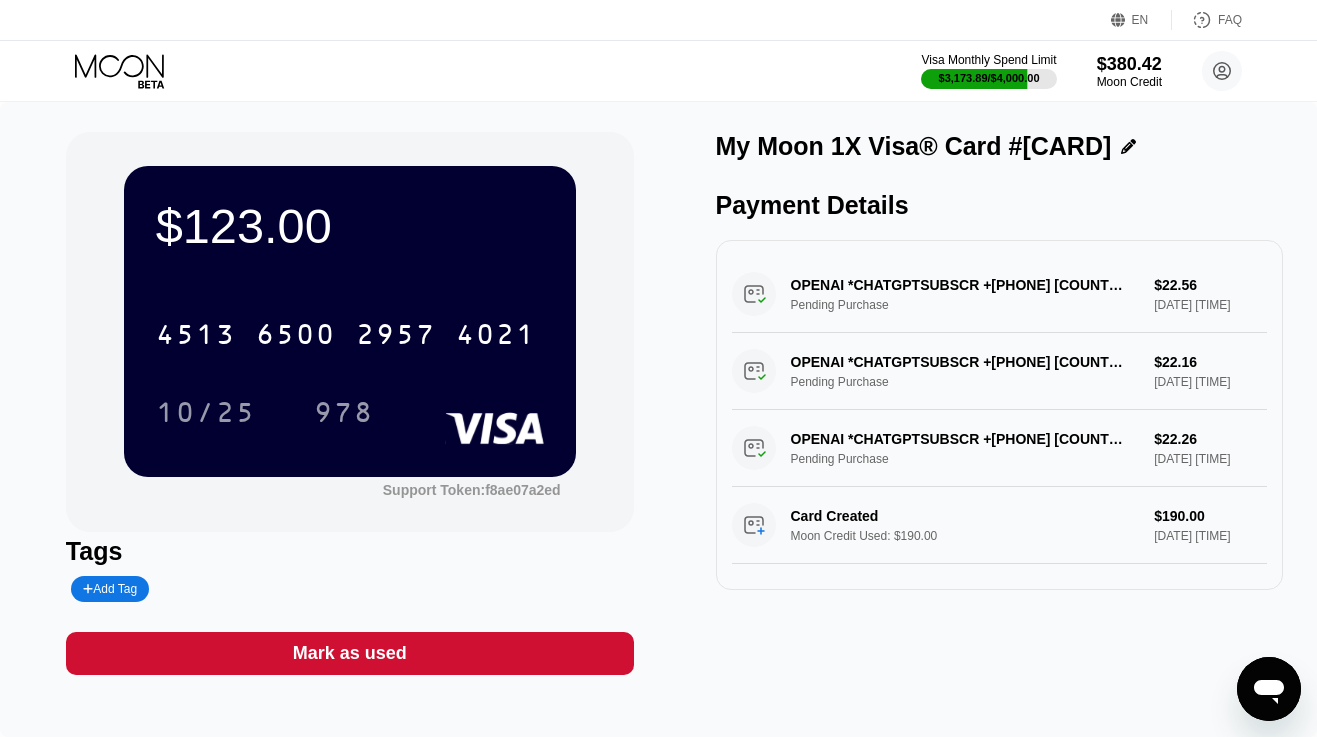 click 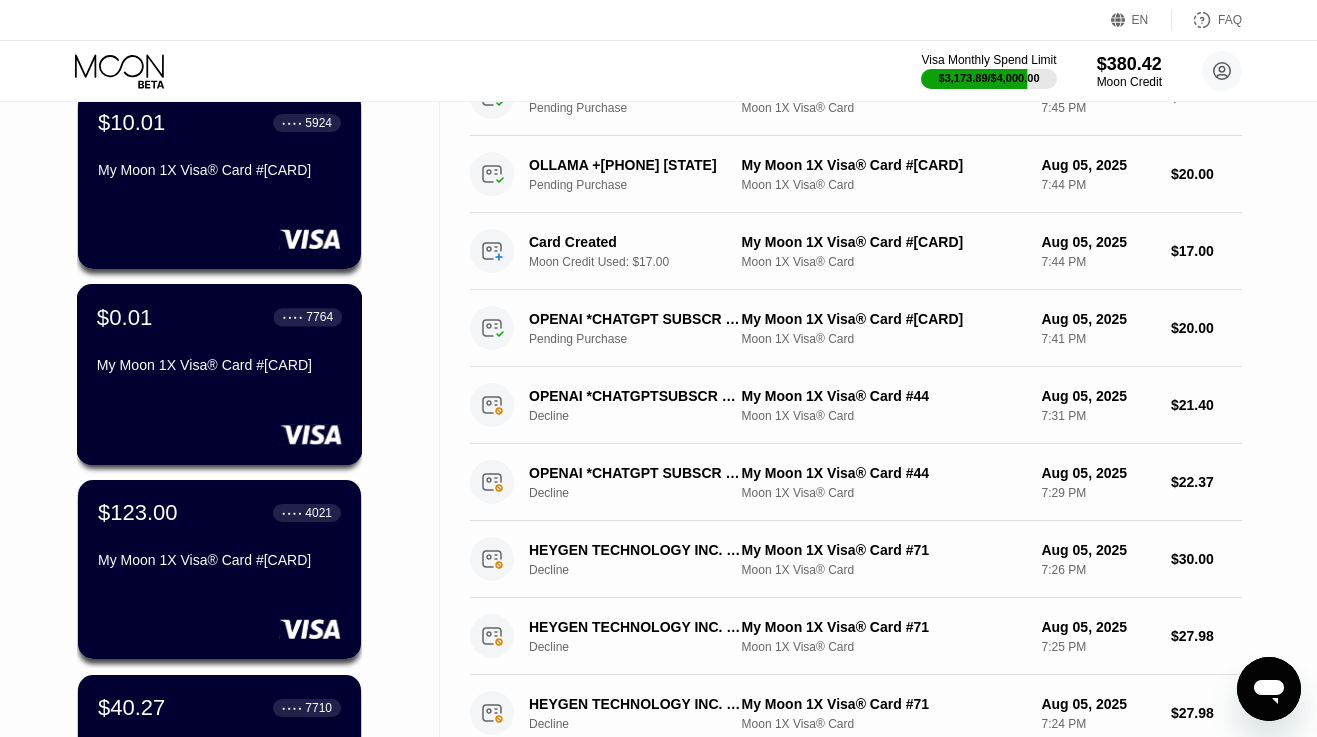 scroll, scrollTop: 237, scrollLeft: 0, axis: vertical 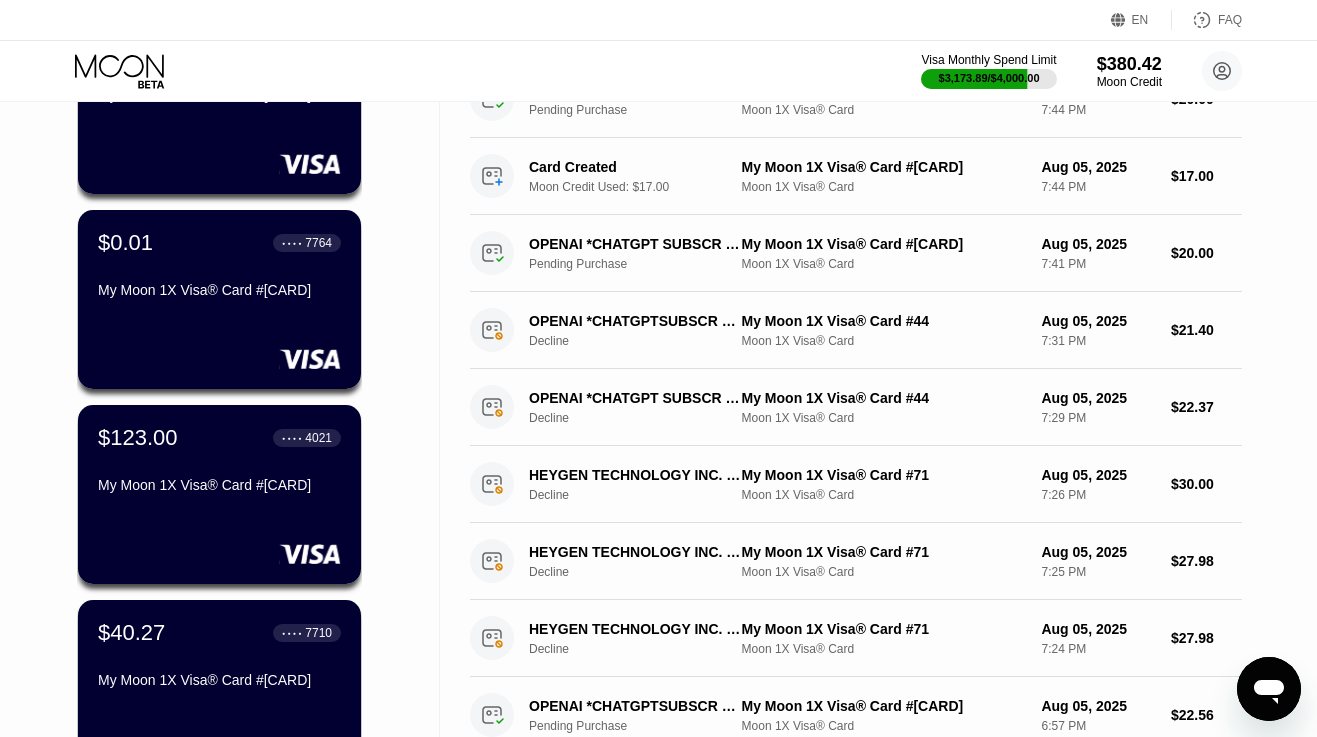 click on "$40.27" at bounding box center (131, 633) 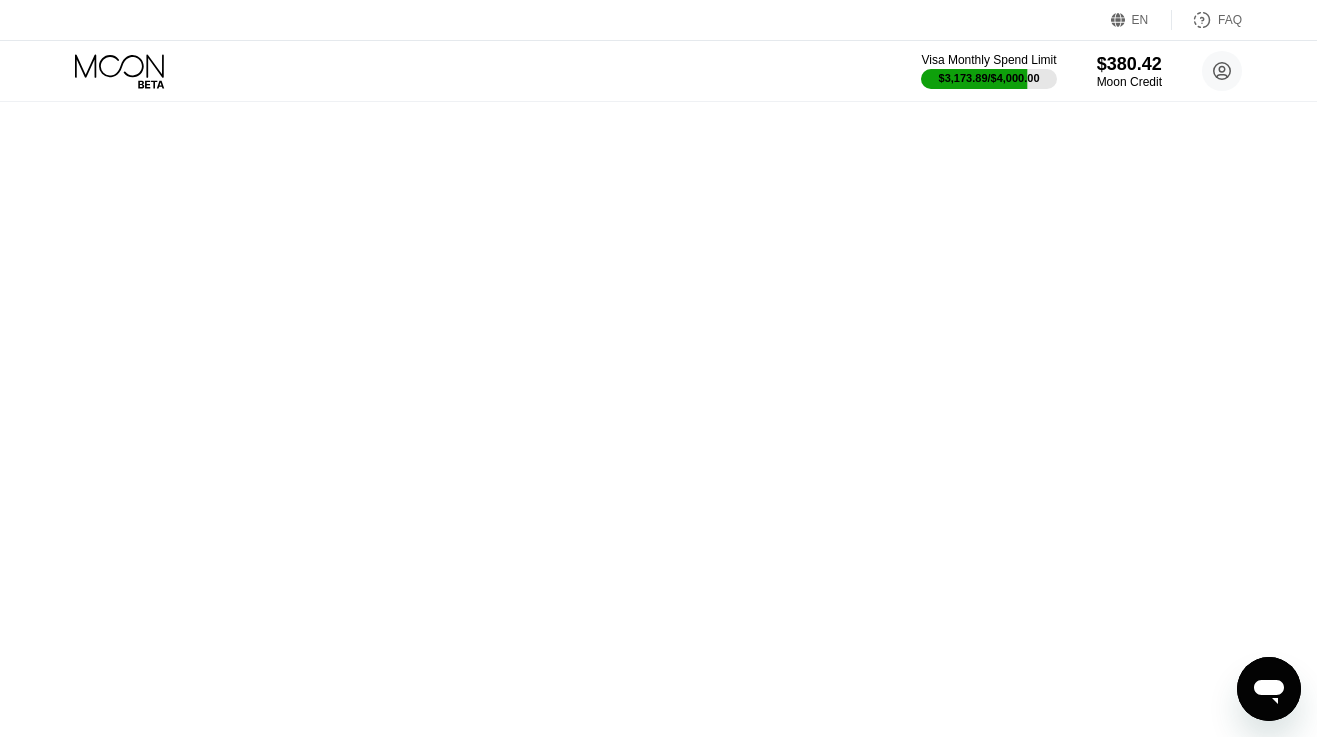 scroll, scrollTop: 0, scrollLeft: 0, axis: both 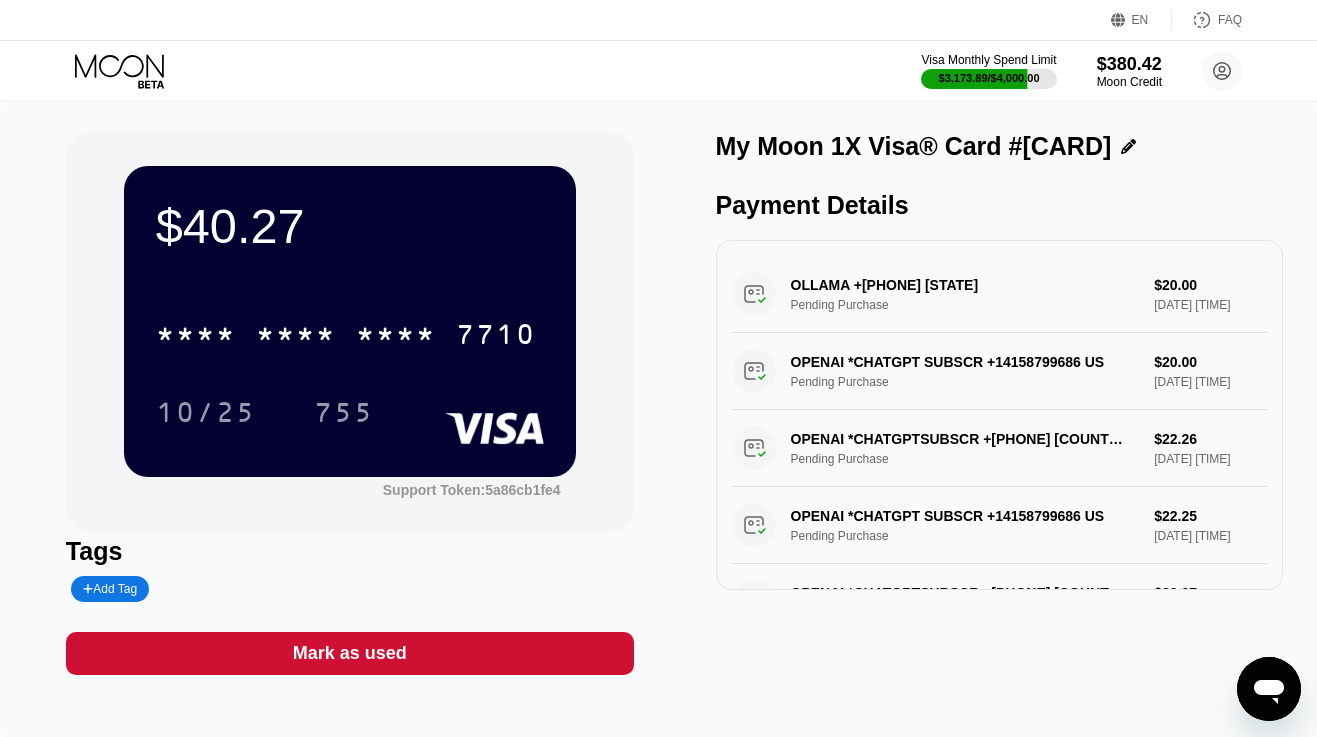 click 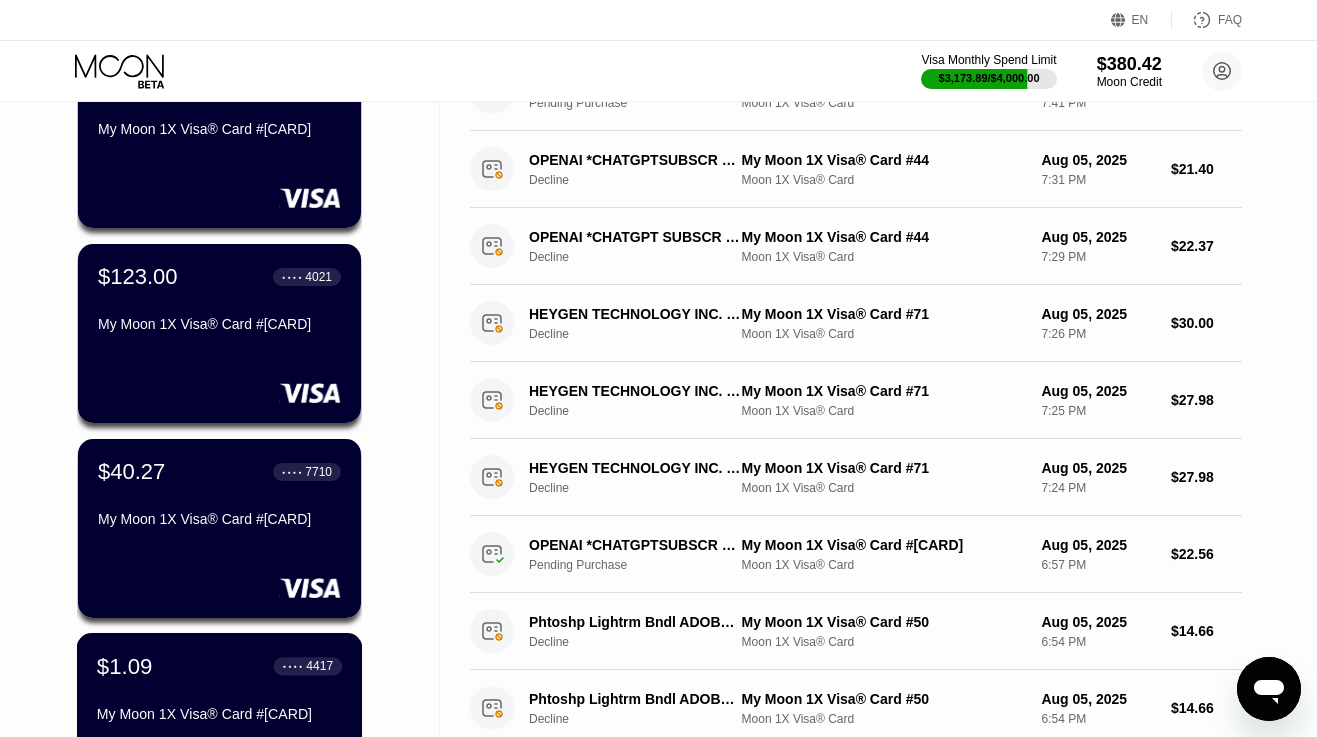 scroll, scrollTop: 391, scrollLeft: 0, axis: vertical 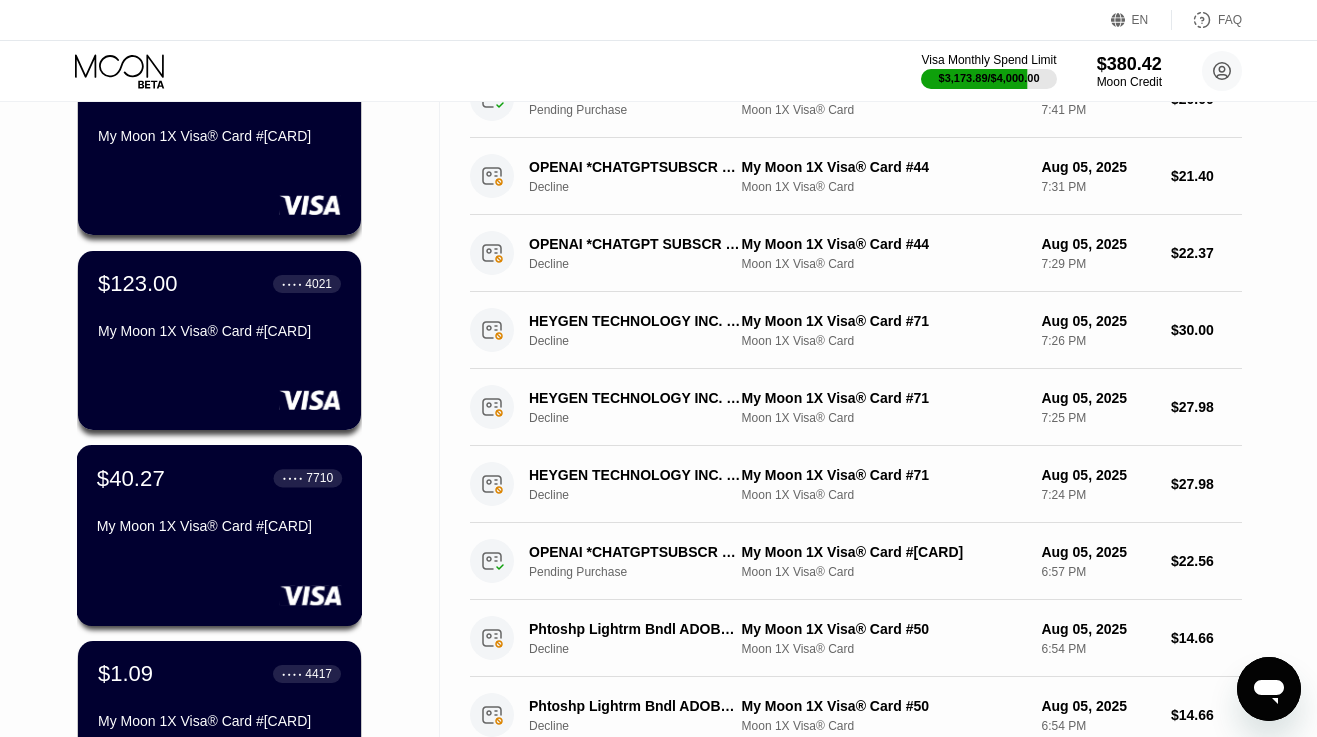 click on "$40.27 ● ● ● ● 7710 My Moon 1X Visa® Card #86" at bounding box center [219, 503] 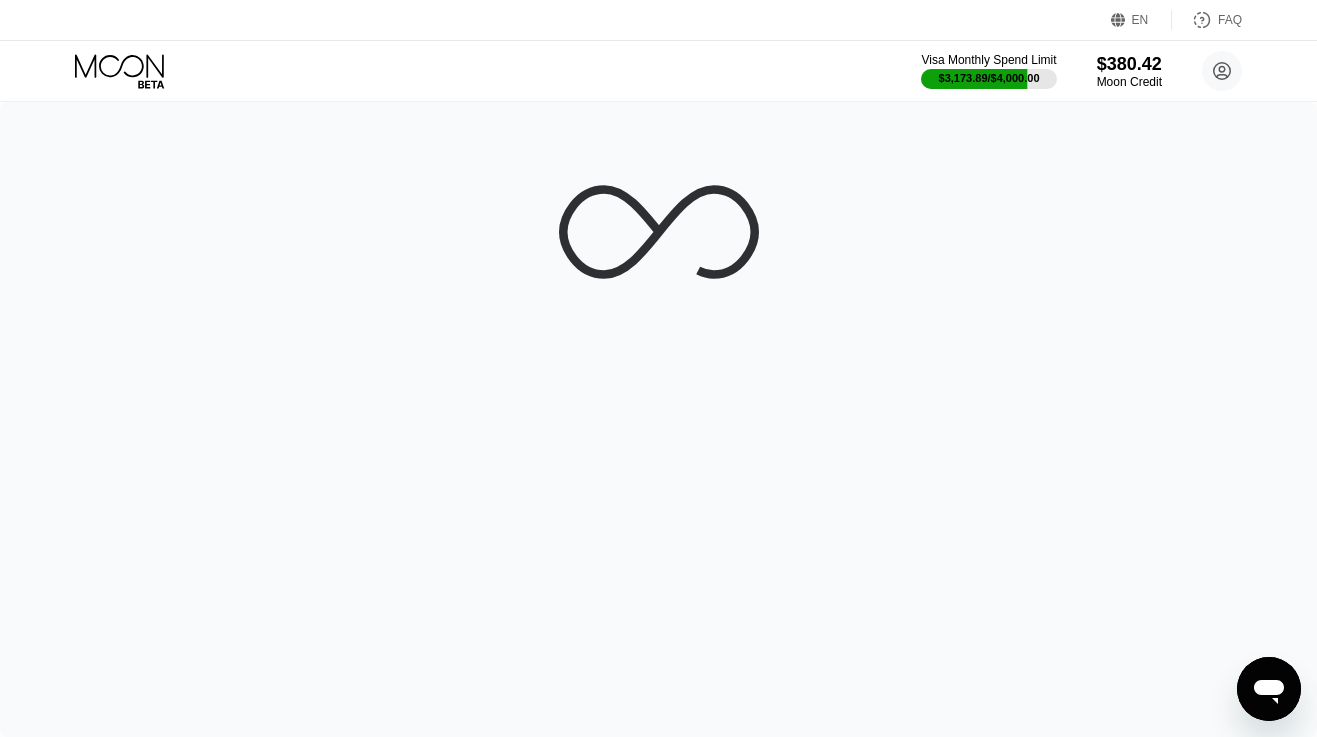 scroll, scrollTop: 0, scrollLeft: 0, axis: both 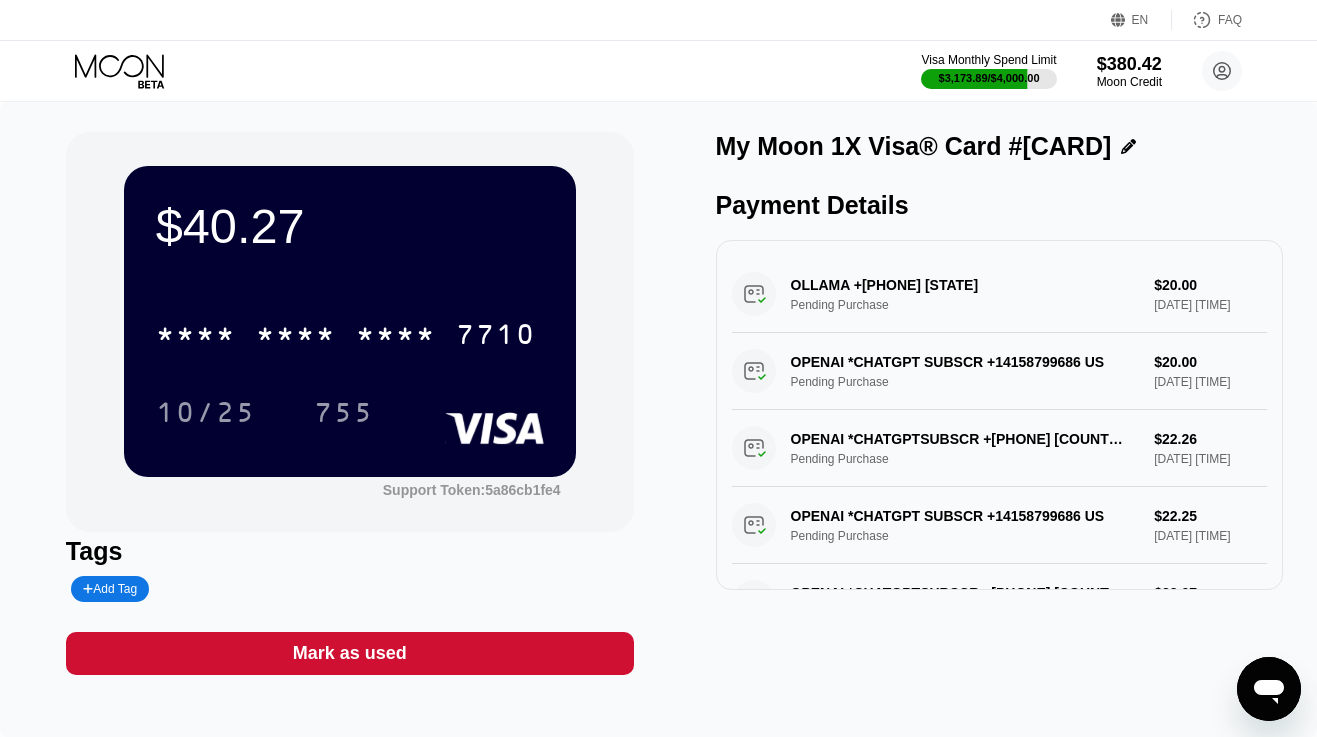 click 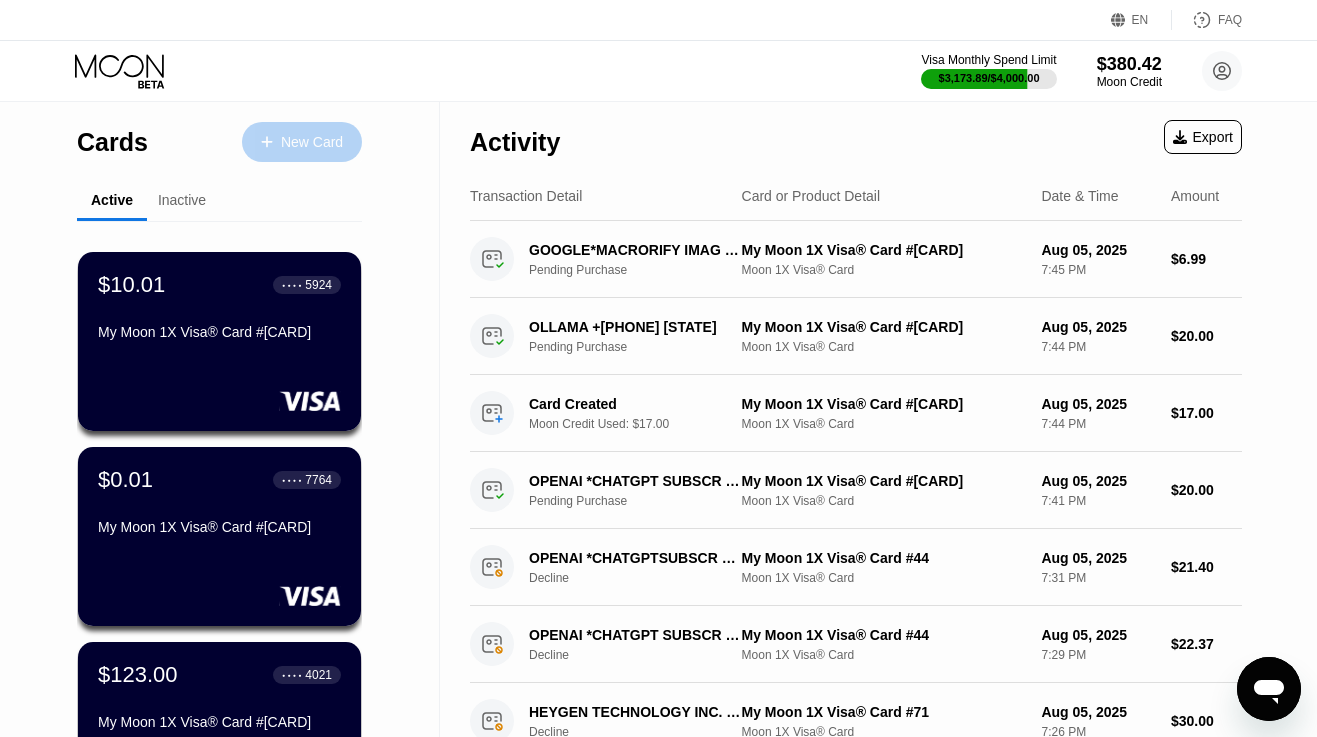 click on "New Card" at bounding box center (312, 142) 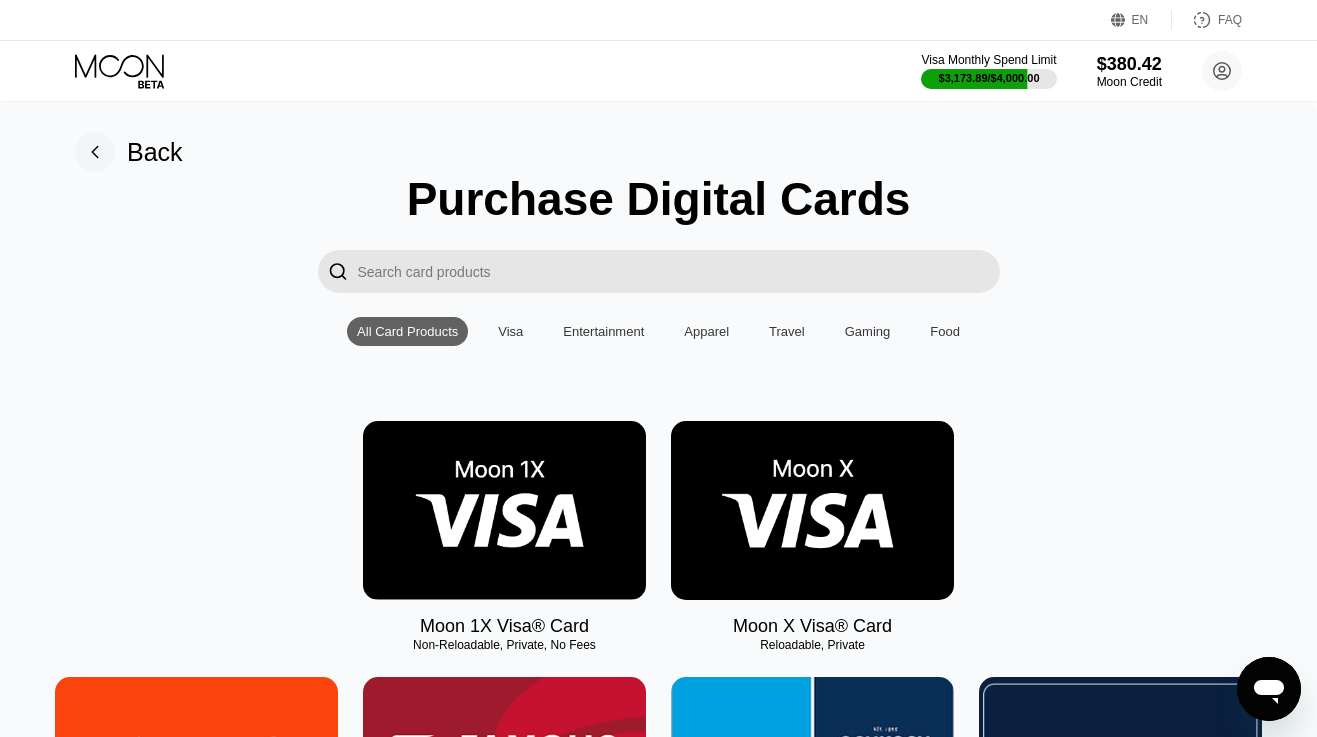 click at bounding box center (504, 510) 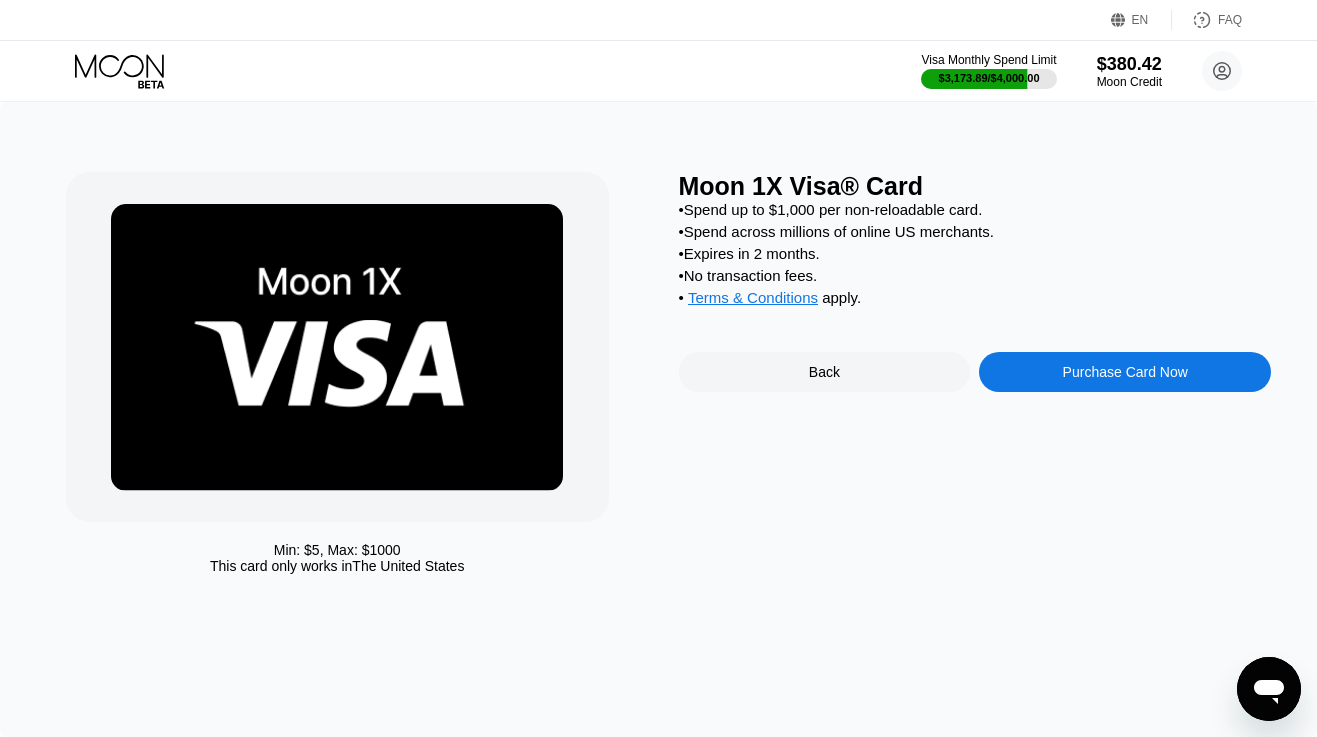 click on "Purchase Card Now" at bounding box center (1125, 372) 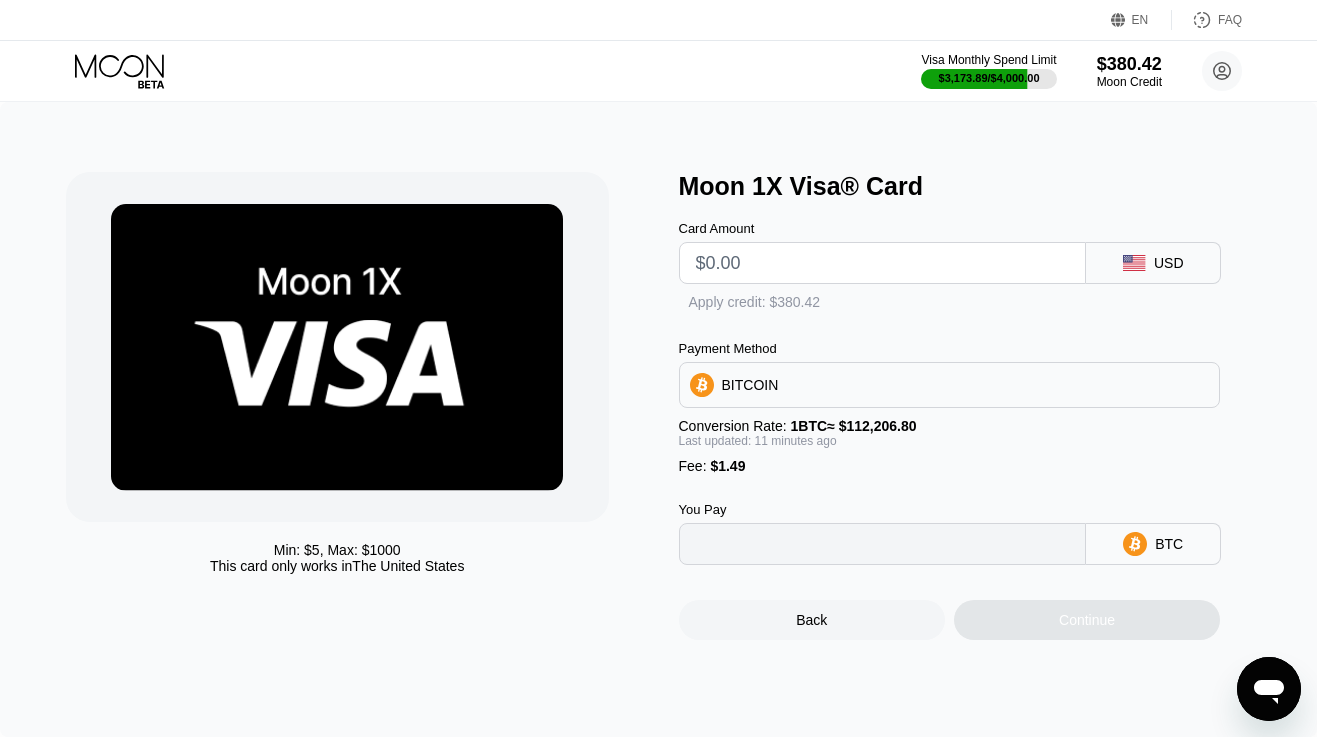 click on "BITCOIN" at bounding box center (950, 385) 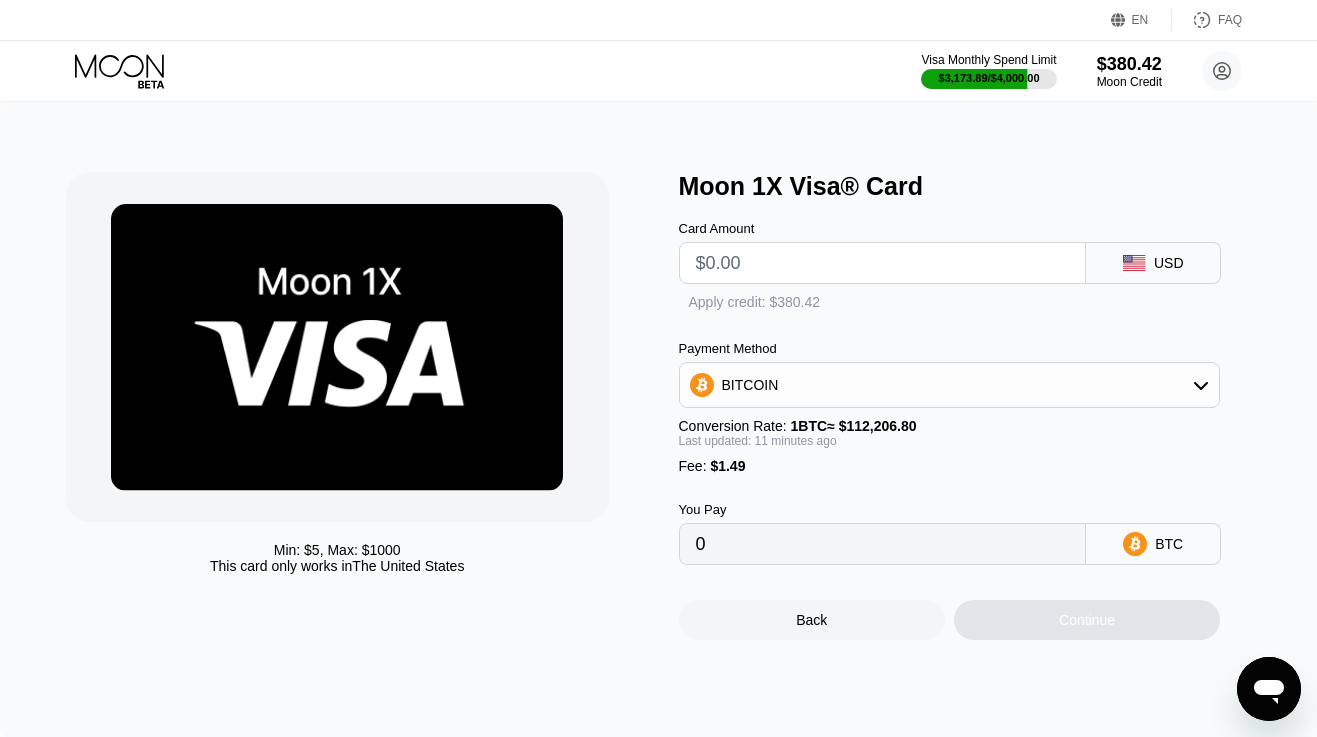type on "0" 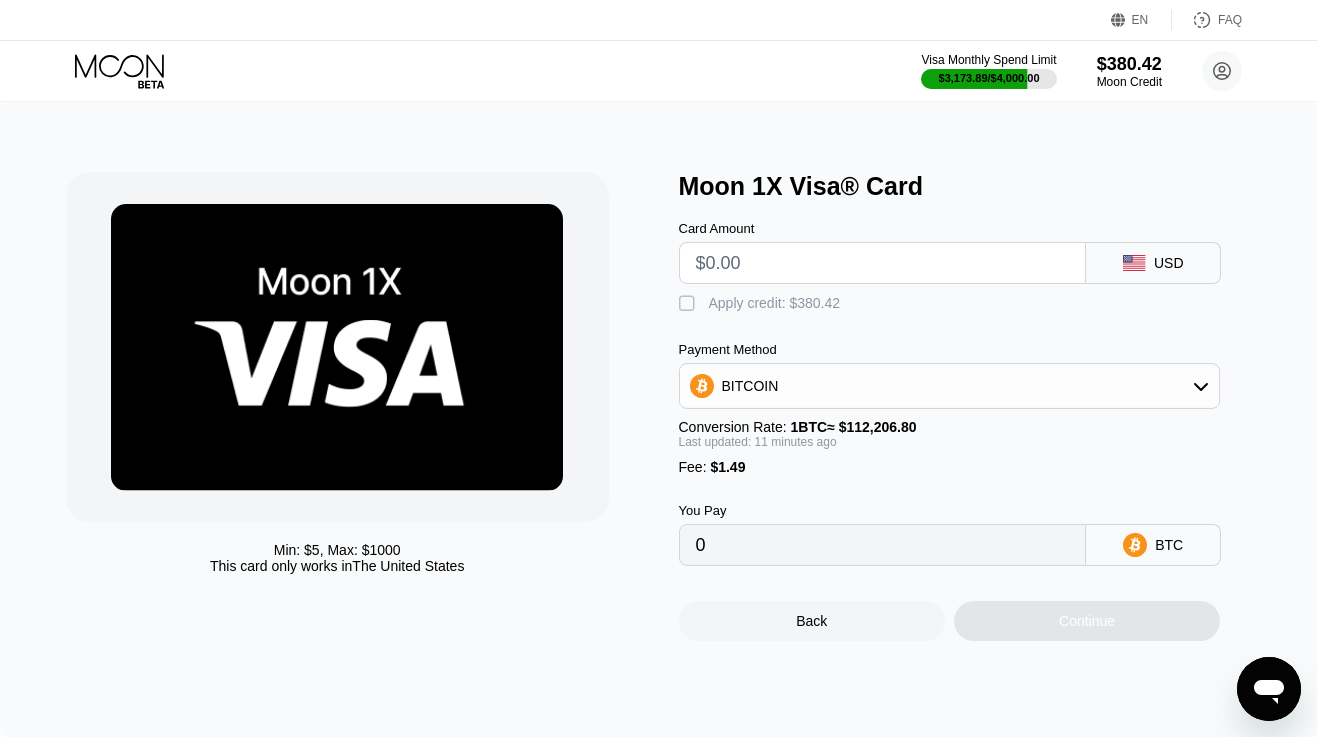 click at bounding box center [883, 263] 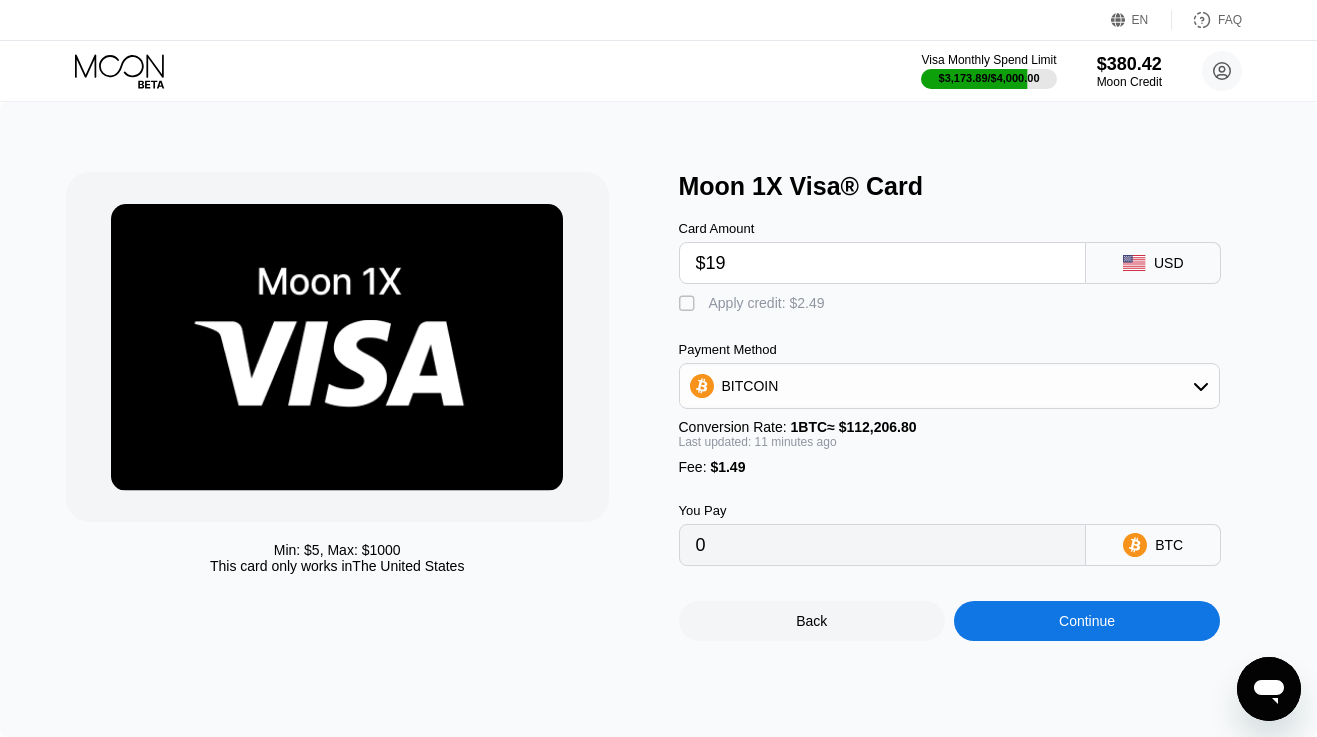 type on "$190" 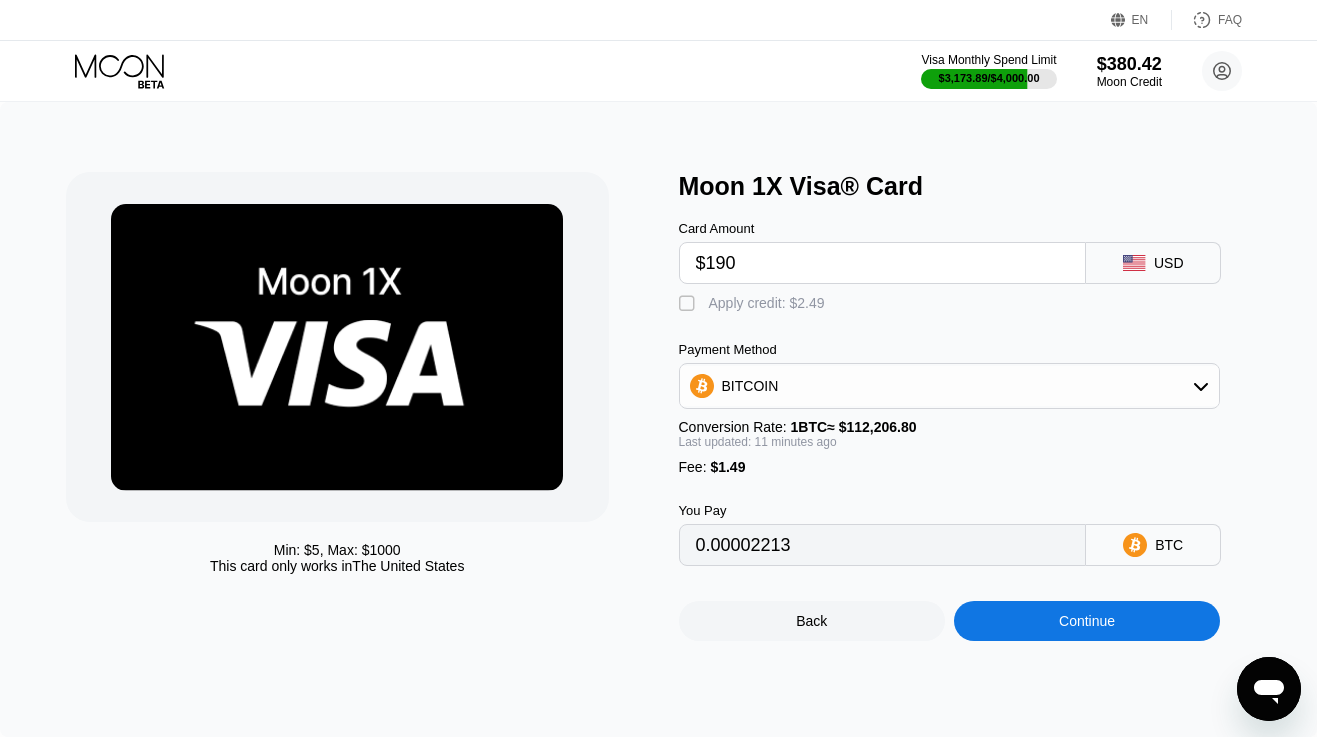 type on "0.00170121" 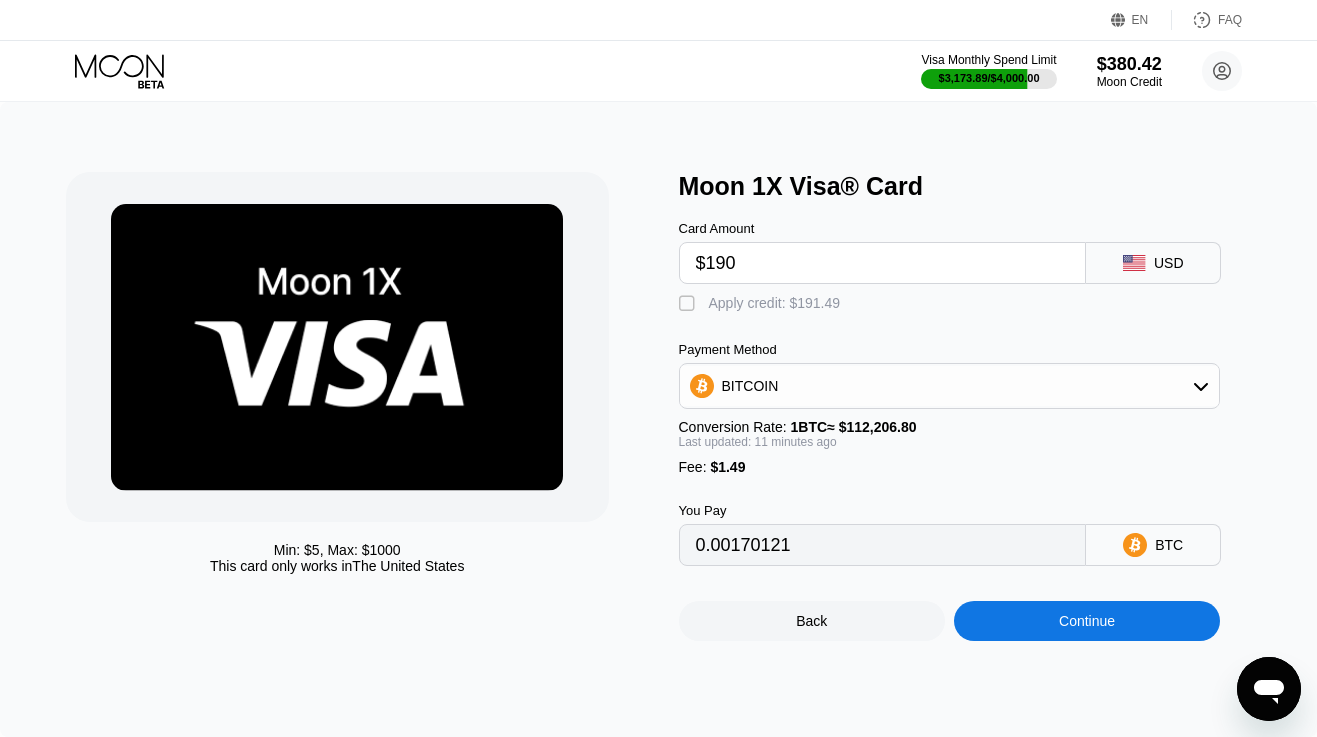 type on "$190" 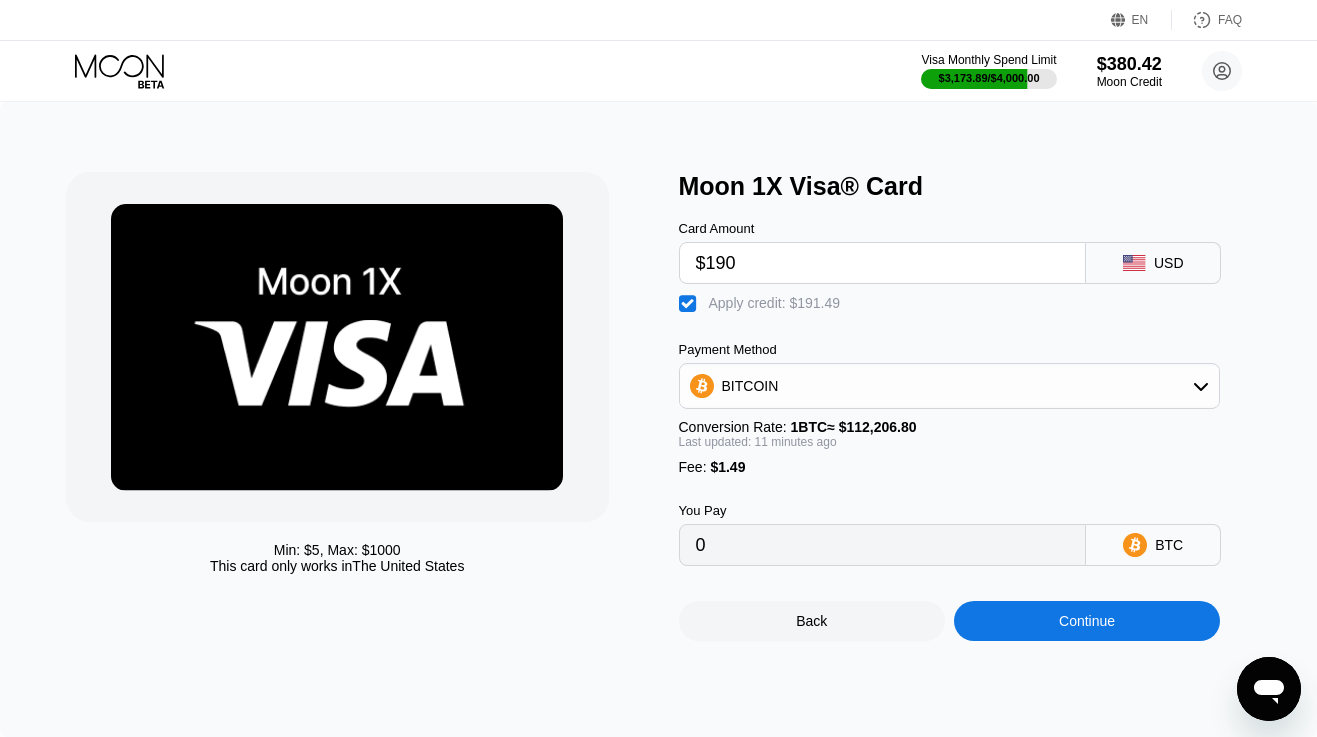 click on "Continue" at bounding box center [1087, 621] 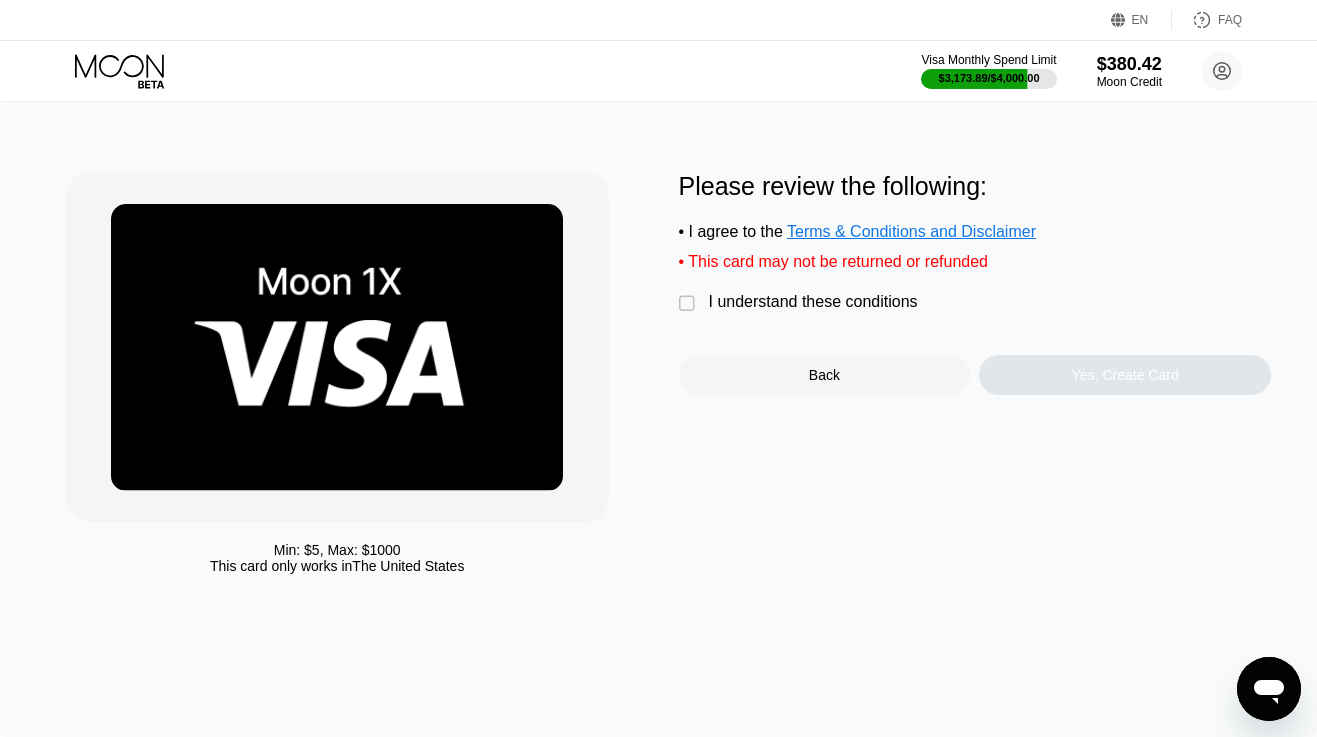 click on "I understand these conditions" at bounding box center (813, 302) 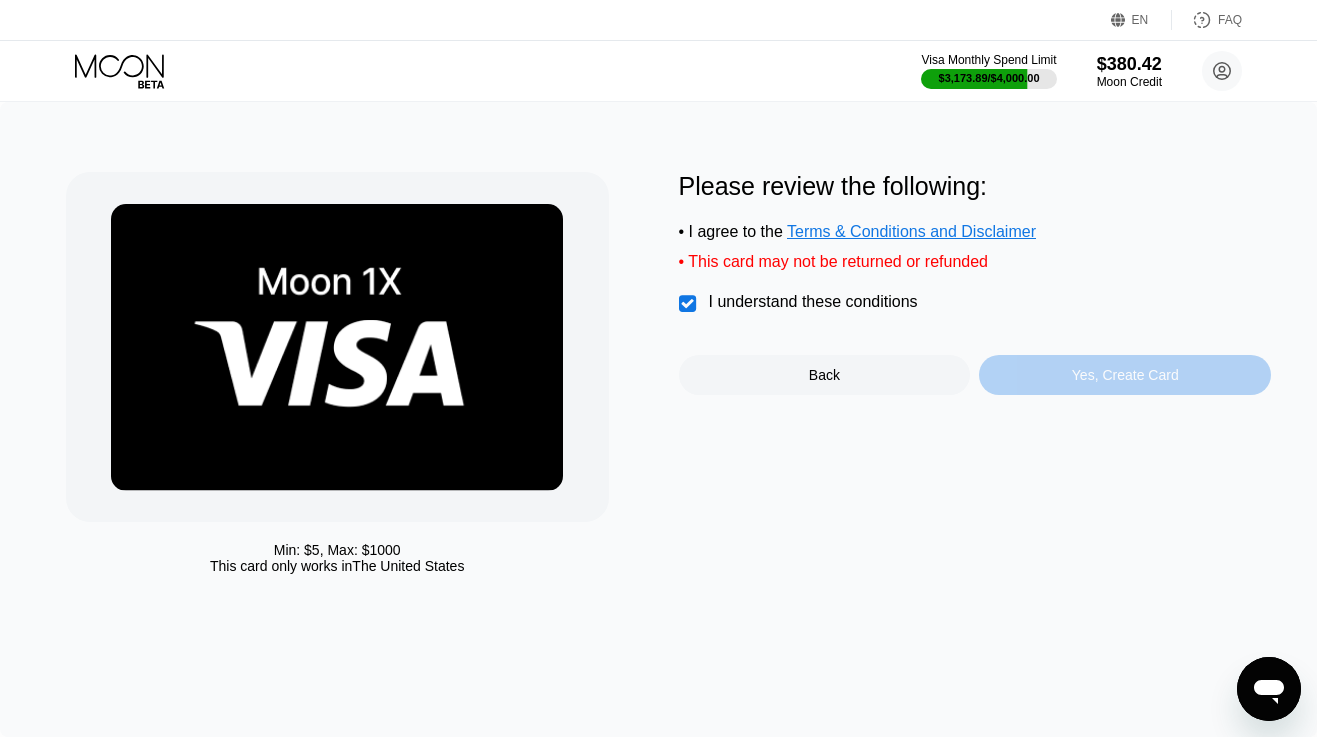 click on "Yes, Create Card" at bounding box center [1125, 375] 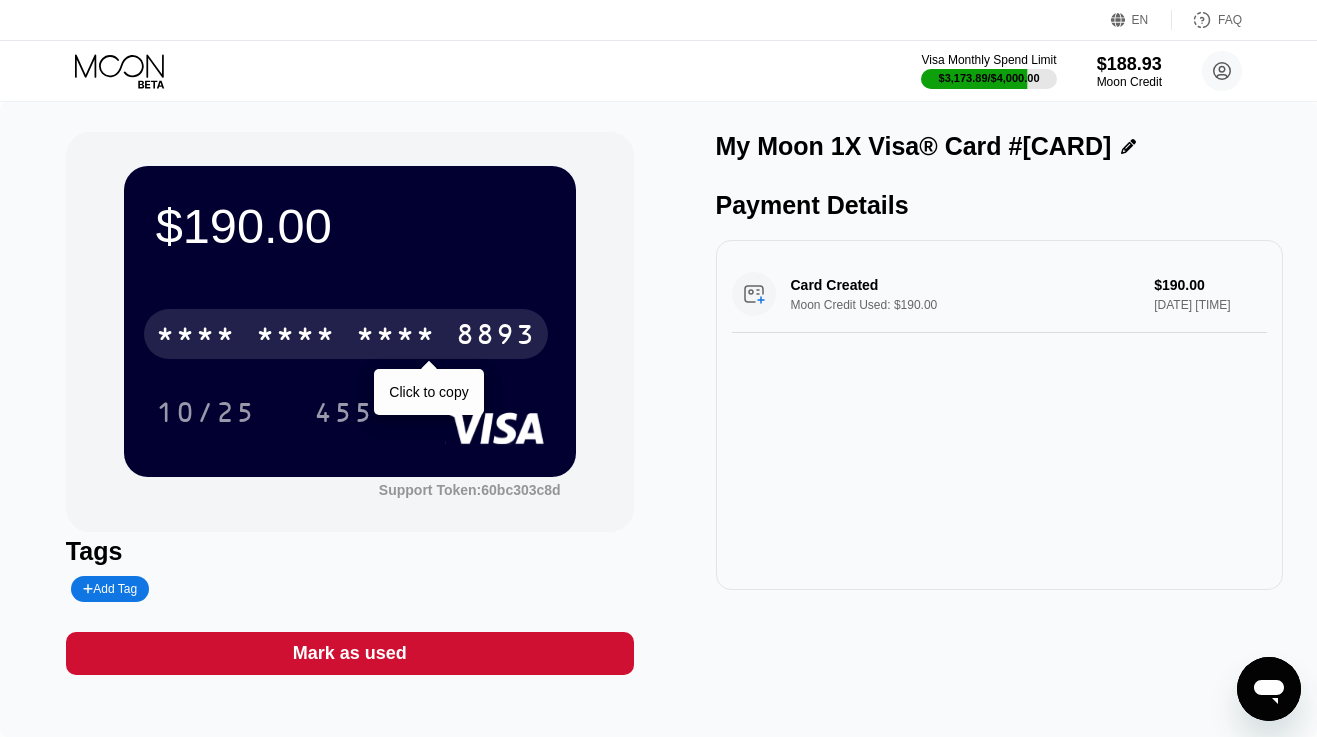 click on "* * * *" at bounding box center (396, 337) 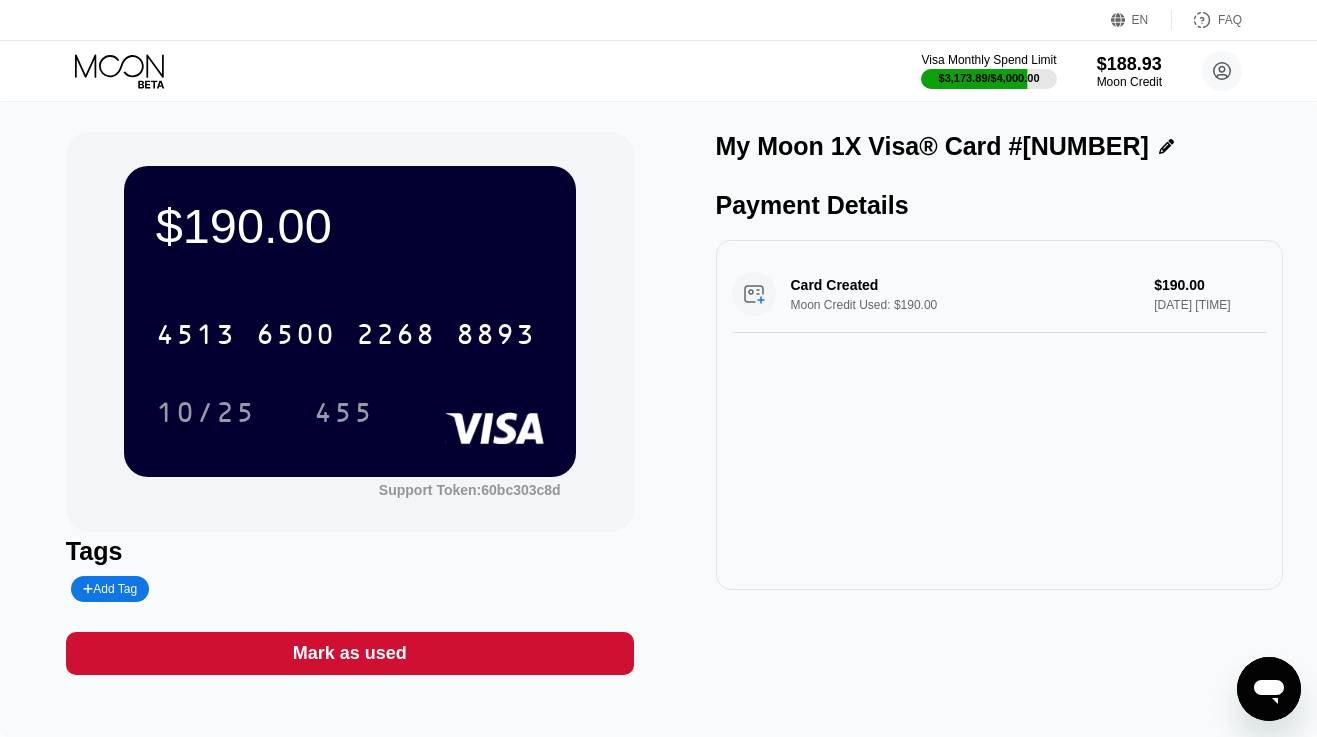 scroll, scrollTop: 0, scrollLeft: 0, axis: both 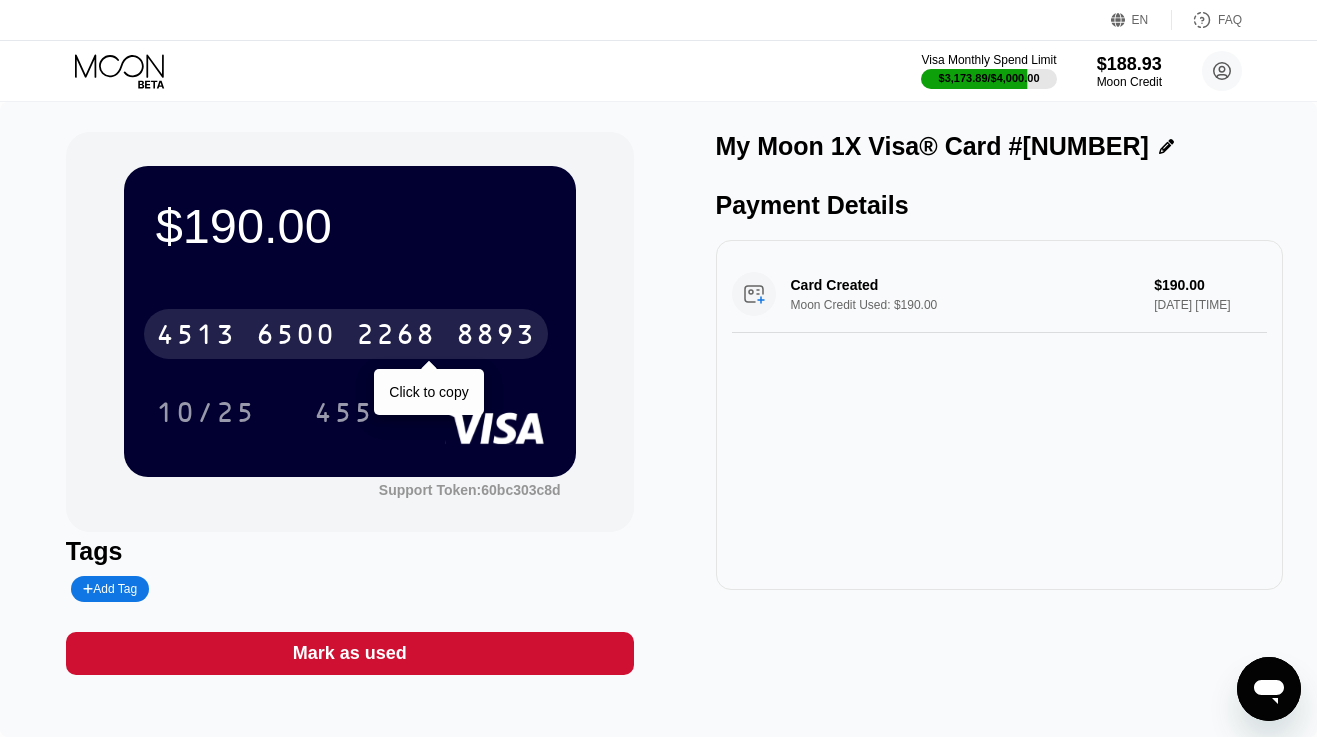 click on "6500" at bounding box center [296, 337] 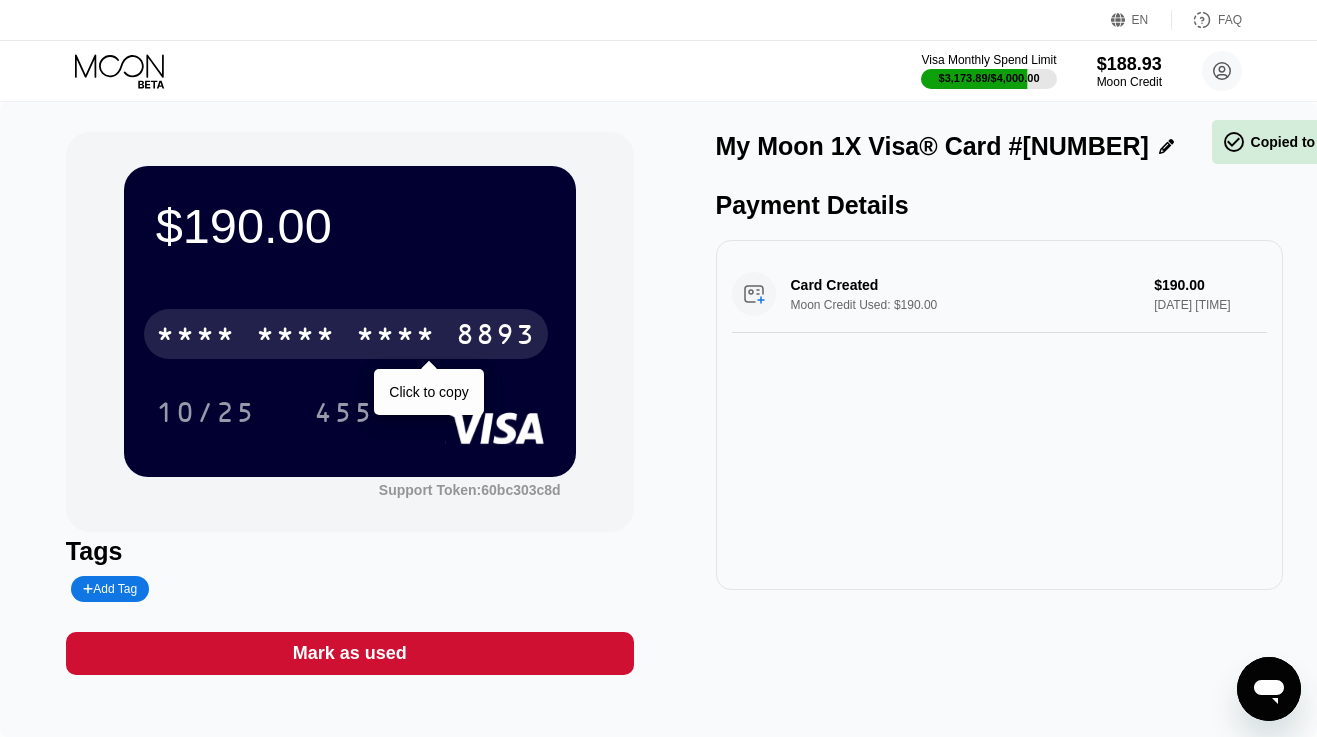 click on "* * * *" at bounding box center (296, 337) 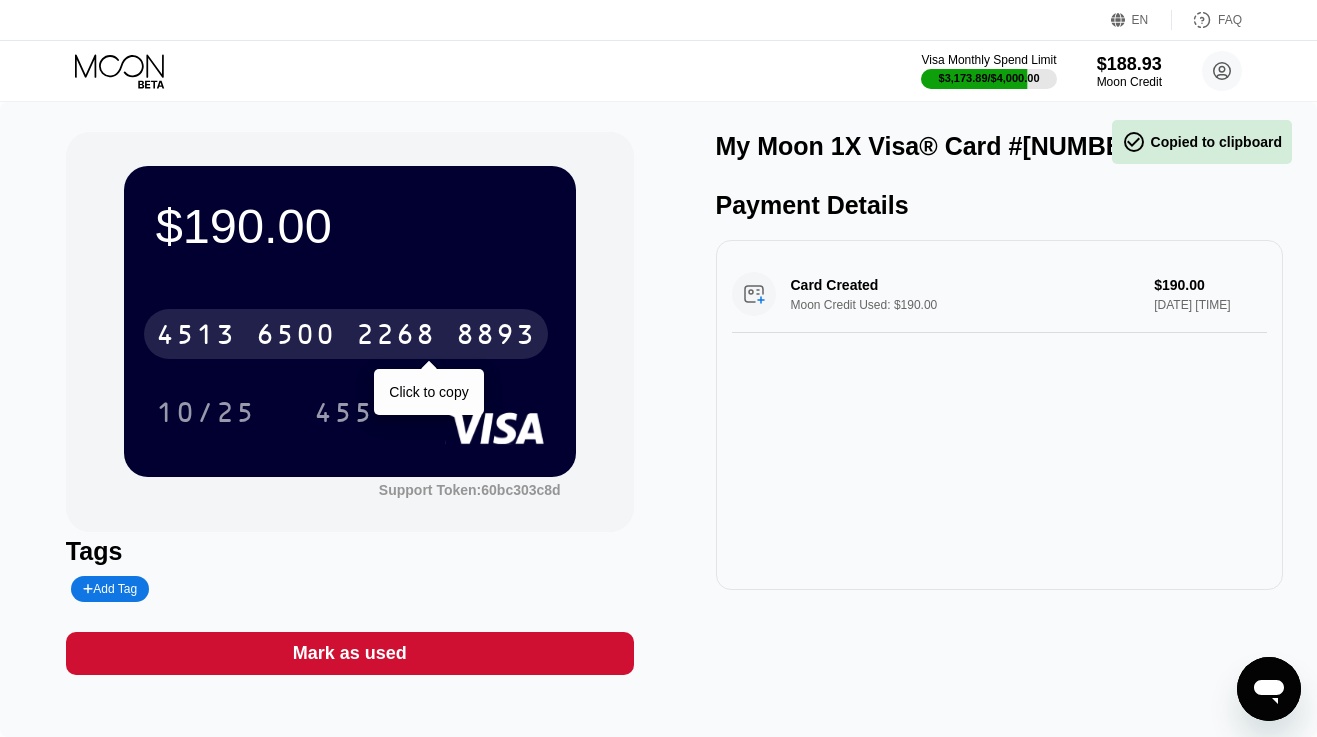 click on "2268" at bounding box center (396, 337) 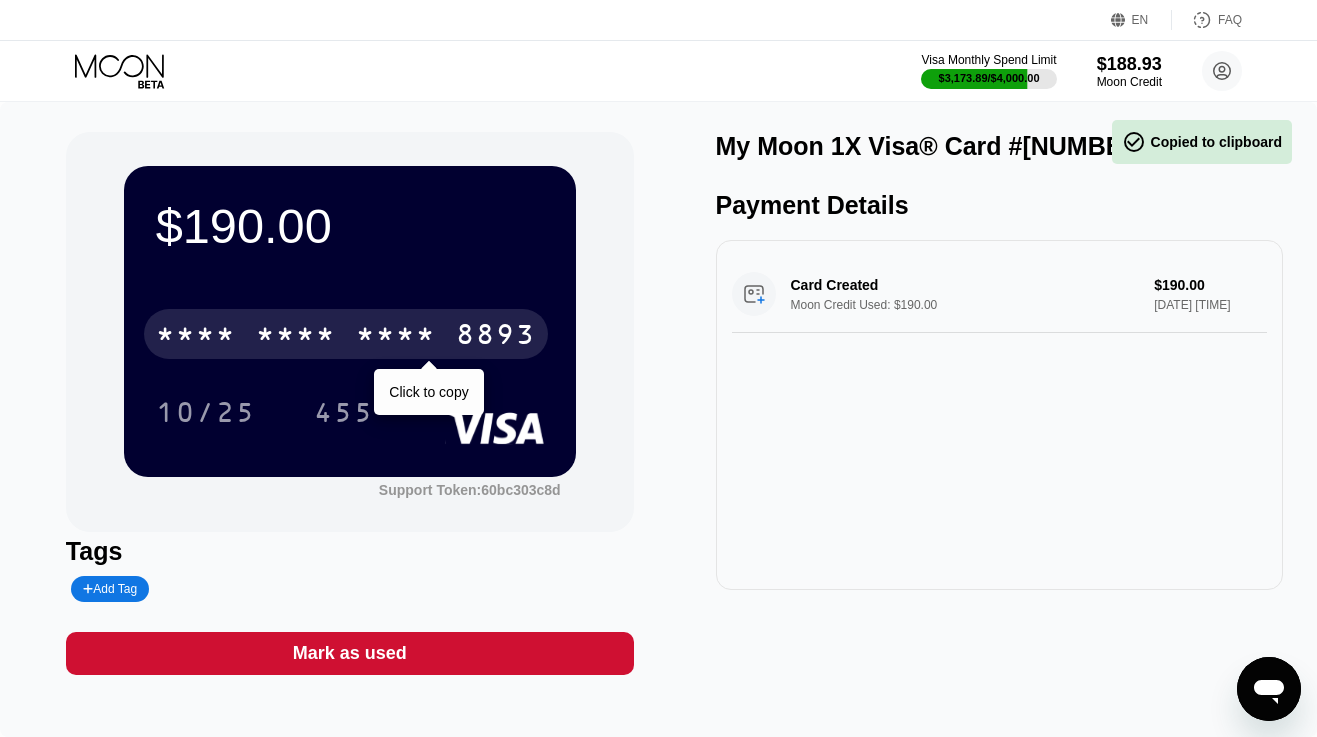 click on "* * * *" at bounding box center [396, 337] 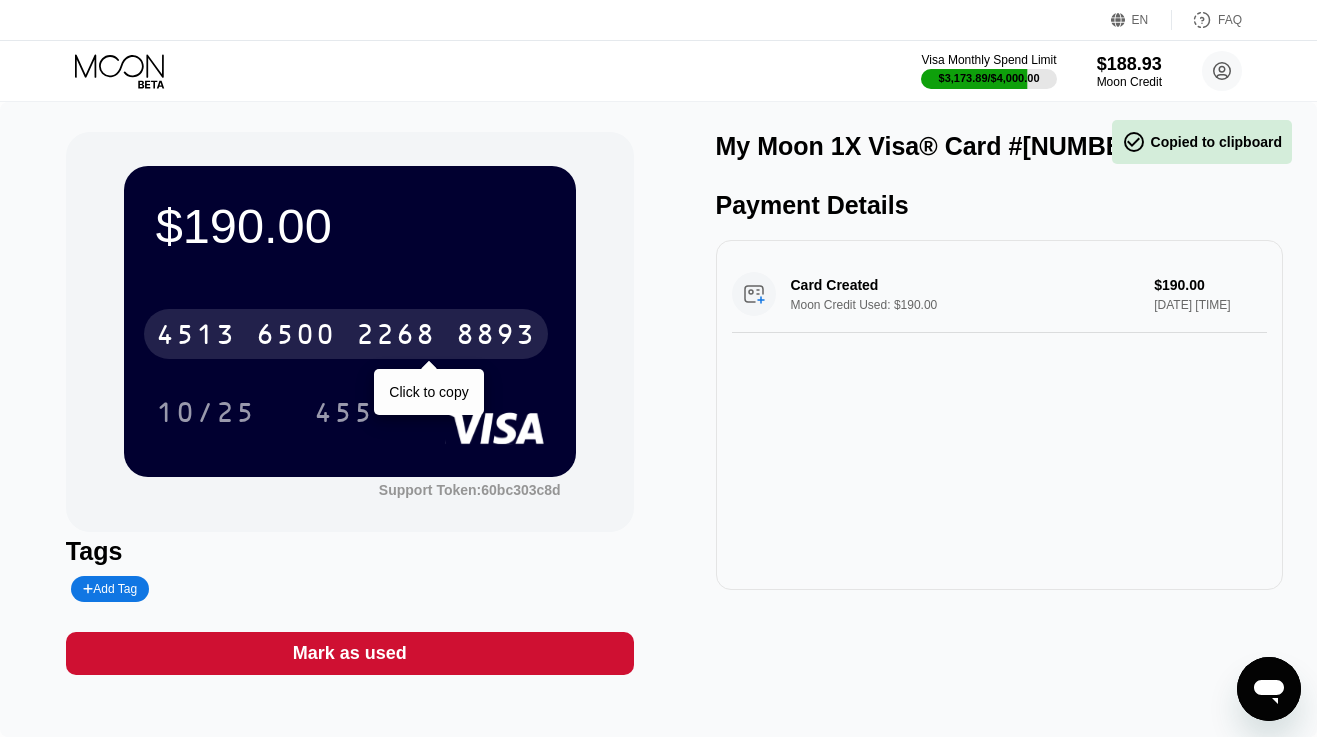click on "2268" at bounding box center (396, 337) 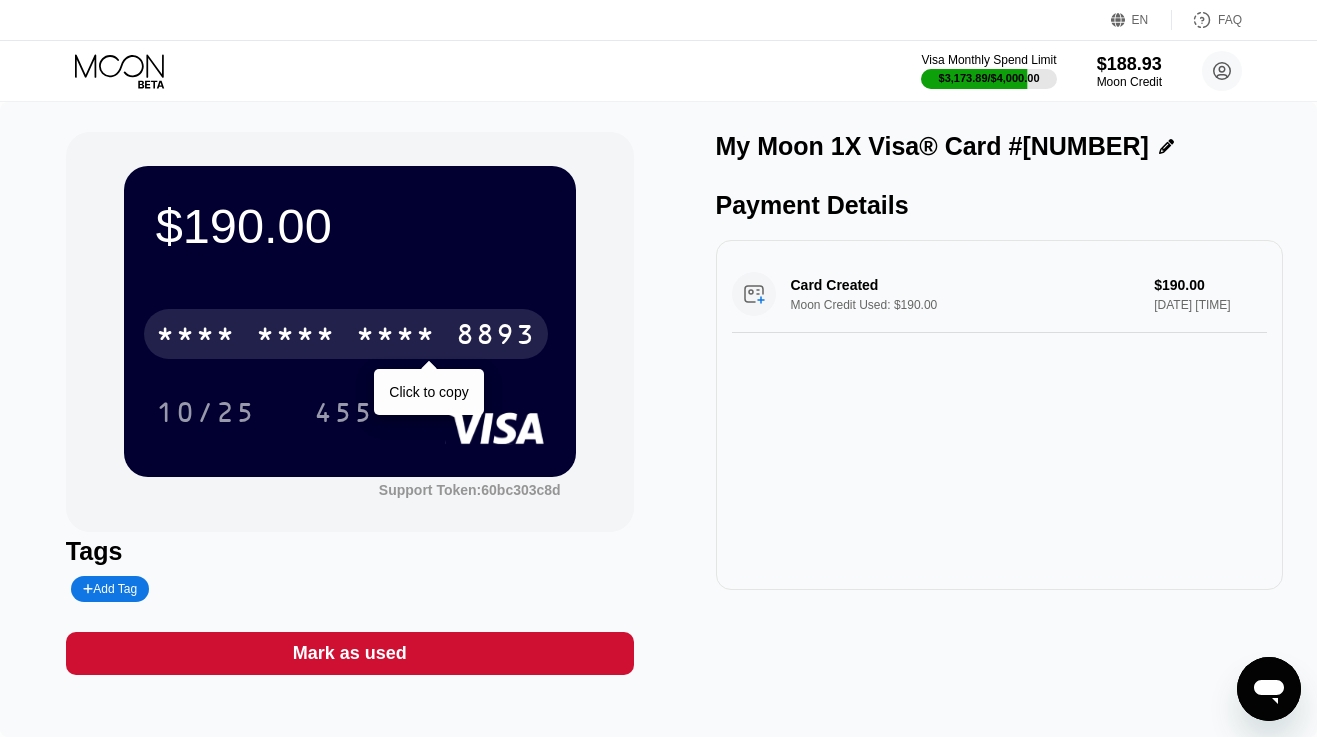 click on "* * * *" at bounding box center [296, 337] 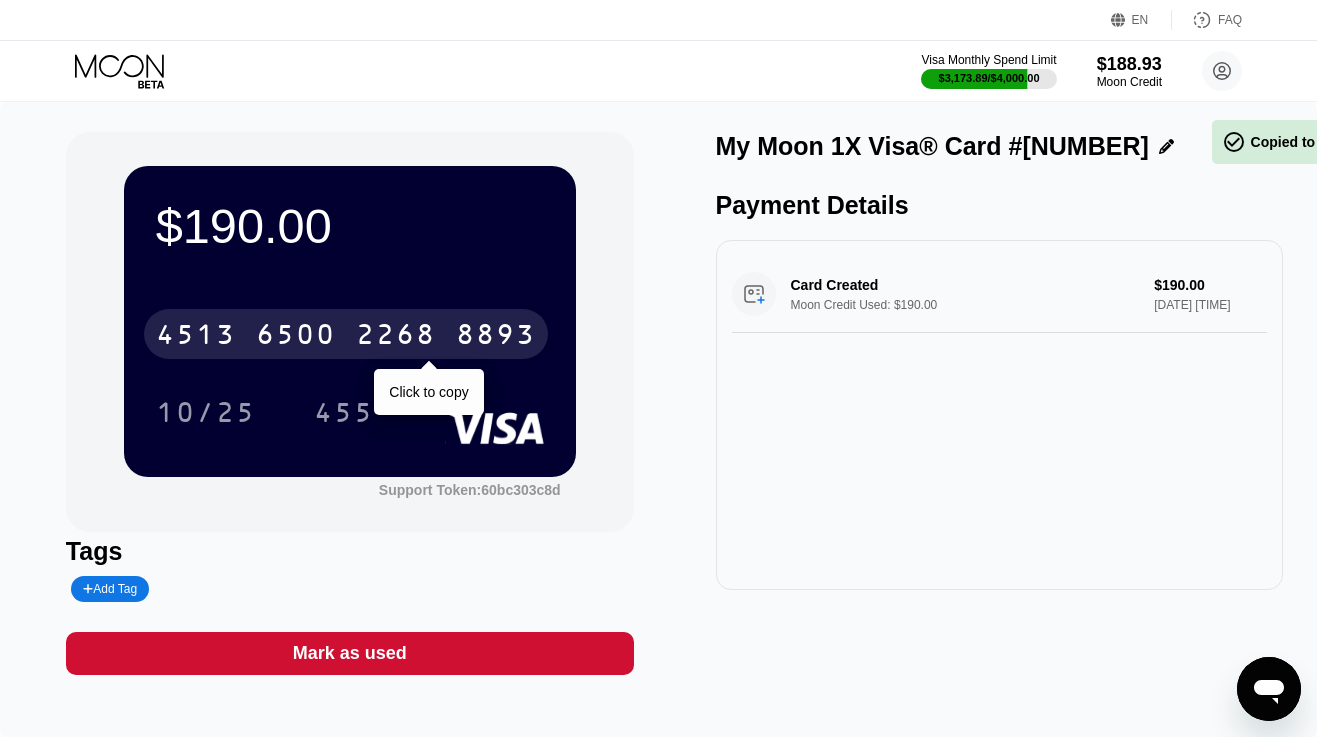 click on "6500" at bounding box center [296, 337] 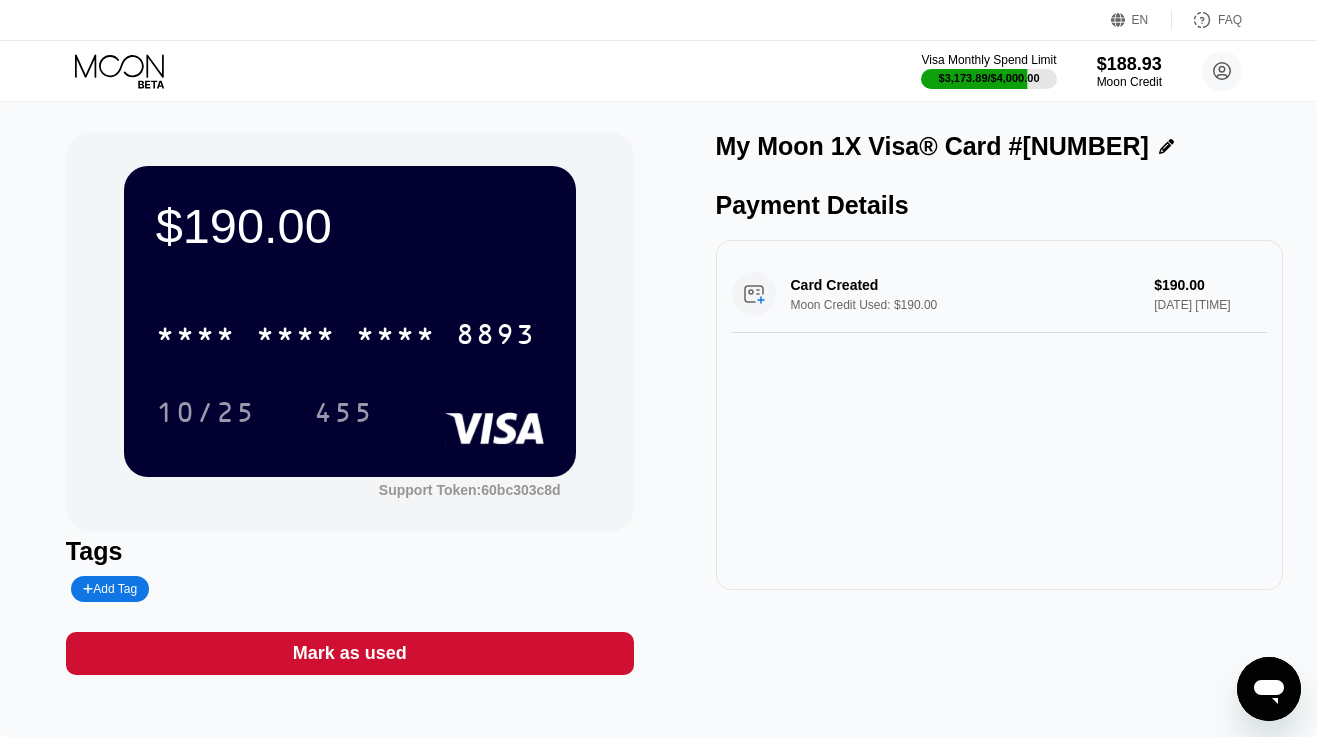 click on "Visa Monthly Spend Limit $3,173.89 / $4,000.00 $188.93 Moon Credit andreibsnew@proton.me  Home Settings Support Careers About Us Log out Privacy policy Terms" at bounding box center (658, 71) 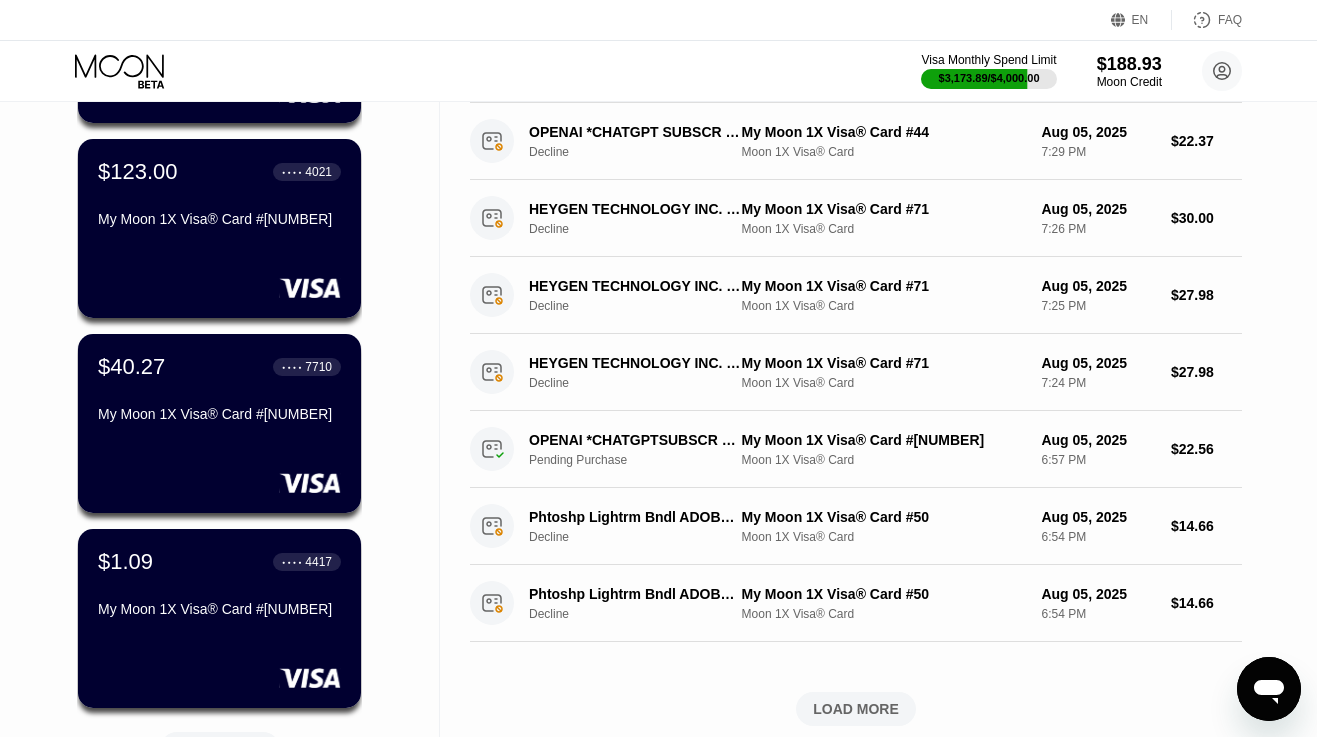 scroll, scrollTop: 532, scrollLeft: 0, axis: vertical 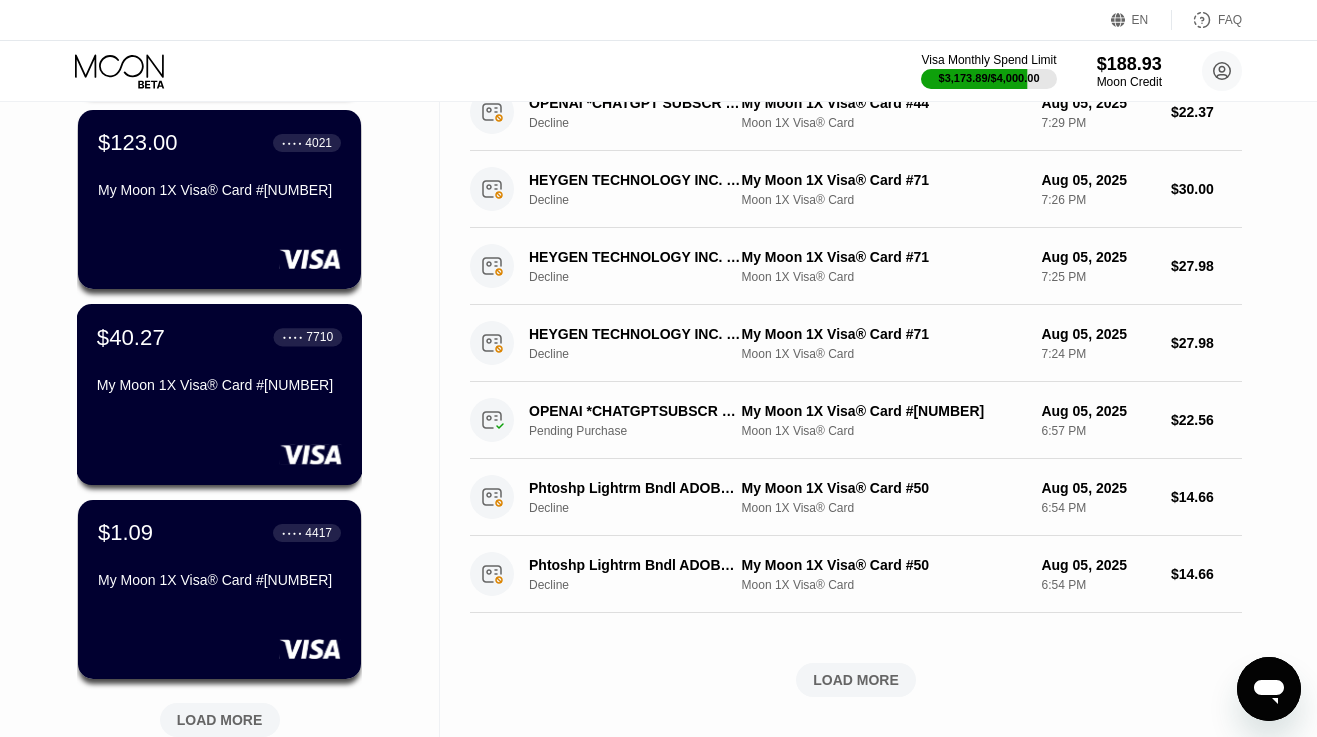 click on "$40.27 ● ● ● ● 7710 My Moon 1X Visa® Card #86" at bounding box center (219, 362) 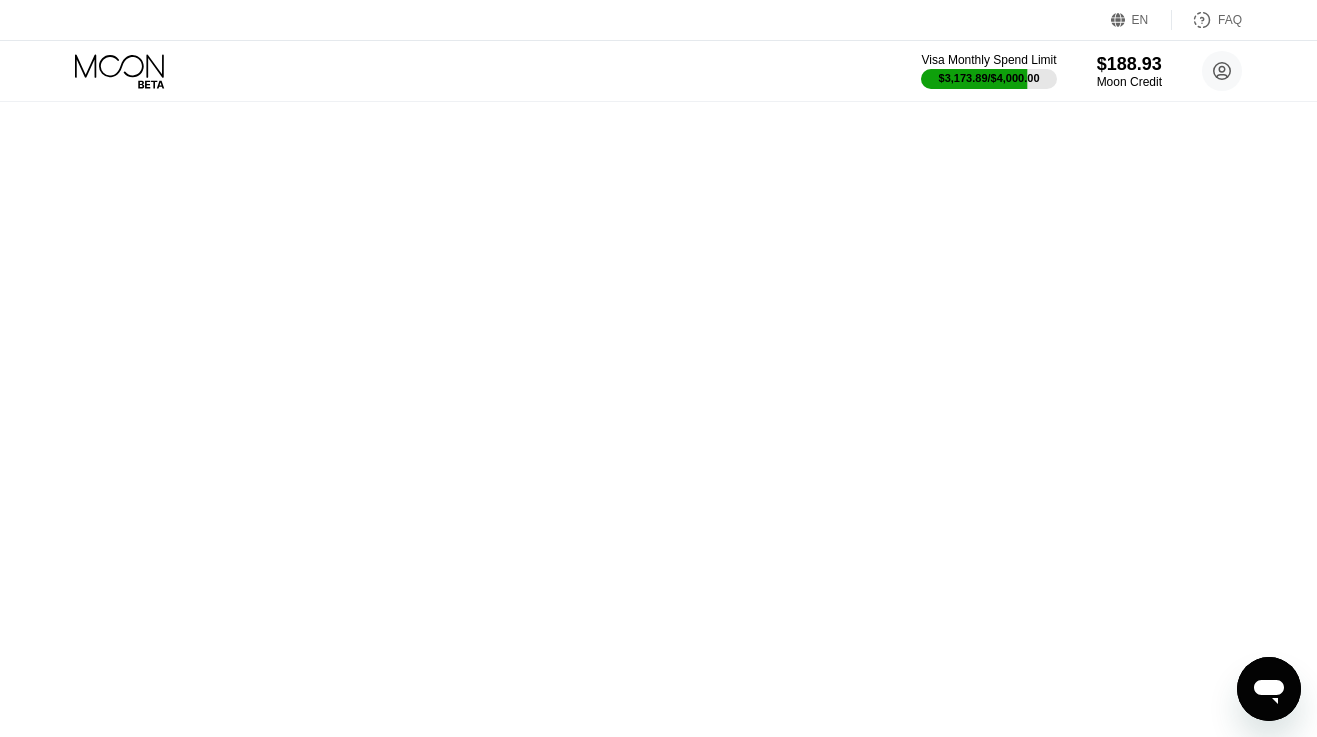 scroll, scrollTop: 0, scrollLeft: 0, axis: both 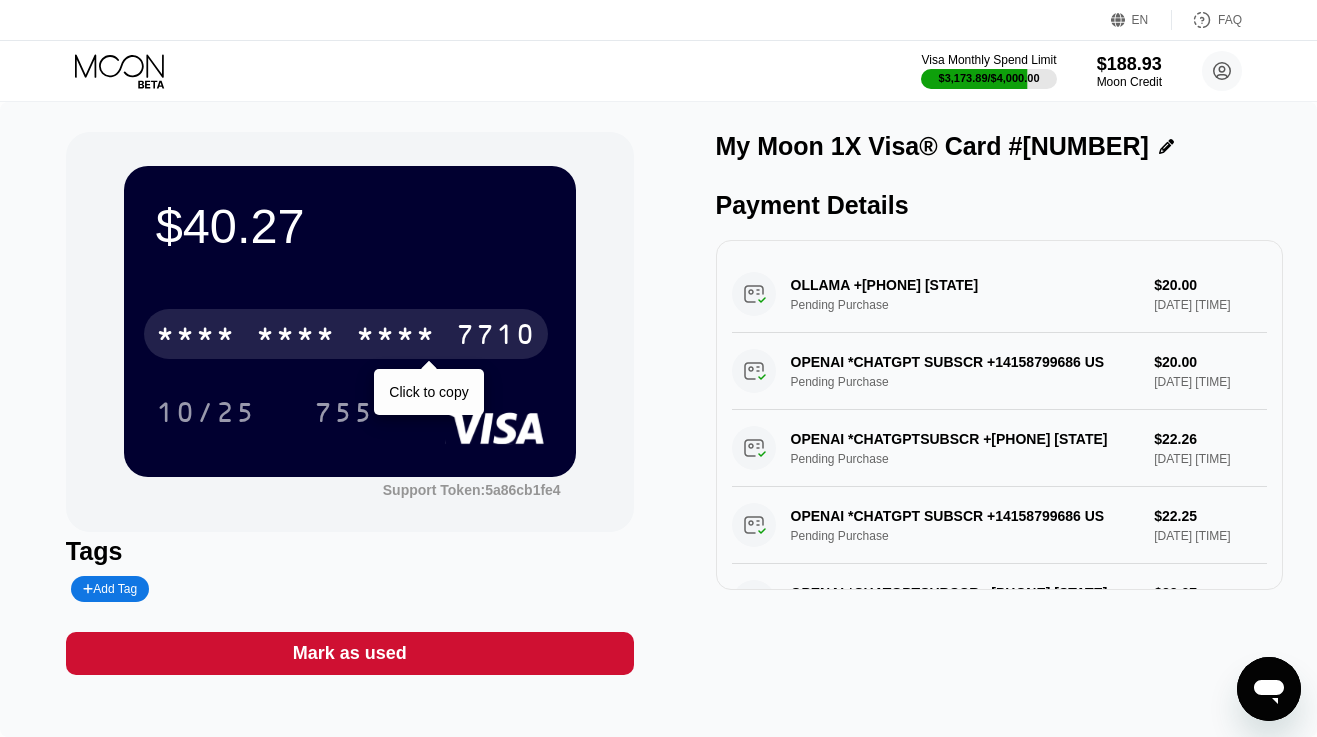 click on "7710" at bounding box center [496, 337] 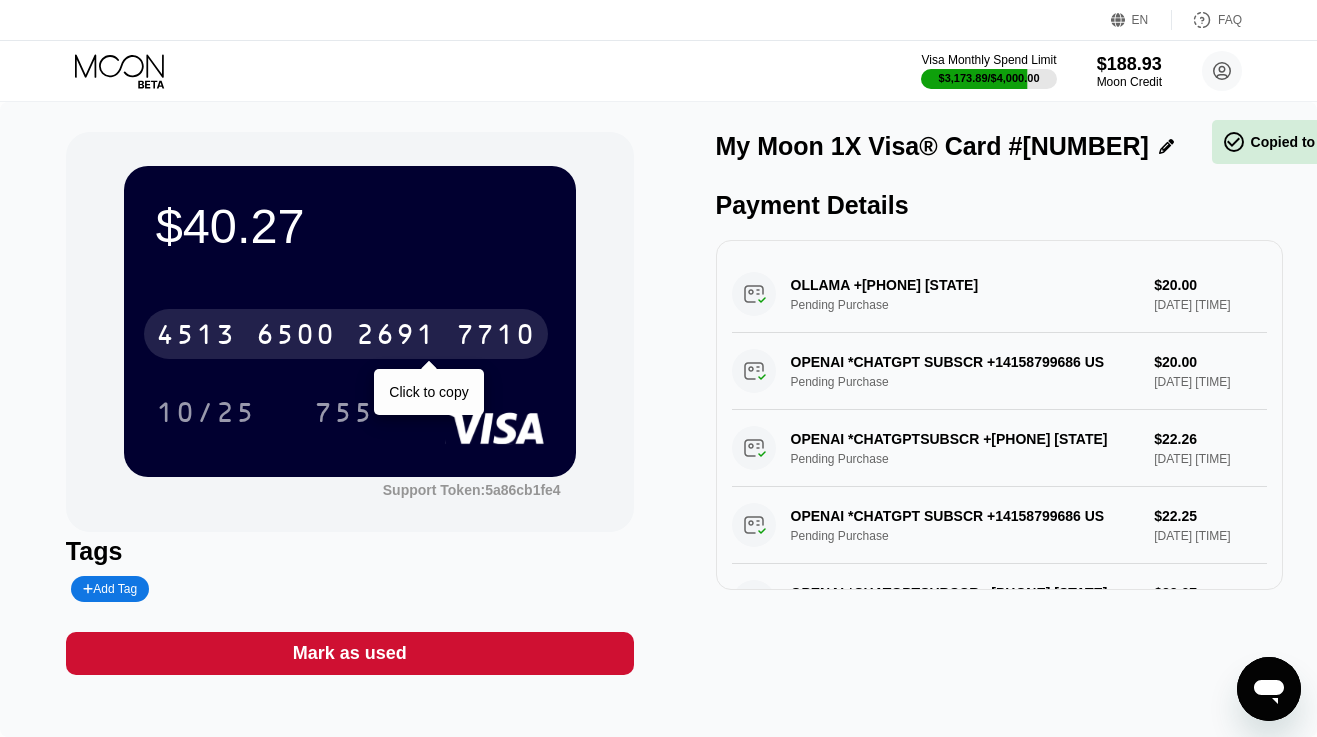 click on "7710" at bounding box center [496, 337] 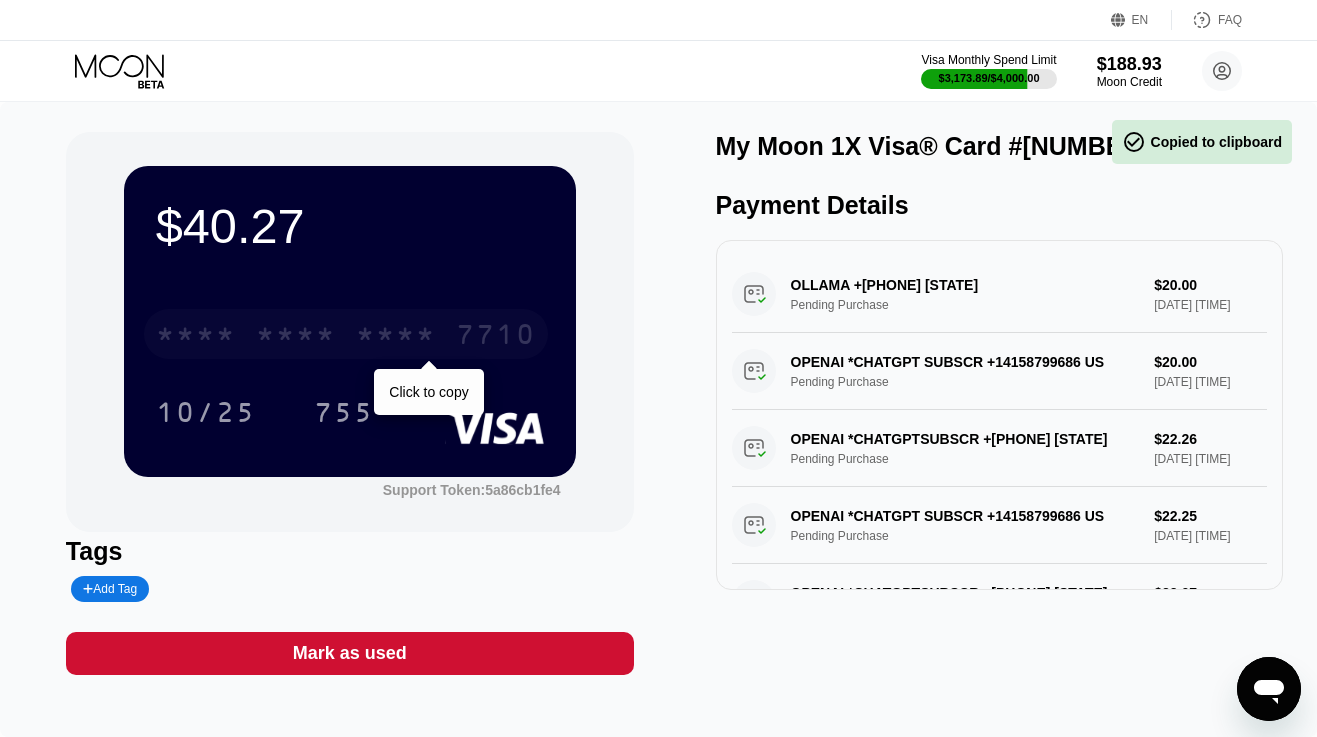 click on "* * * * * * * * * * * * 7710" at bounding box center (346, 334) 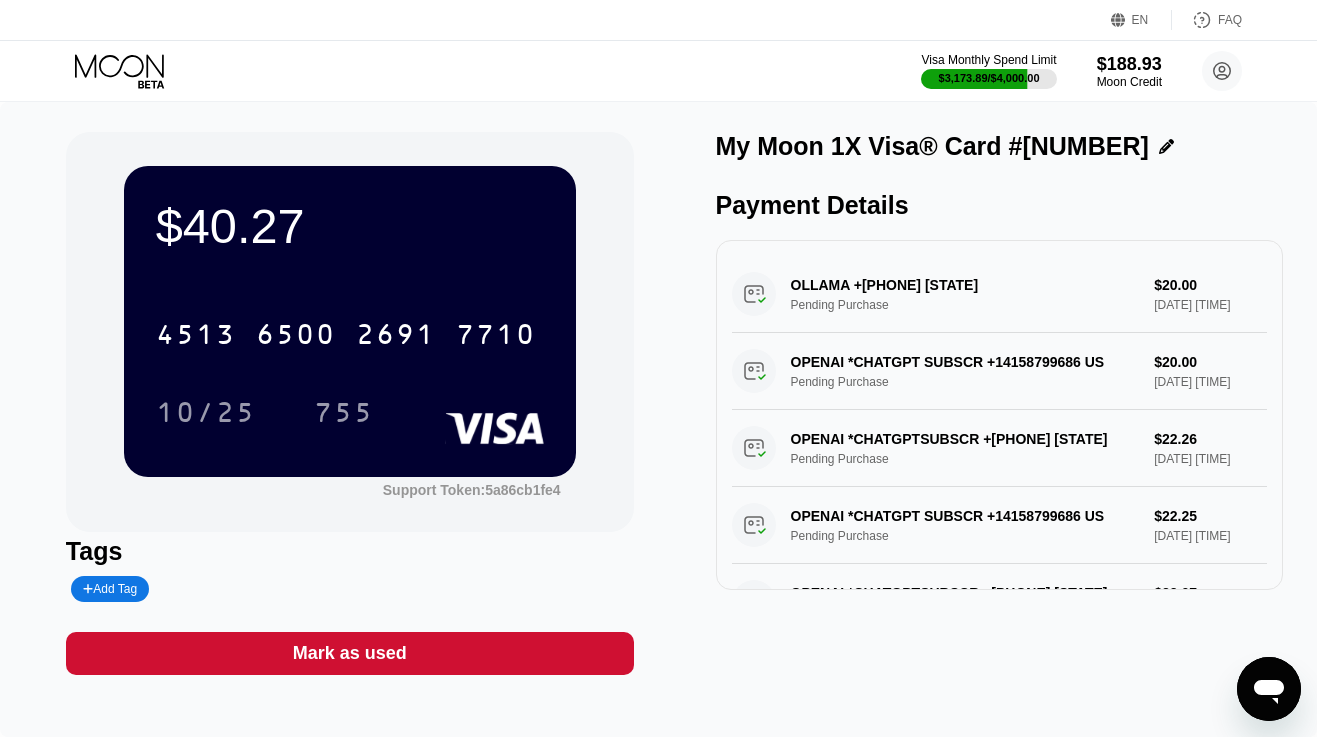 click 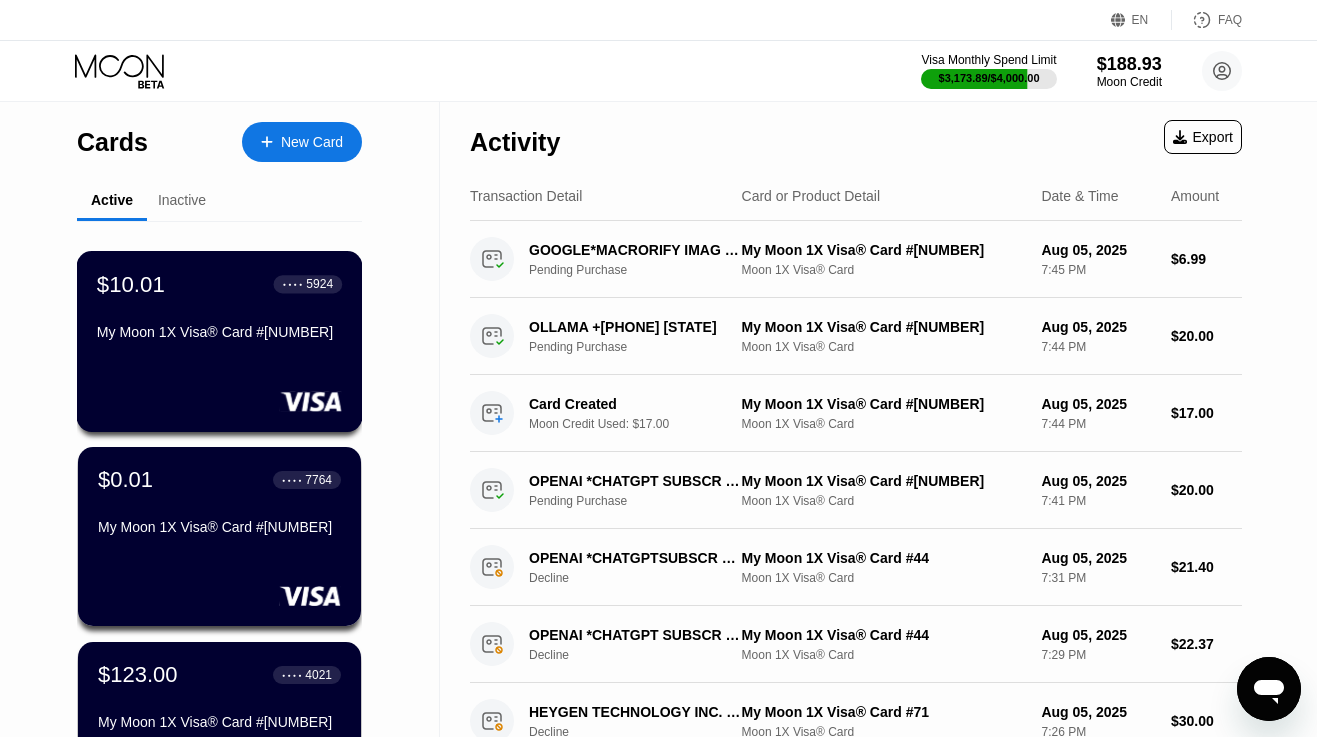 click on "My Moon 1X Visa® Card #89" at bounding box center [219, 332] 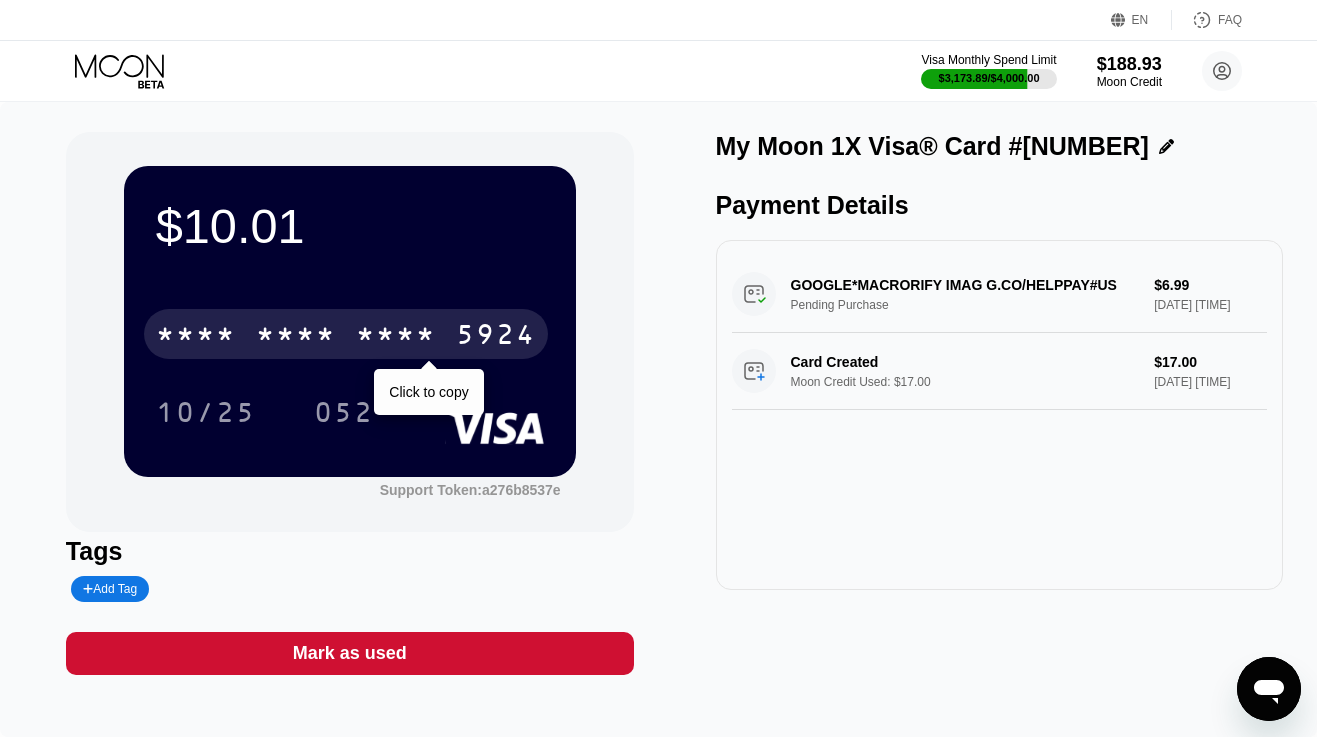 click on "* * * *" at bounding box center [196, 337] 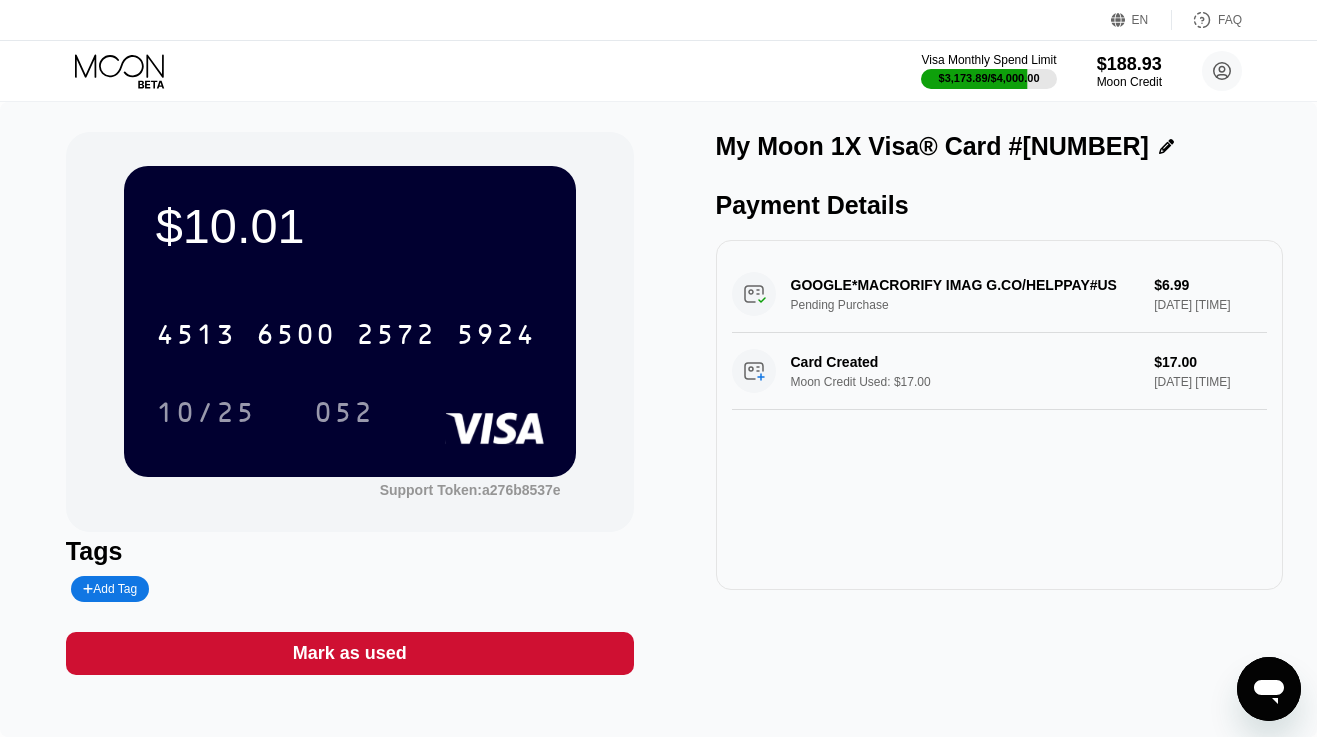 click 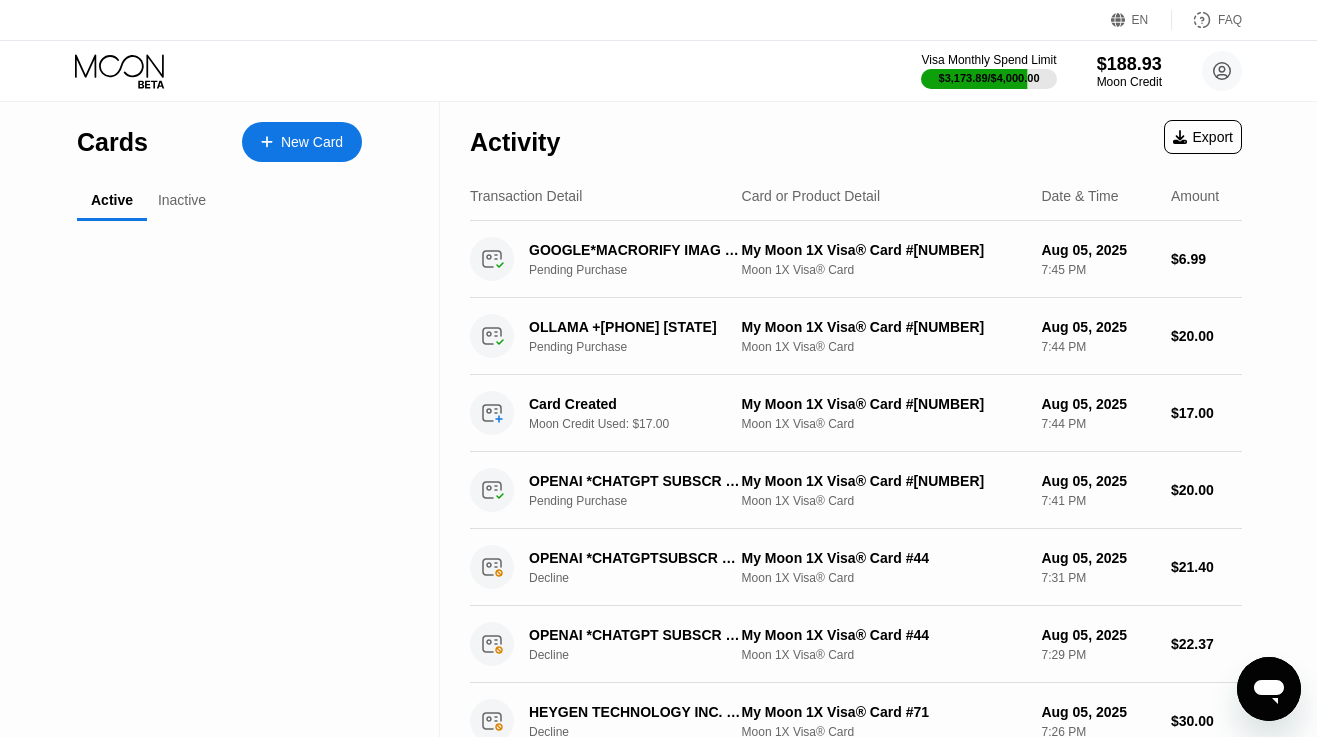 click 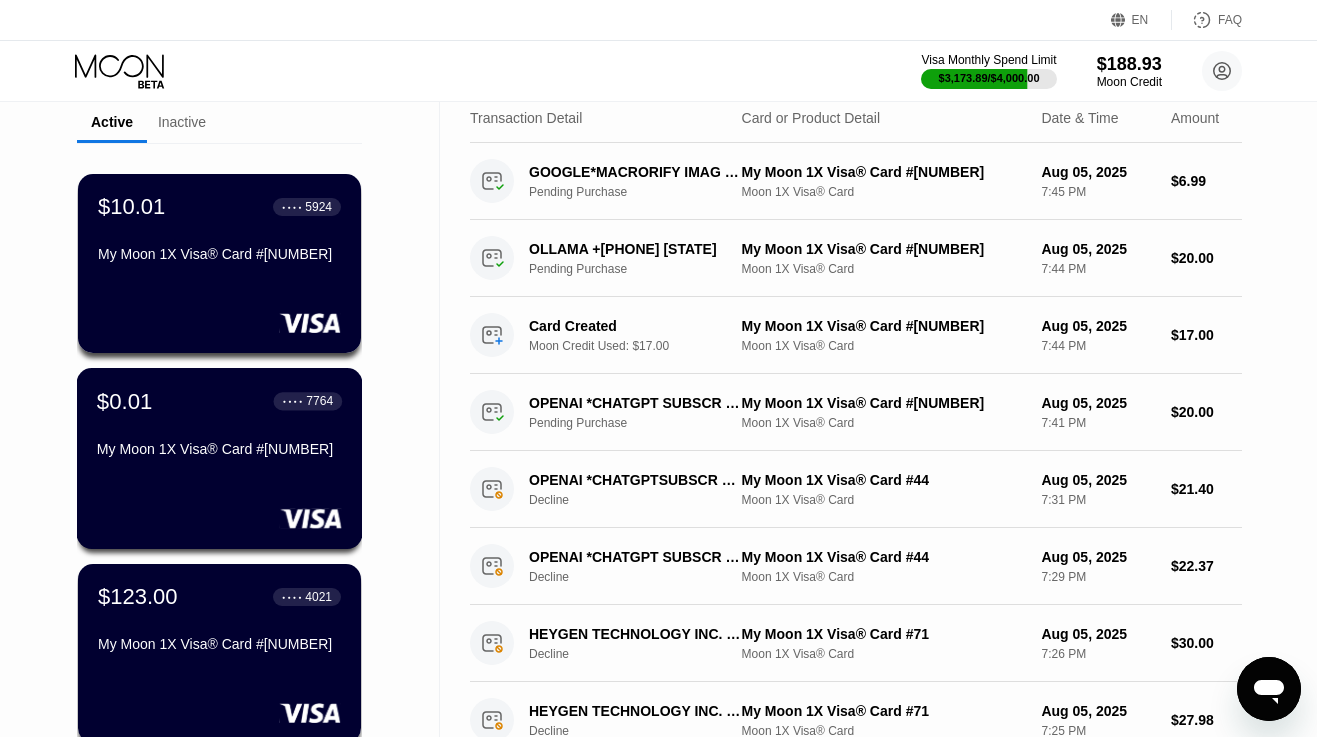 scroll, scrollTop: 288, scrollLeft: 0, axis: vertical 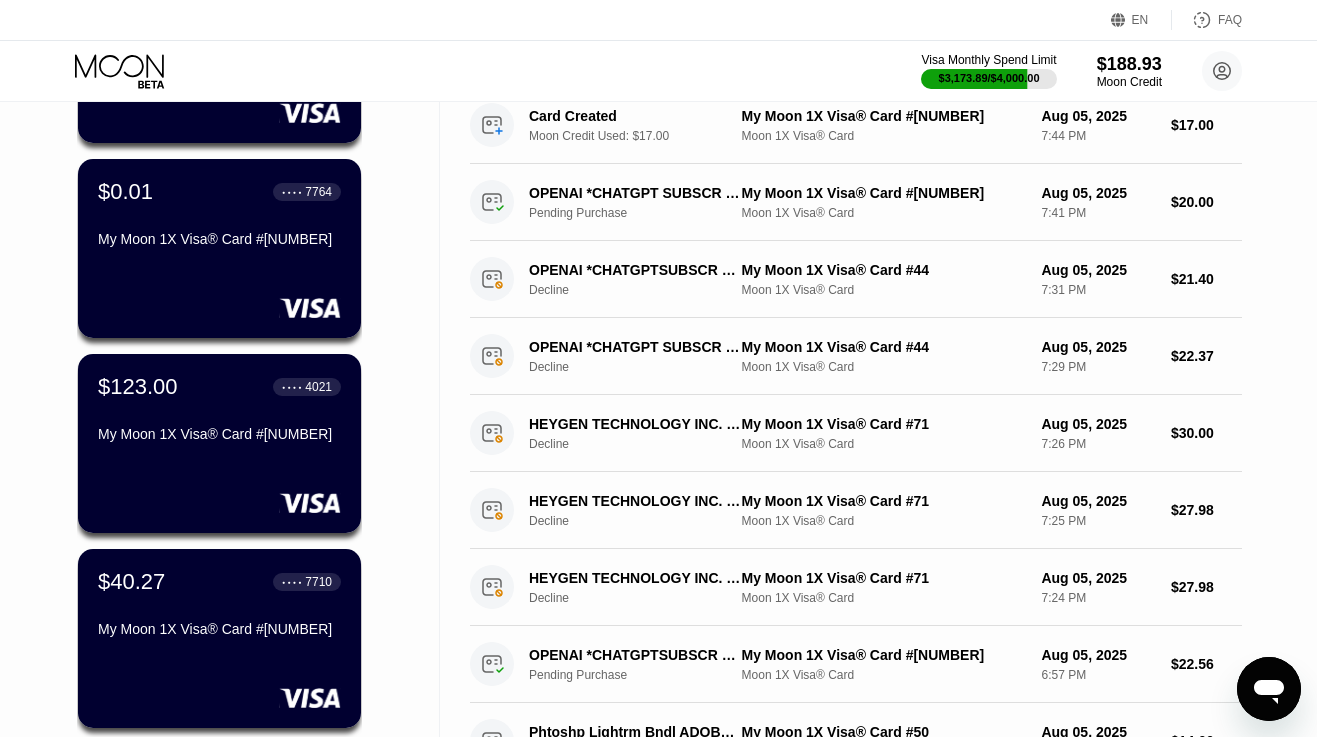 click on "$123.00 ● ● ● ● 4021 My Moon 1X Visa® Card #87" at bounding box center (219, 443) 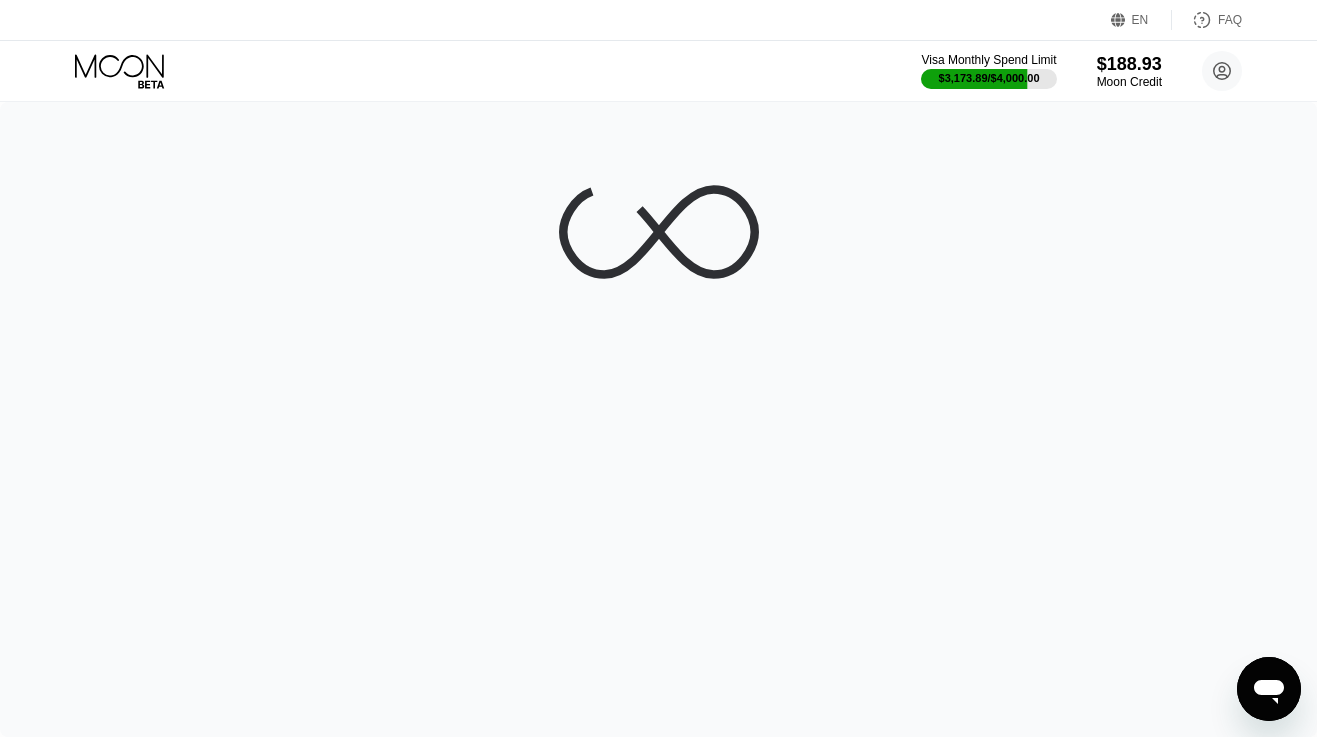 scroll, scrollTop: 0, scrollLeft: 0, axis: both 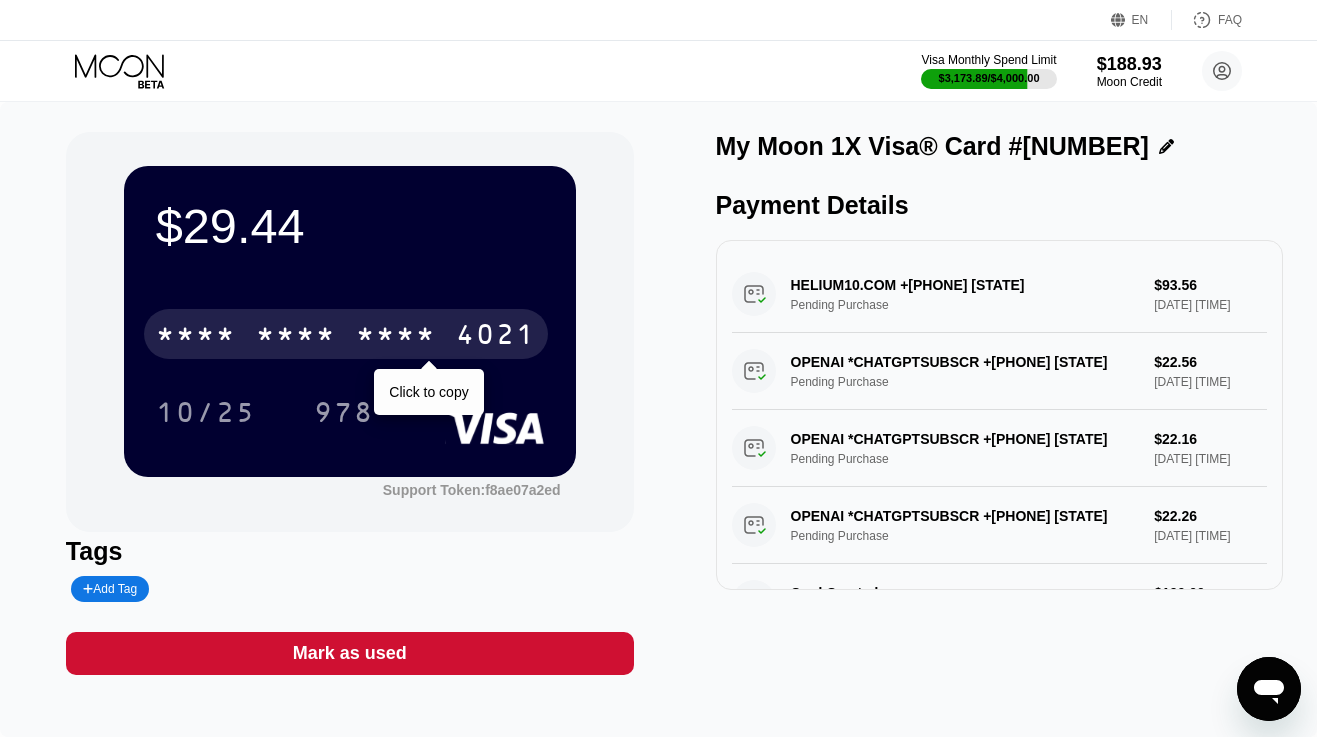 click on "* * * *" at bounding box center [396, 337] 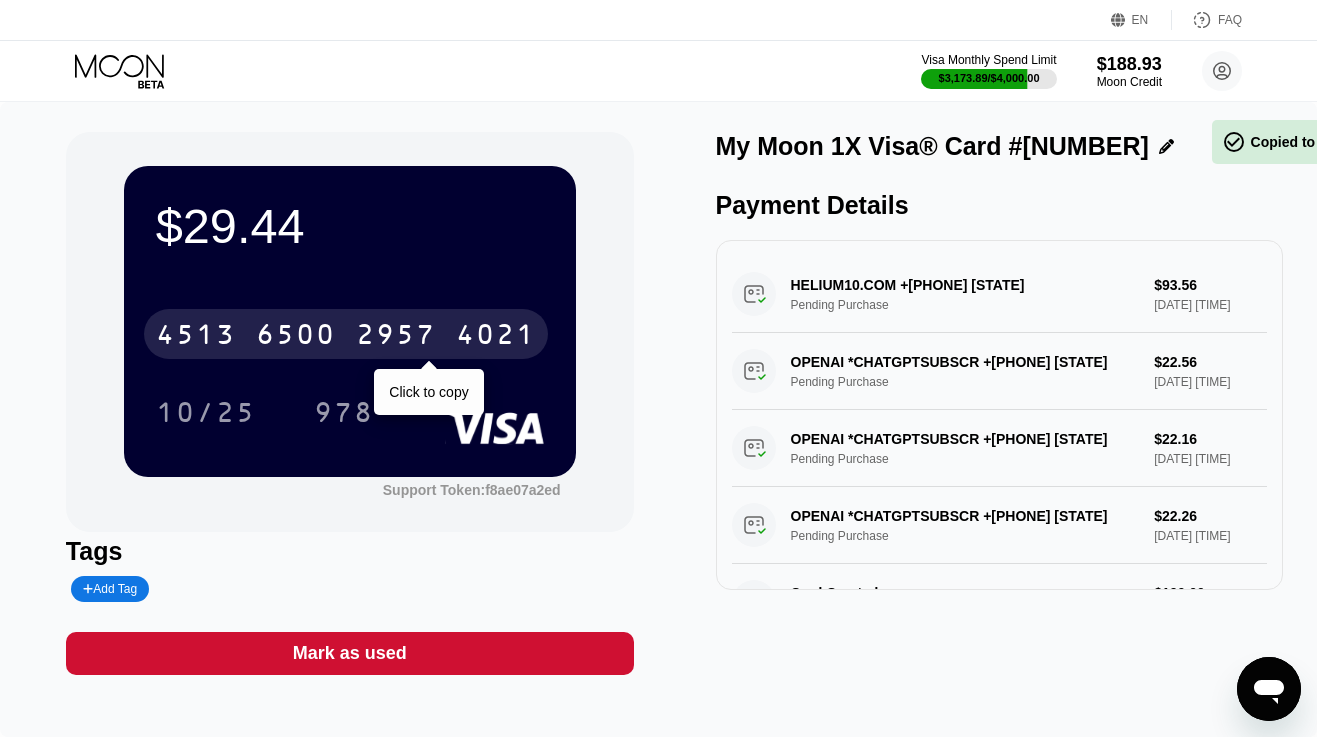 click on "2957" at bounding box center (396, 337) 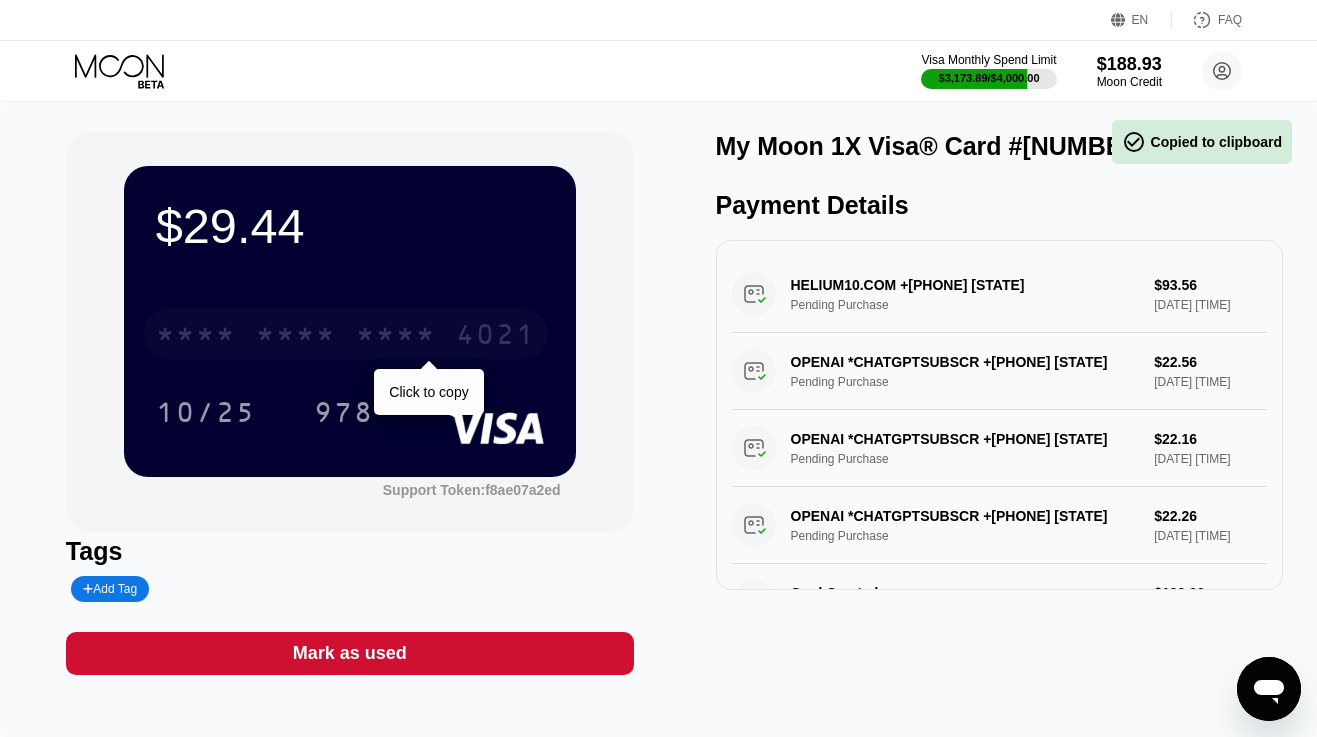click on "* * * *" at bounding box center (396, 337) 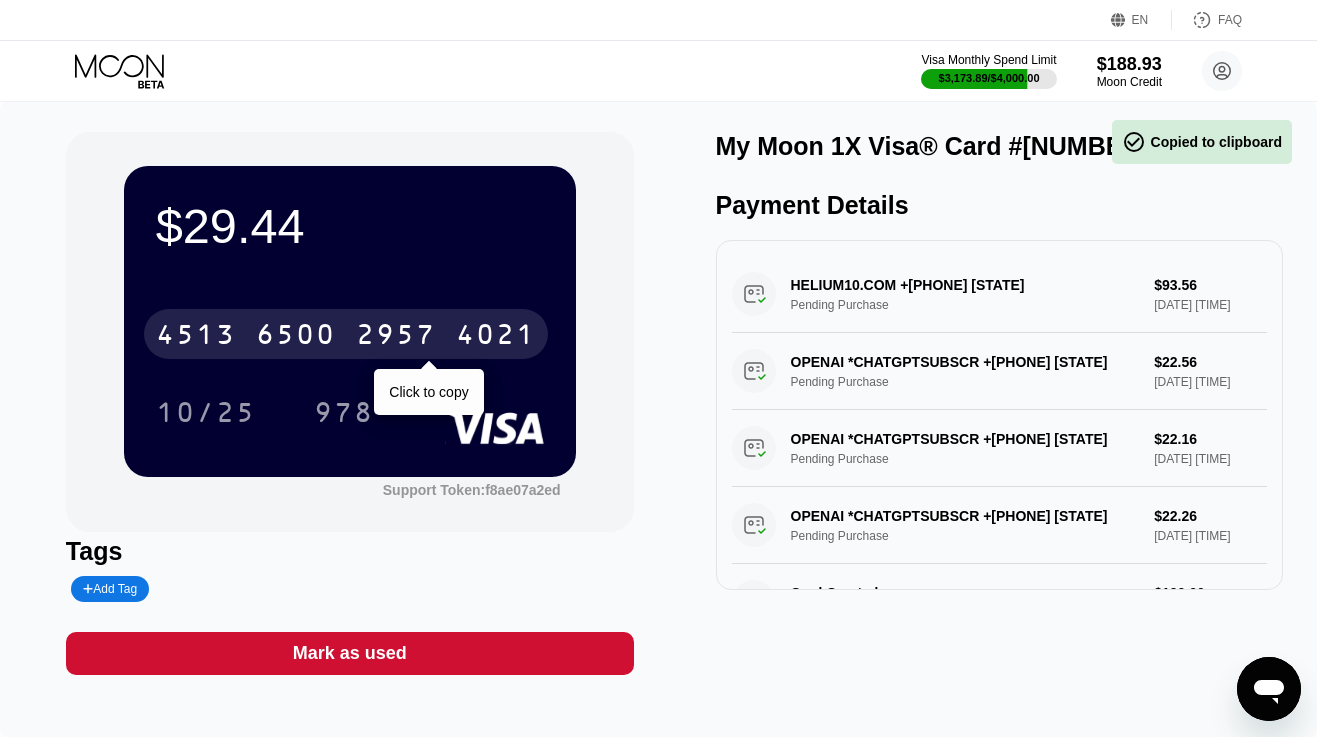 click on "2957" at bounding box center (396, 337) 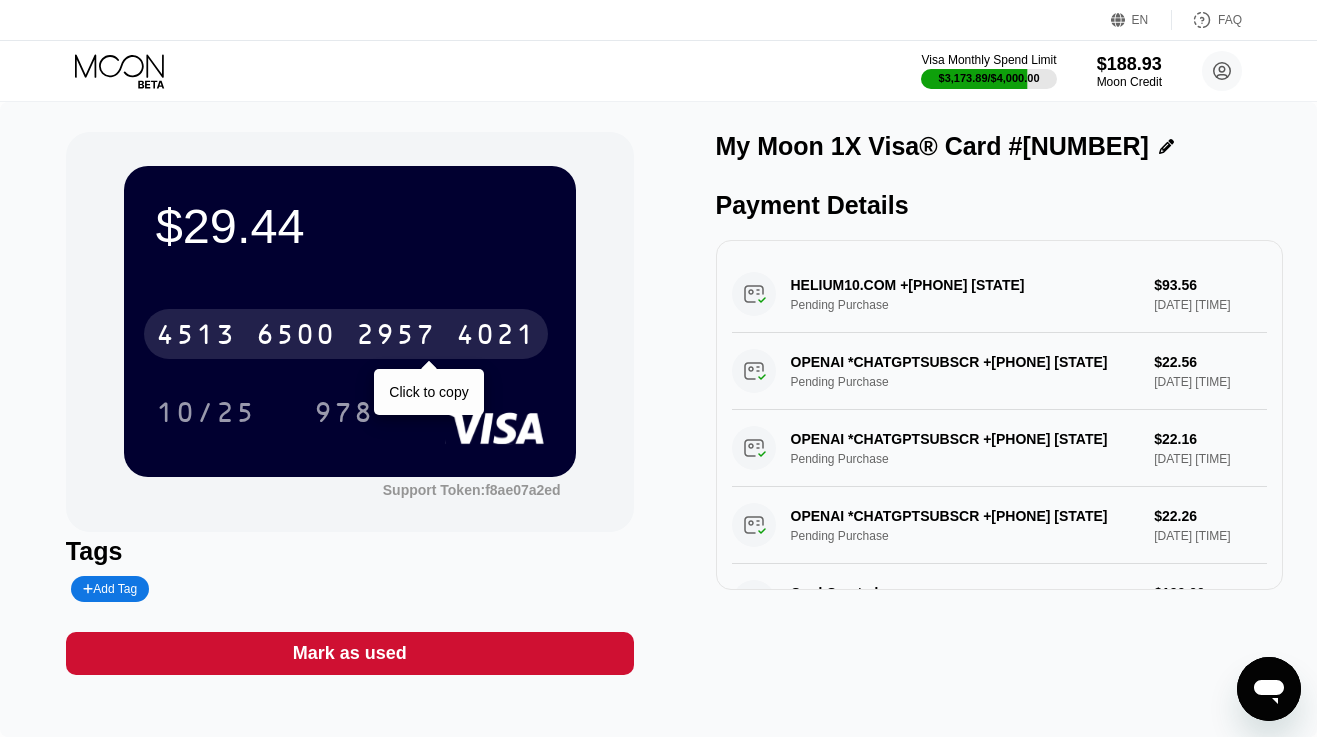 click on "2957" at bounding box center (396, 337) 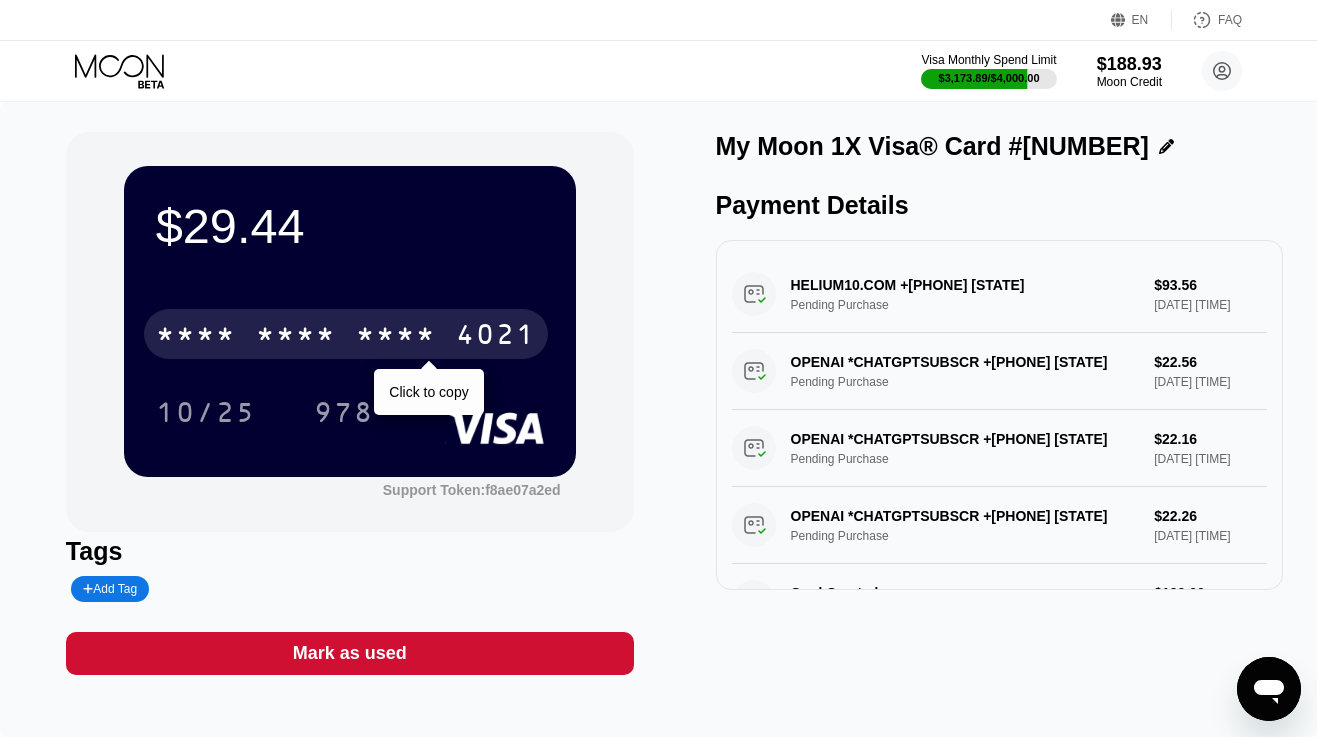 click on "4021" at bounding box center [496, 337] 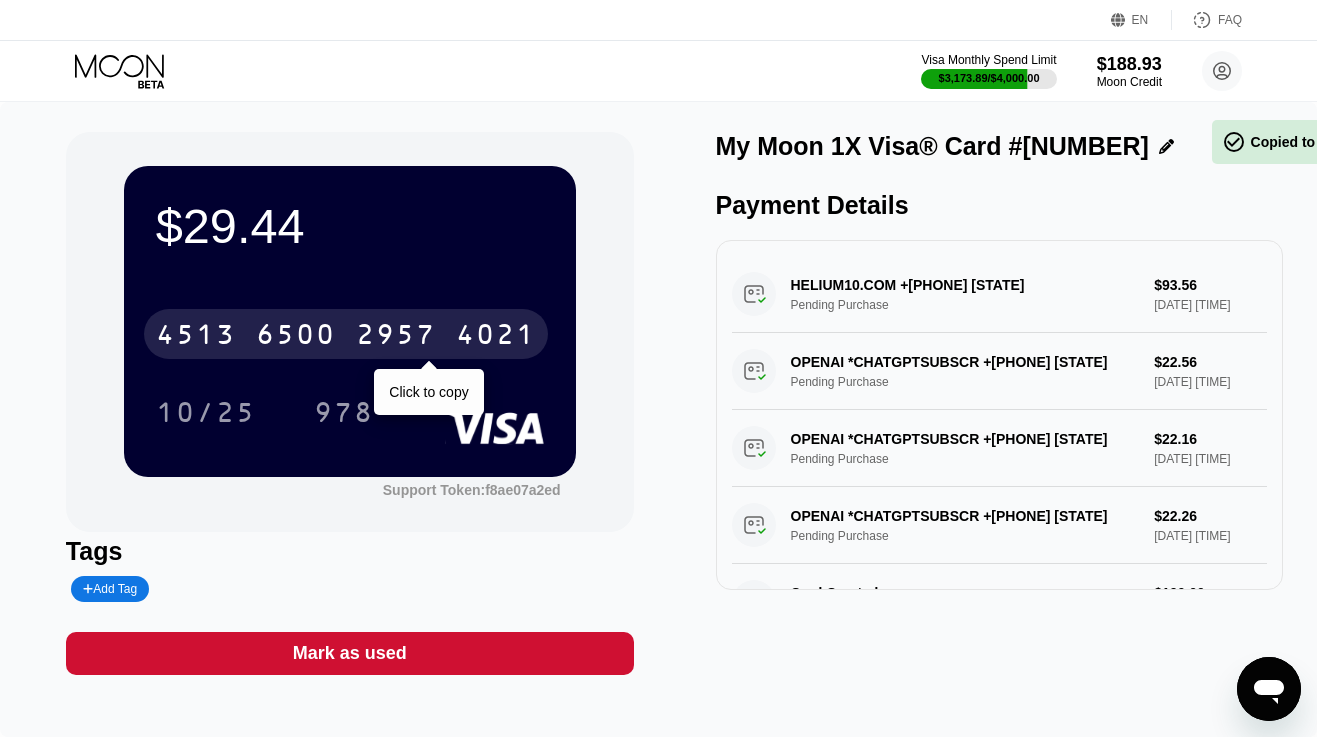 click on "4021" at bounding box center [496, 337] 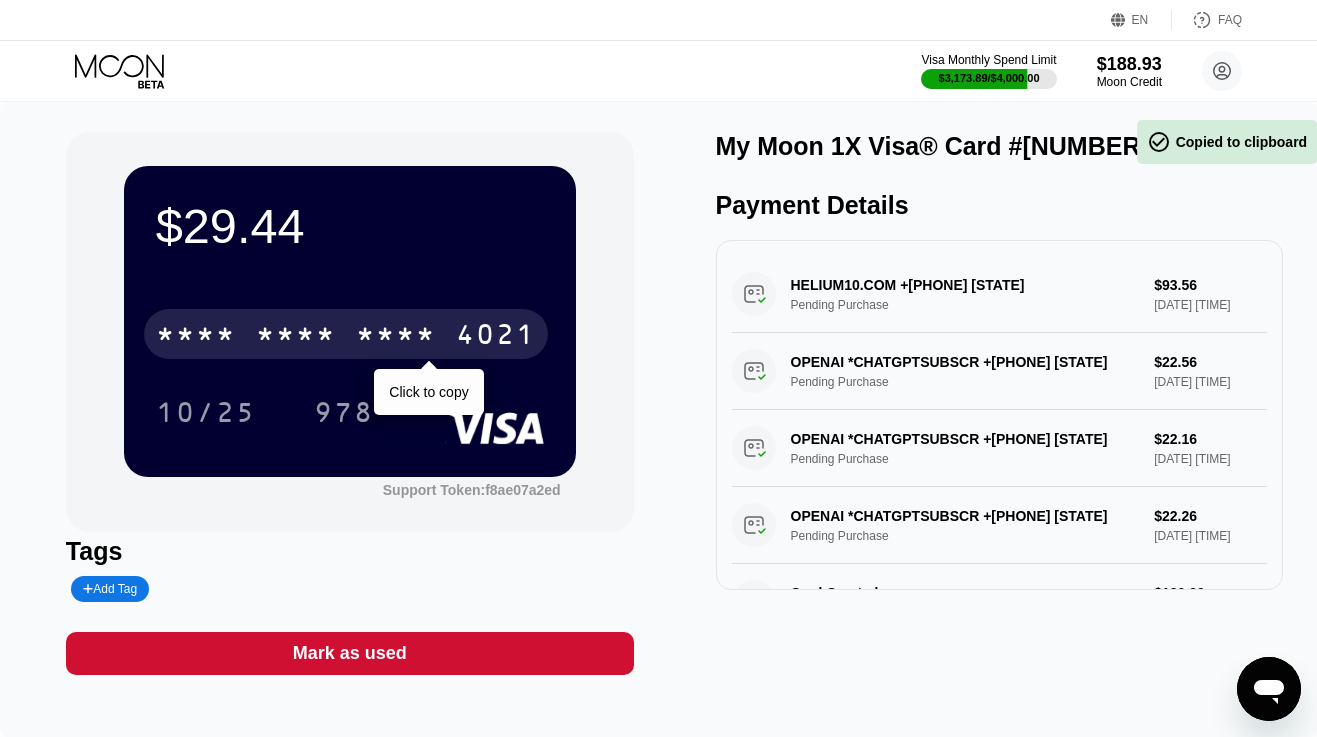 click on "4021" at bounding box center (496, 337) 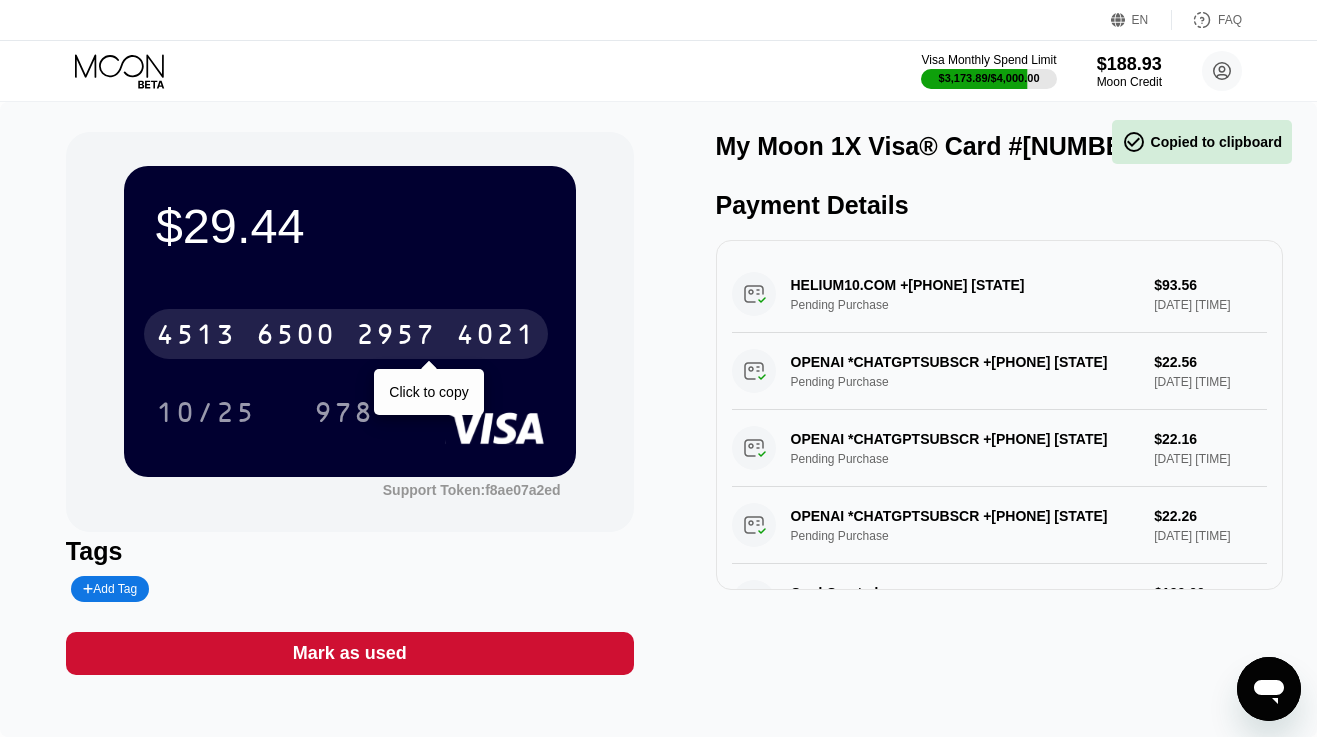 click on "4021" at bounding box center (496, 337) 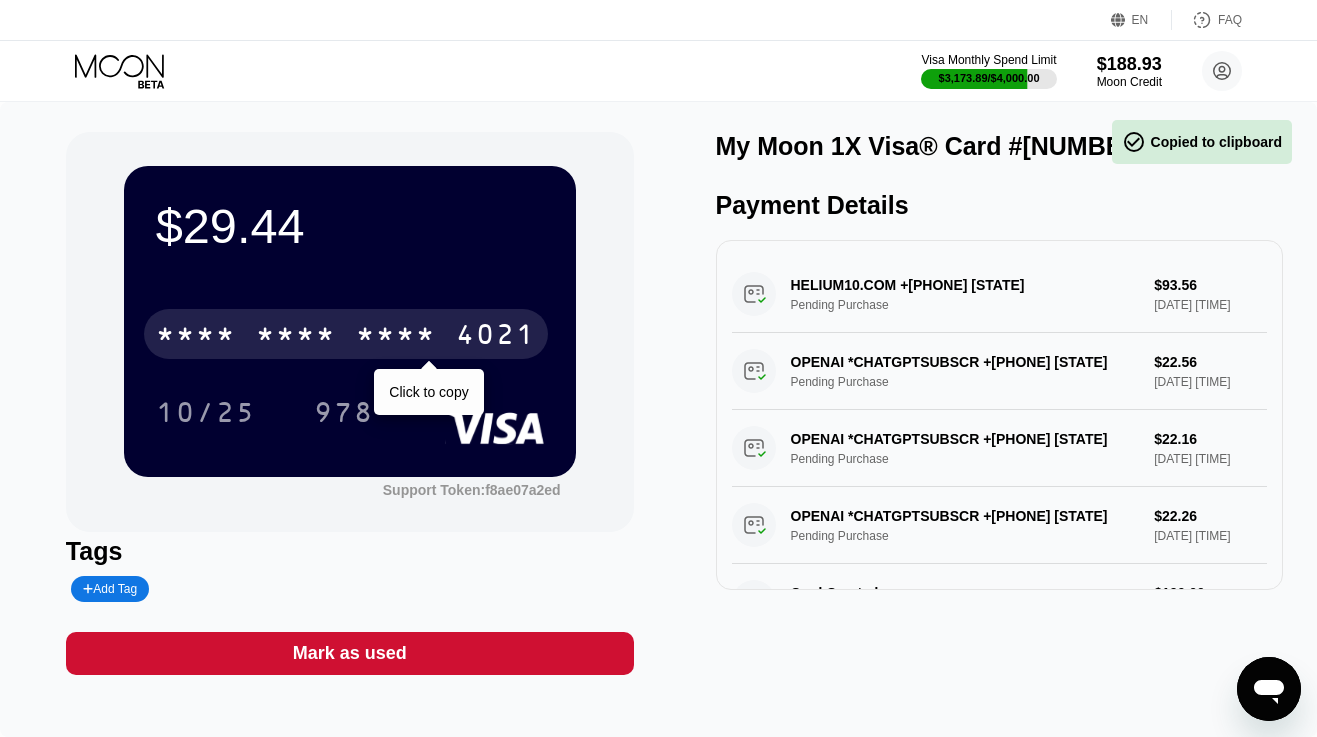 click on "4021" at bounding box center [496, 337] 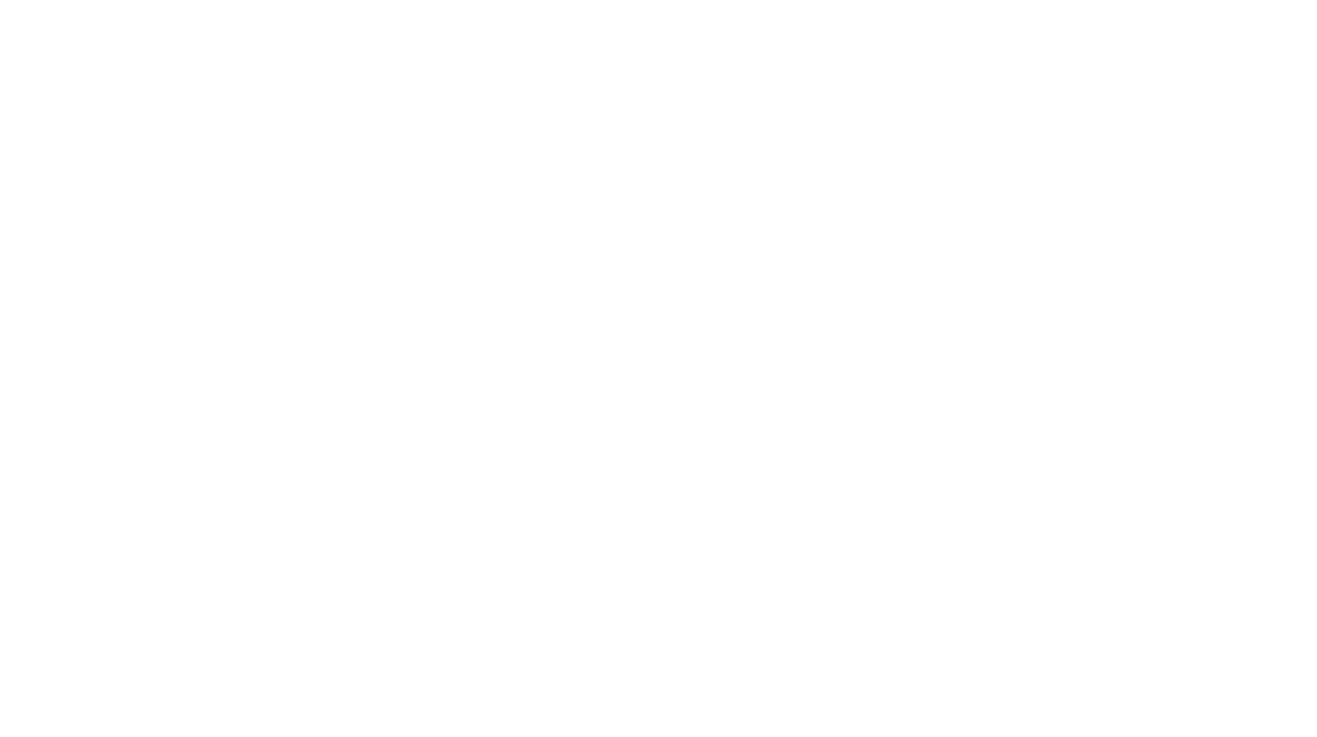 scroll, scrollTop: 0, scrollLeft: 0, axis: both 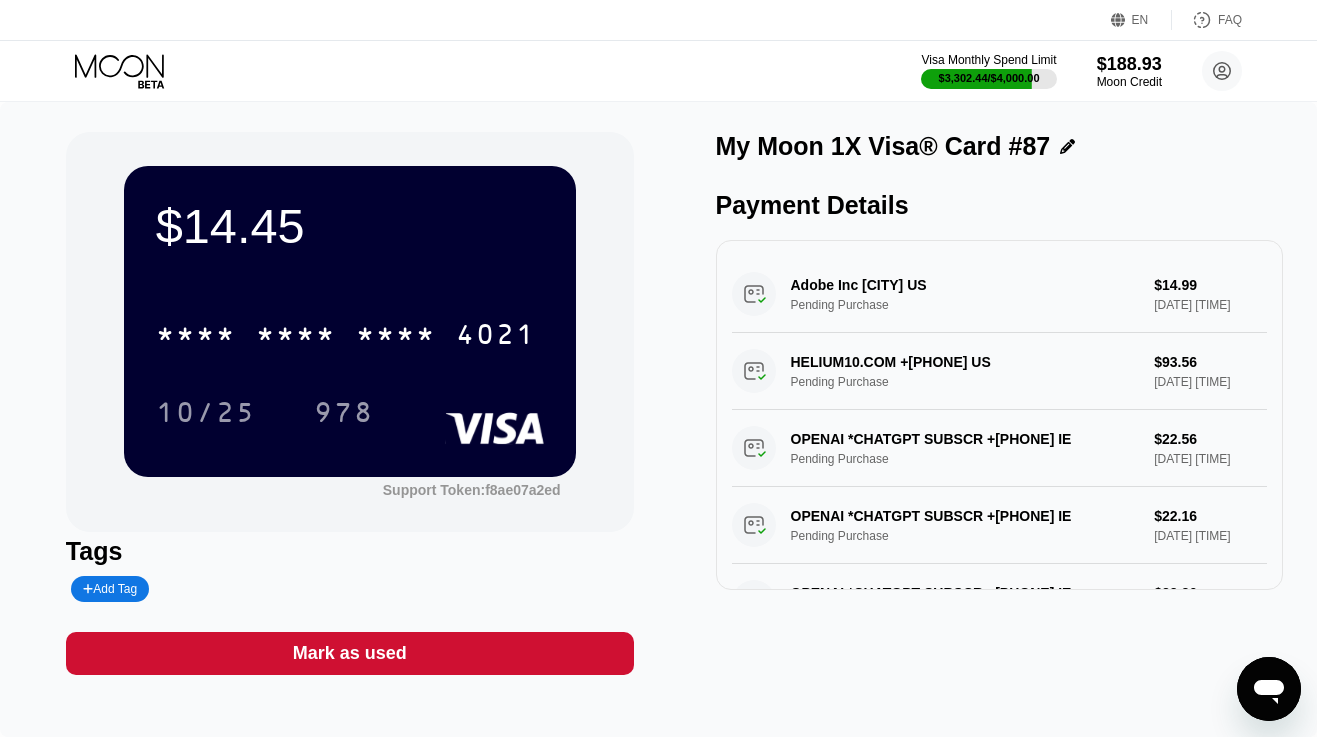 click 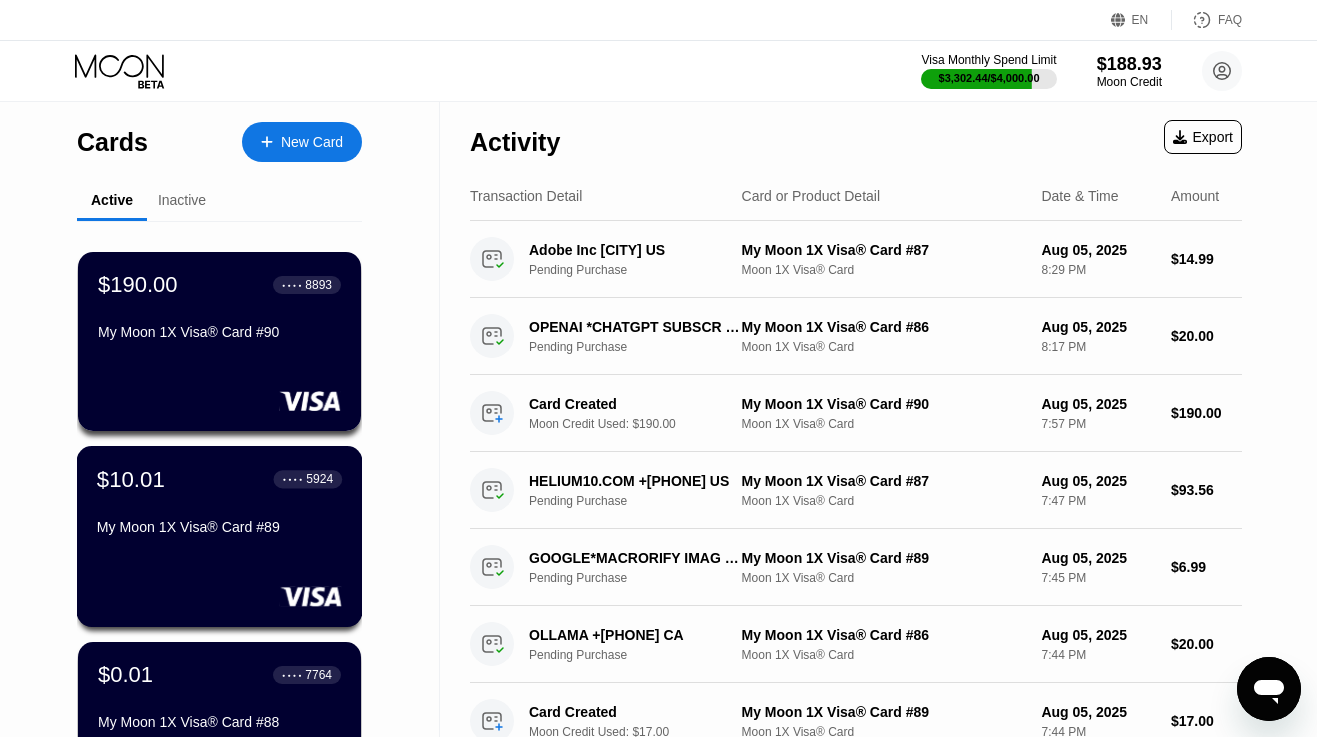 click on "$10.01 ● ● ● ● [CREDIT CARD] My Moon 1X Visa® Card #89" at bounding box center [219, 504] 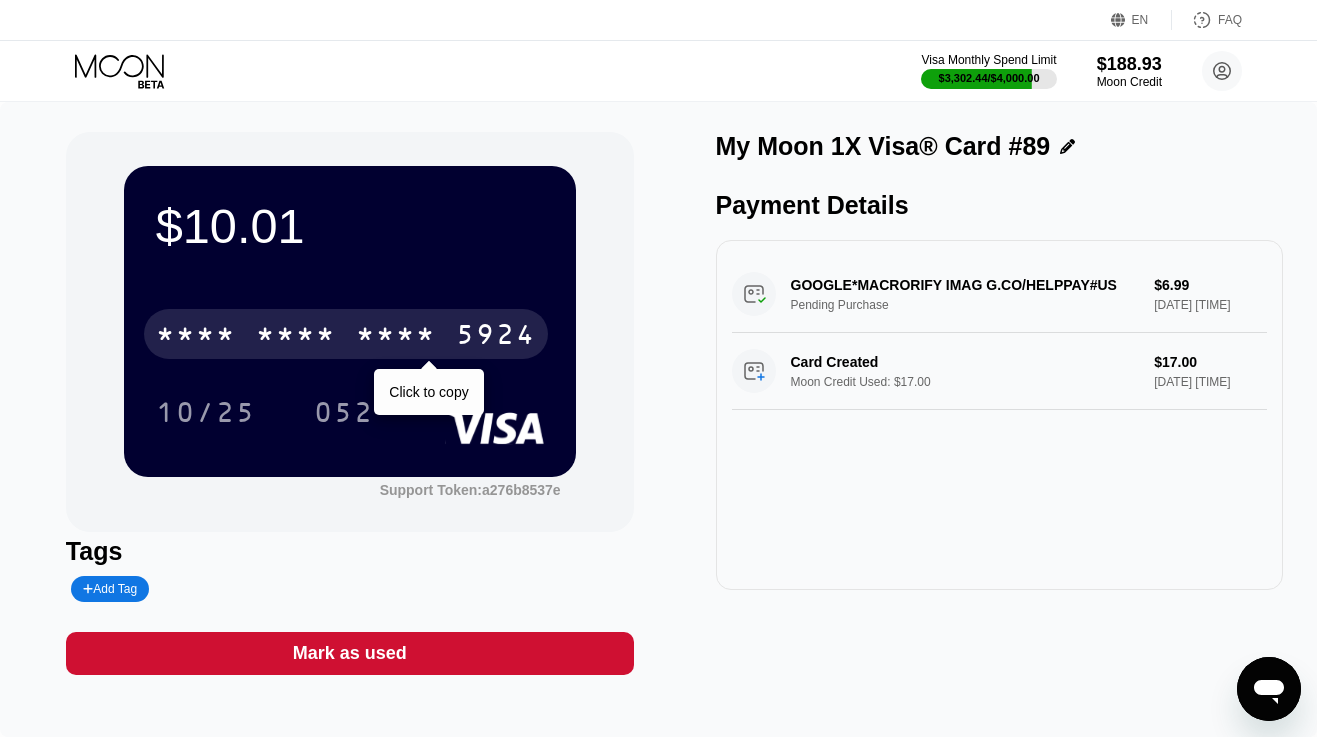 click on "* * * *" at bounding box center [396, 337] 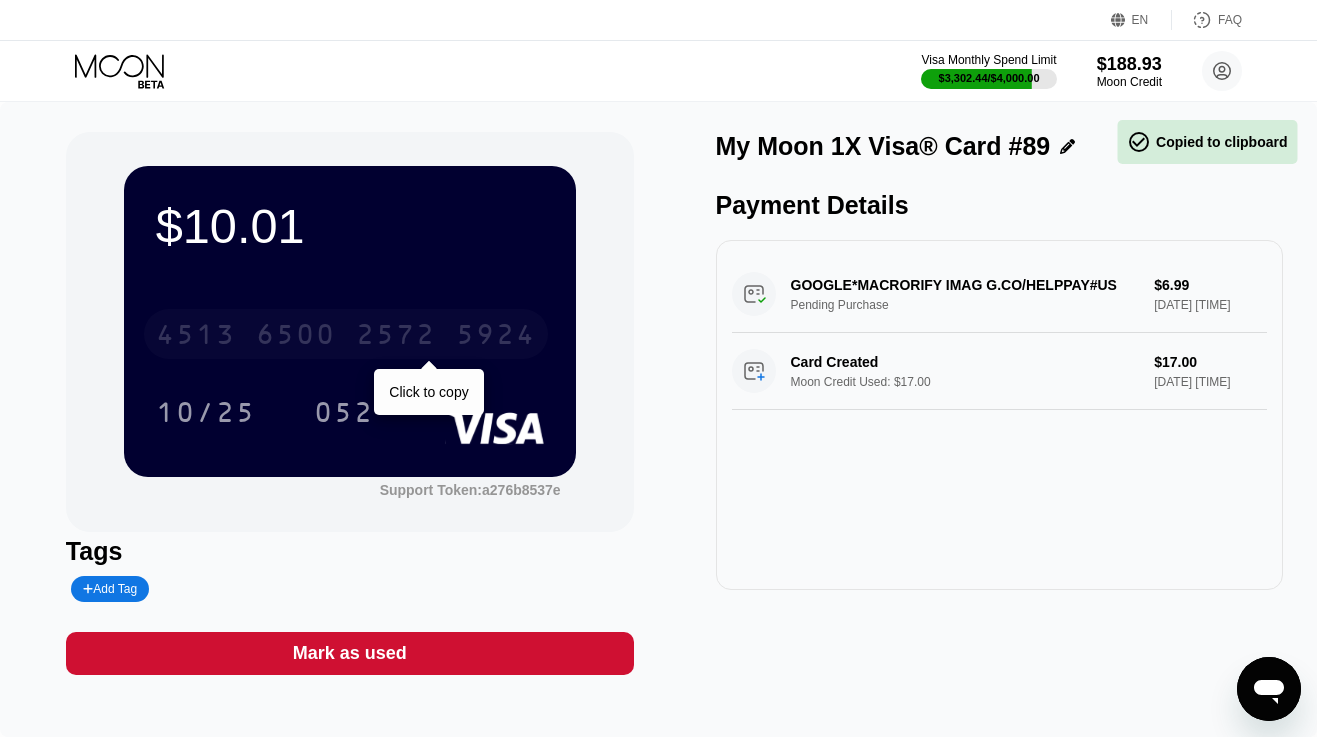 click on "2572" at bounding box center (396, 337) 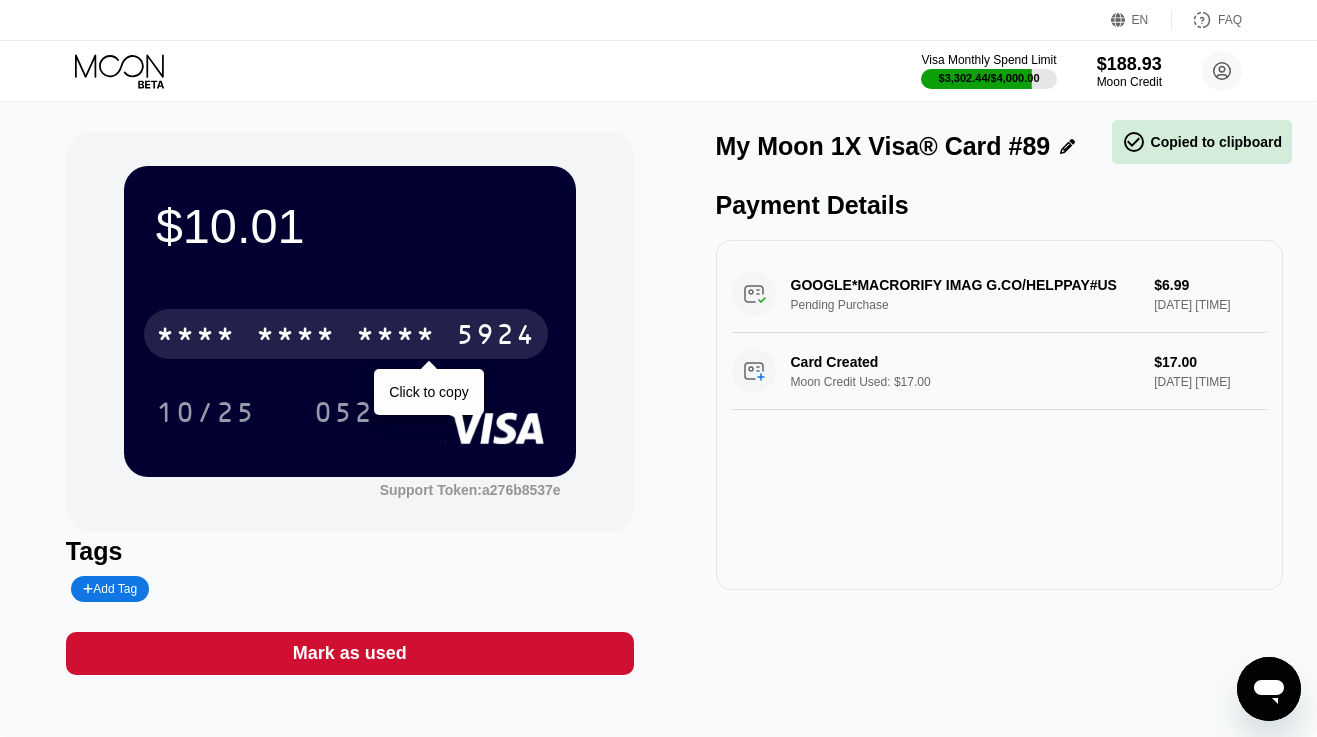 click on "* * * *" at bounding box center [396, 337] 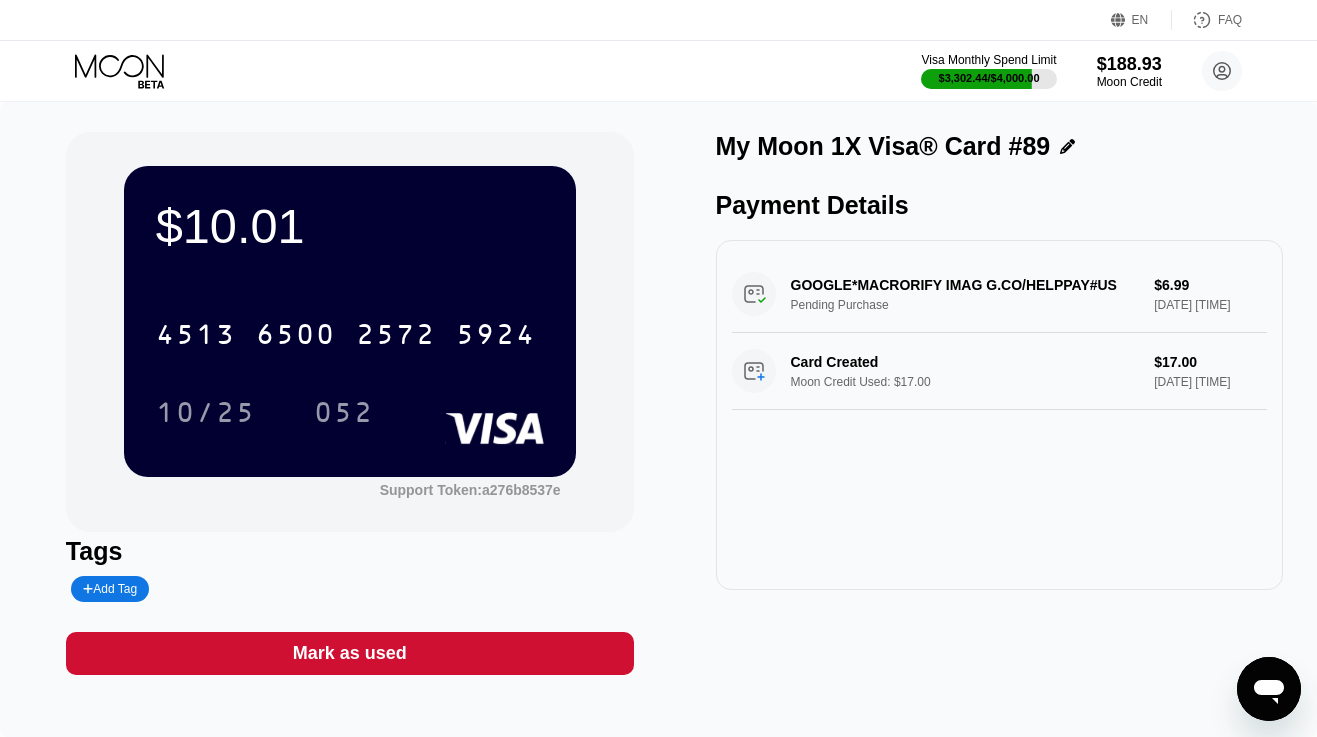 click 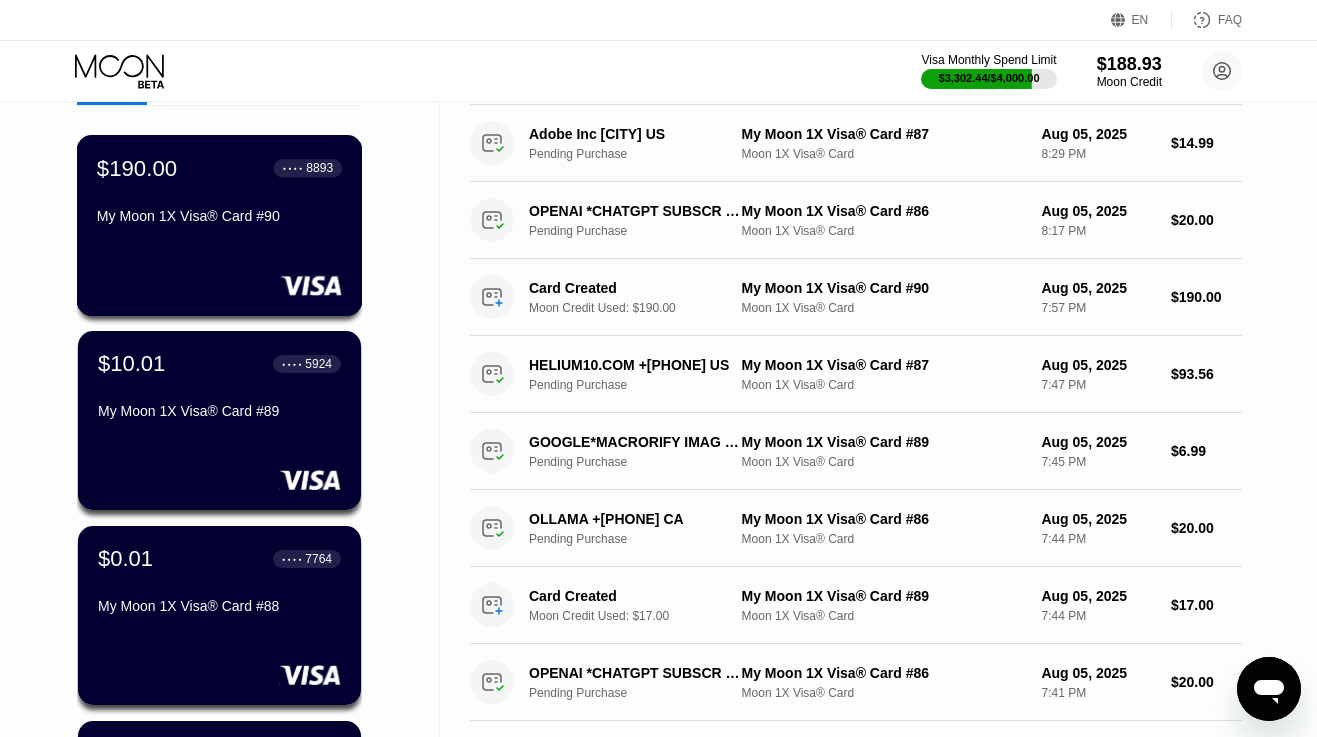 scroll, scrollTop: 115, scrollLeft: 0, axis: vertical 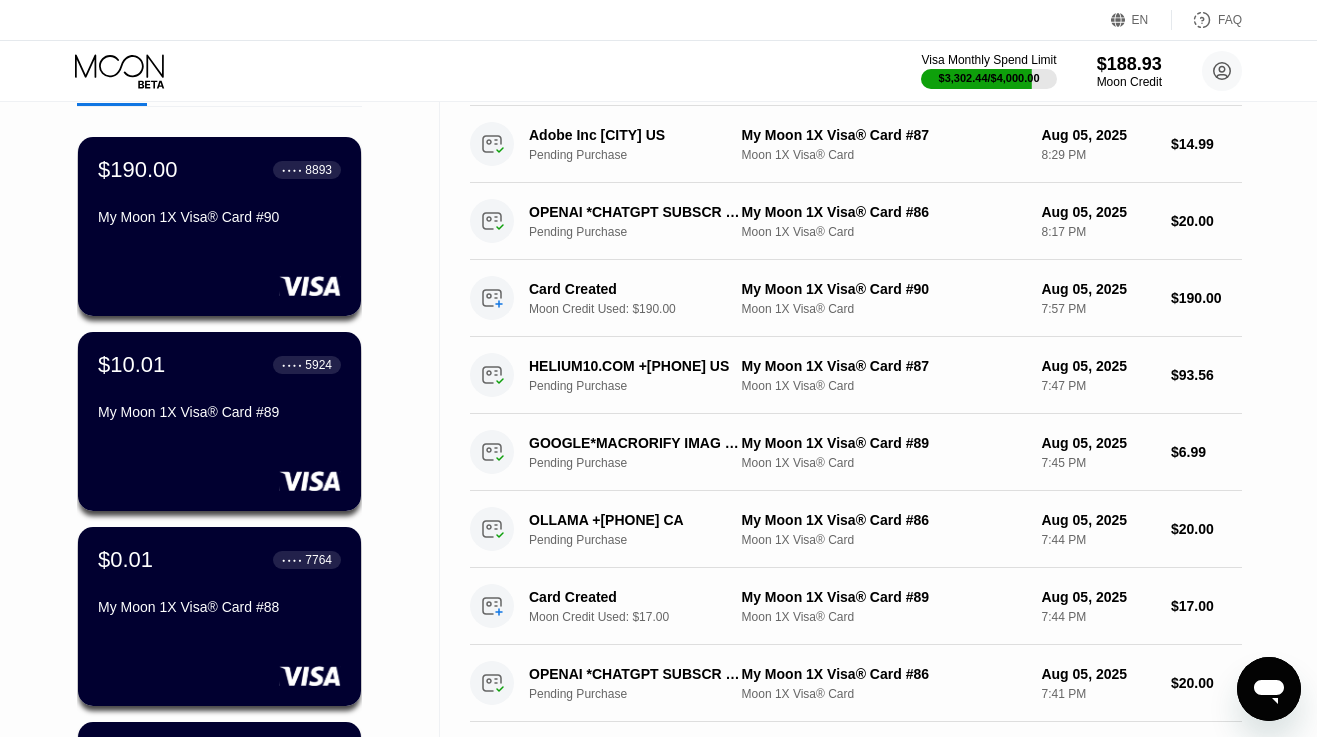 click on "$190.00 ● ● ● ● [CREDIT CARD] My Moon 1X Visa® Card #90" at bounding box center (219, 226) 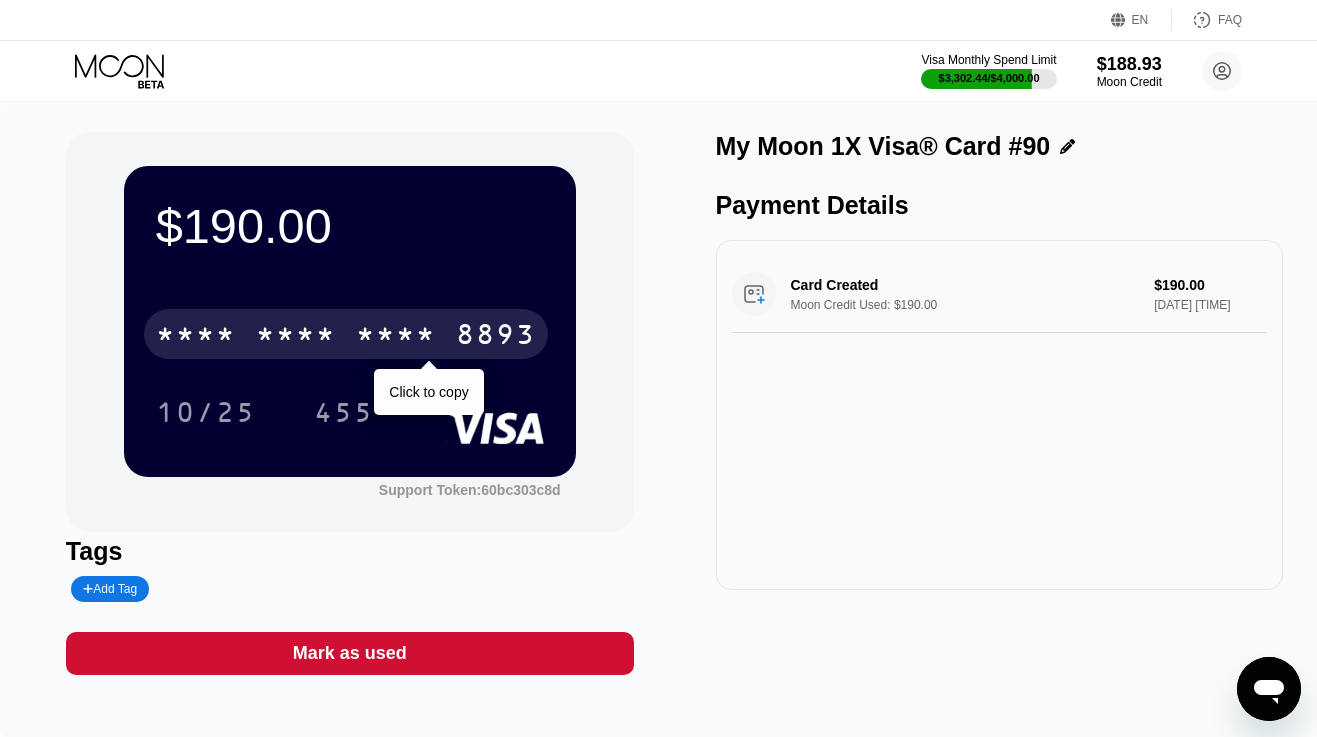 click on "* * * *" at bounding box center (296, 337) 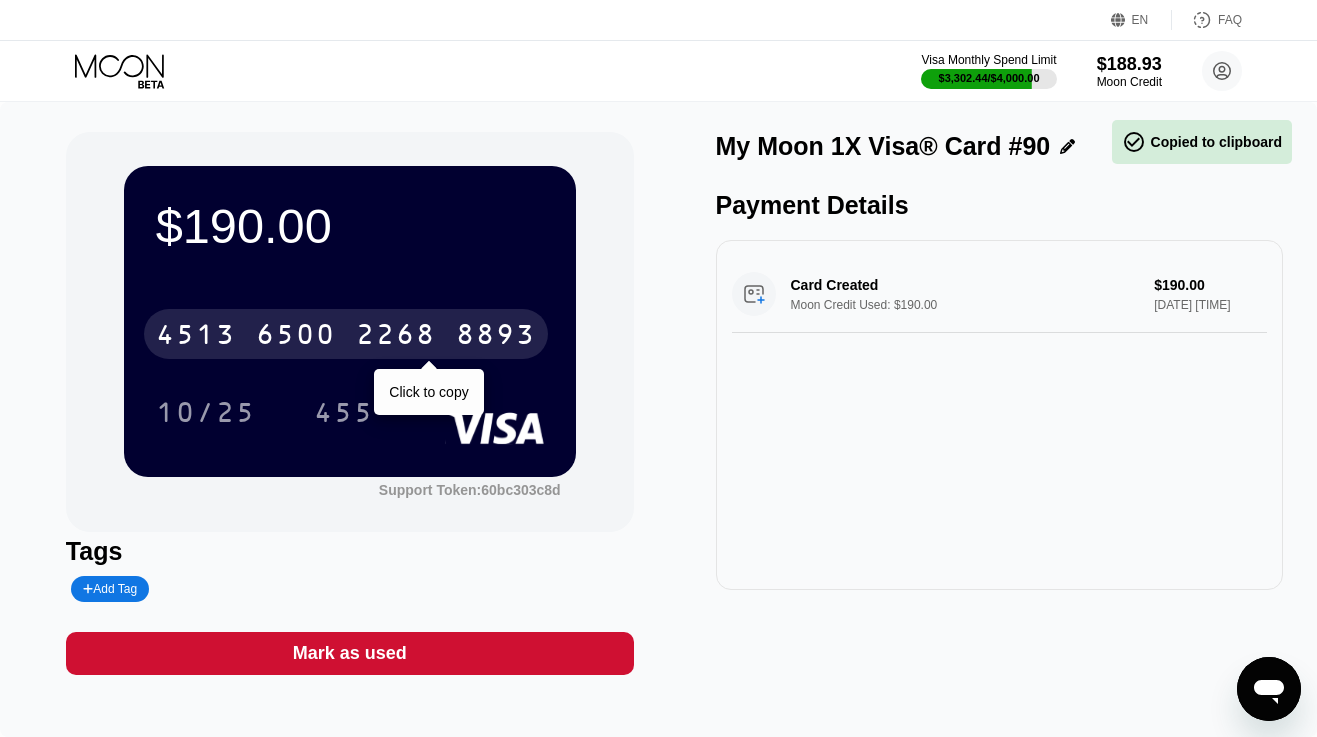 click on "6500" at bounding box center [296, 337] 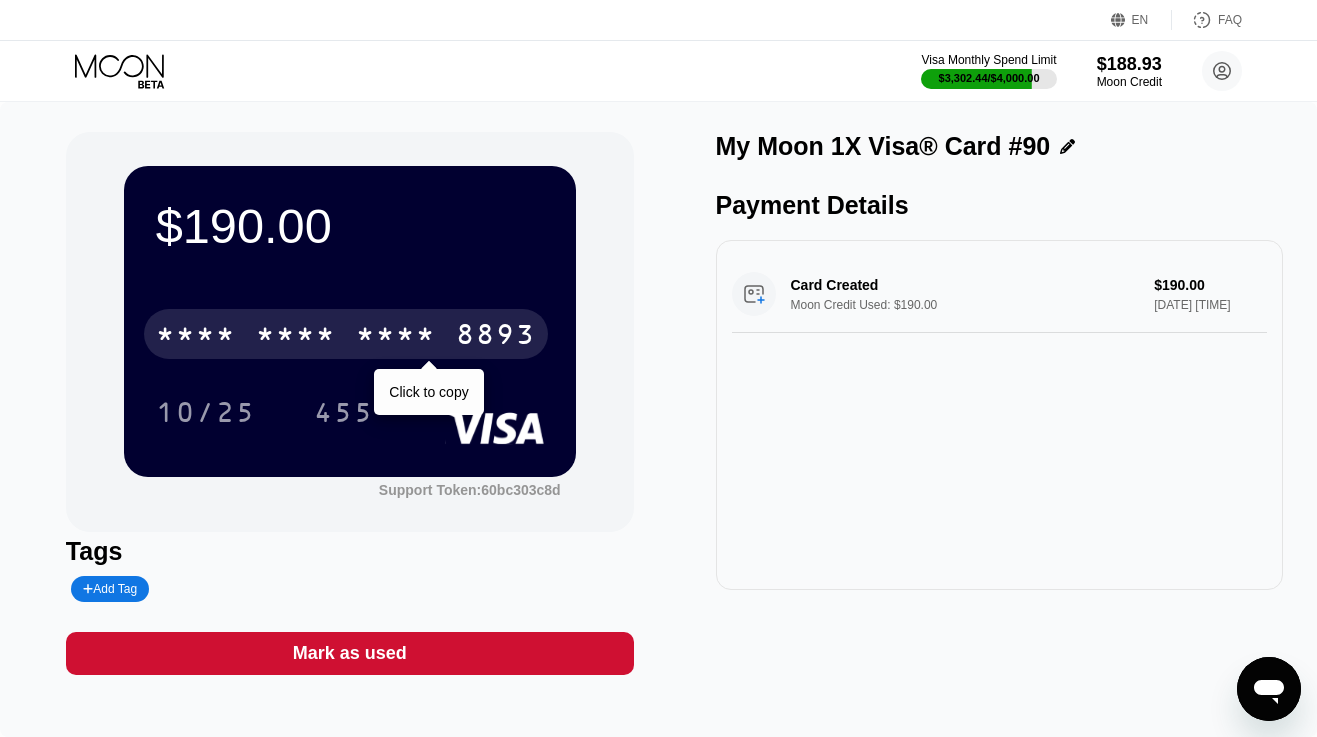 click on "* * * *" at bounding box center (396, 337) 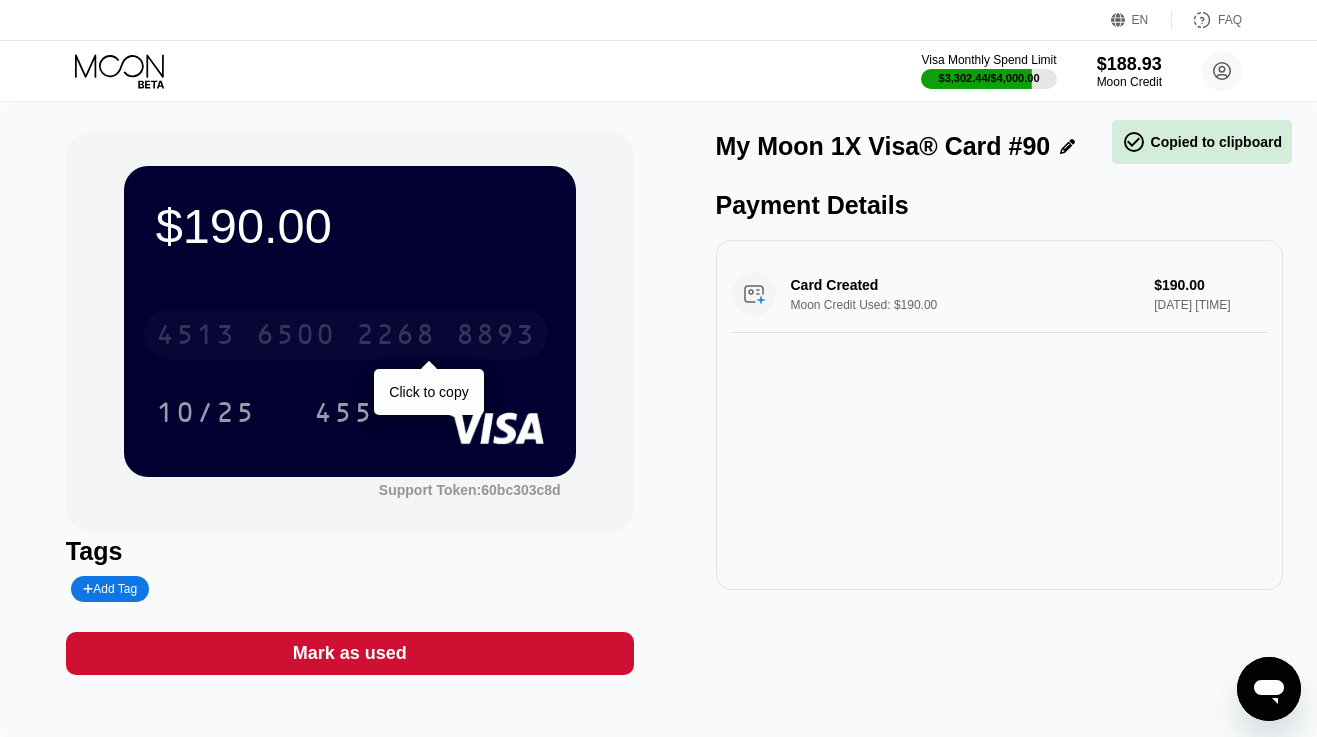click on "2268" at bounding box center (396, 337) 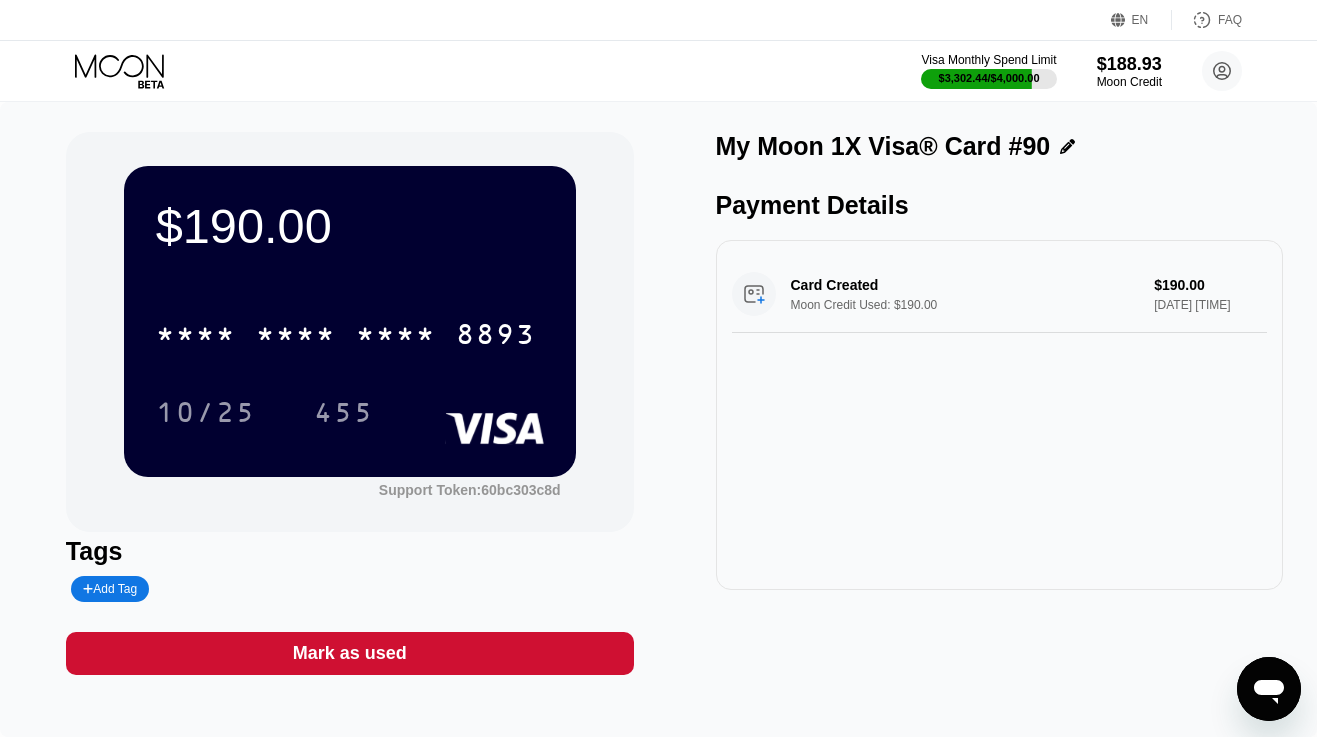 click 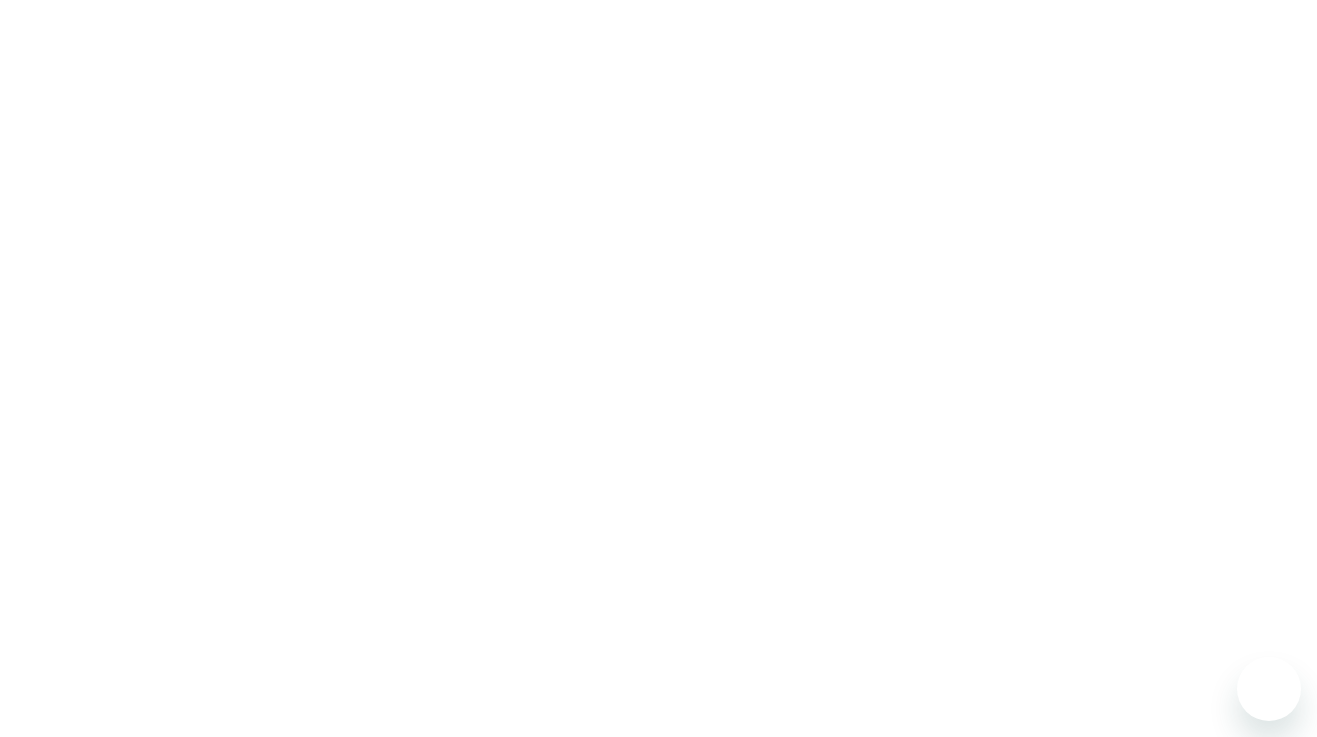 scroll, scrollTop: 0, scrollLeft: 0, axis: both 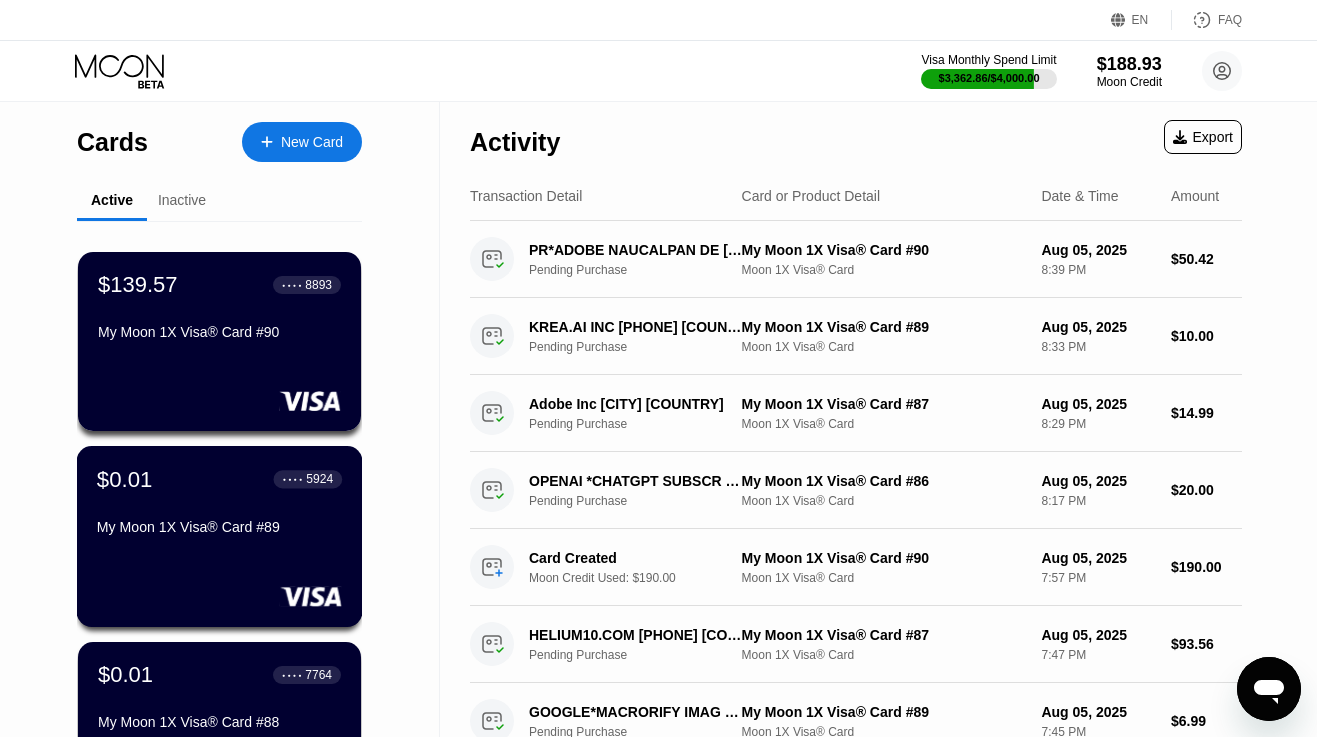 click on "$0.01 ● ● ● ● [CARD]" at bounding box center (219, 479) 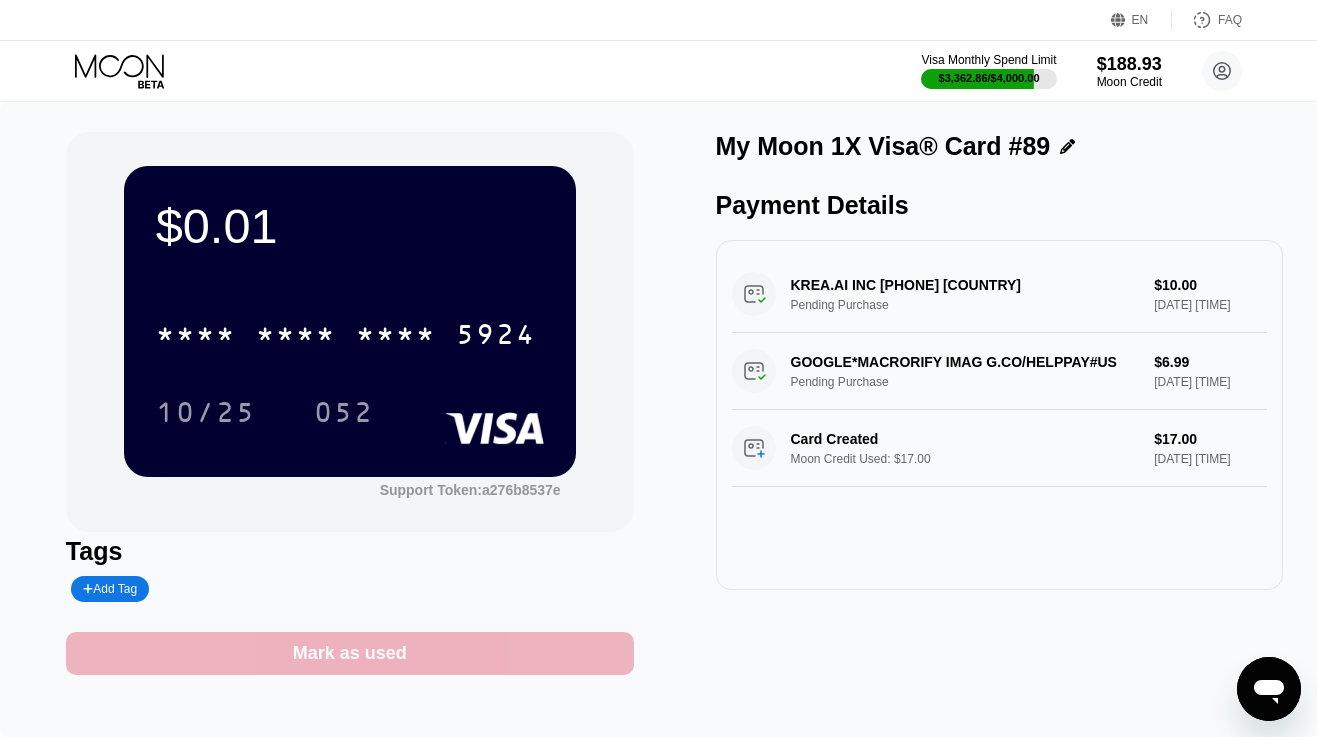 click on "Mark as used" at bounding box center [350, 653] 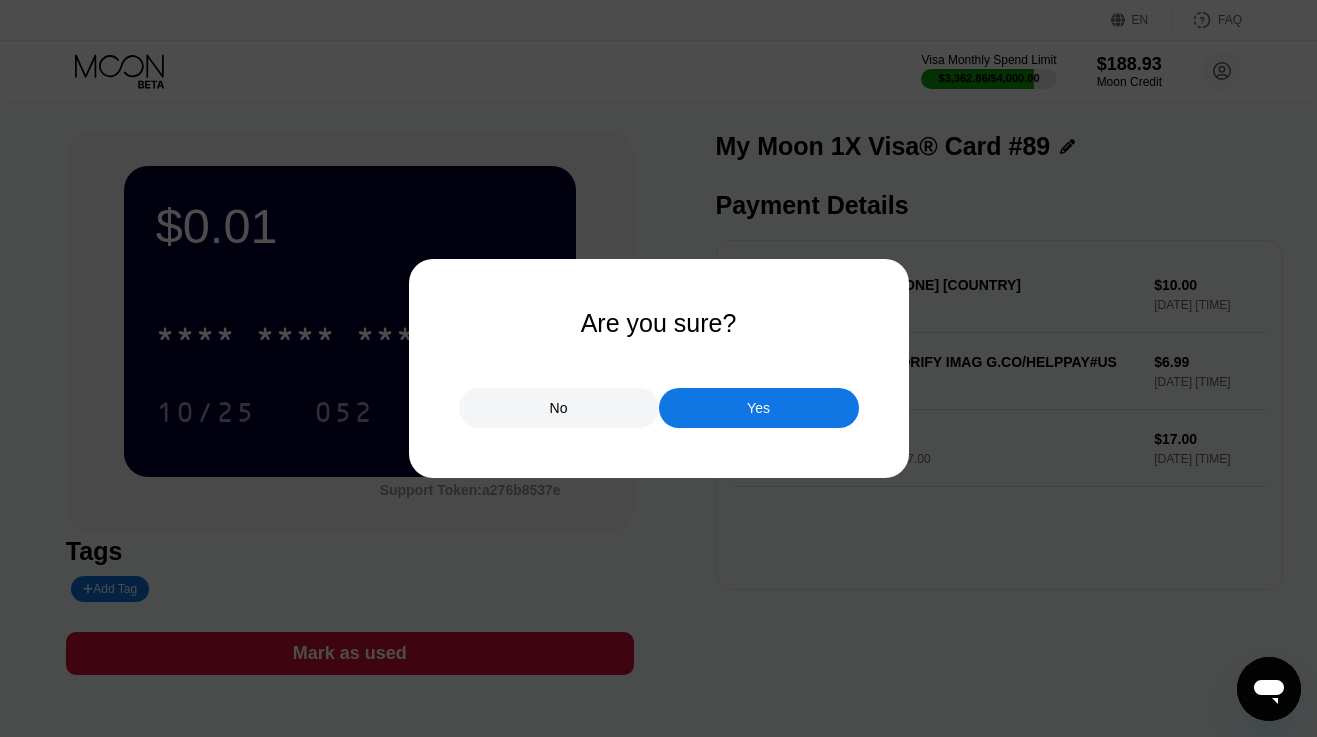 click on "Yes" at bounding box center (759, 408) 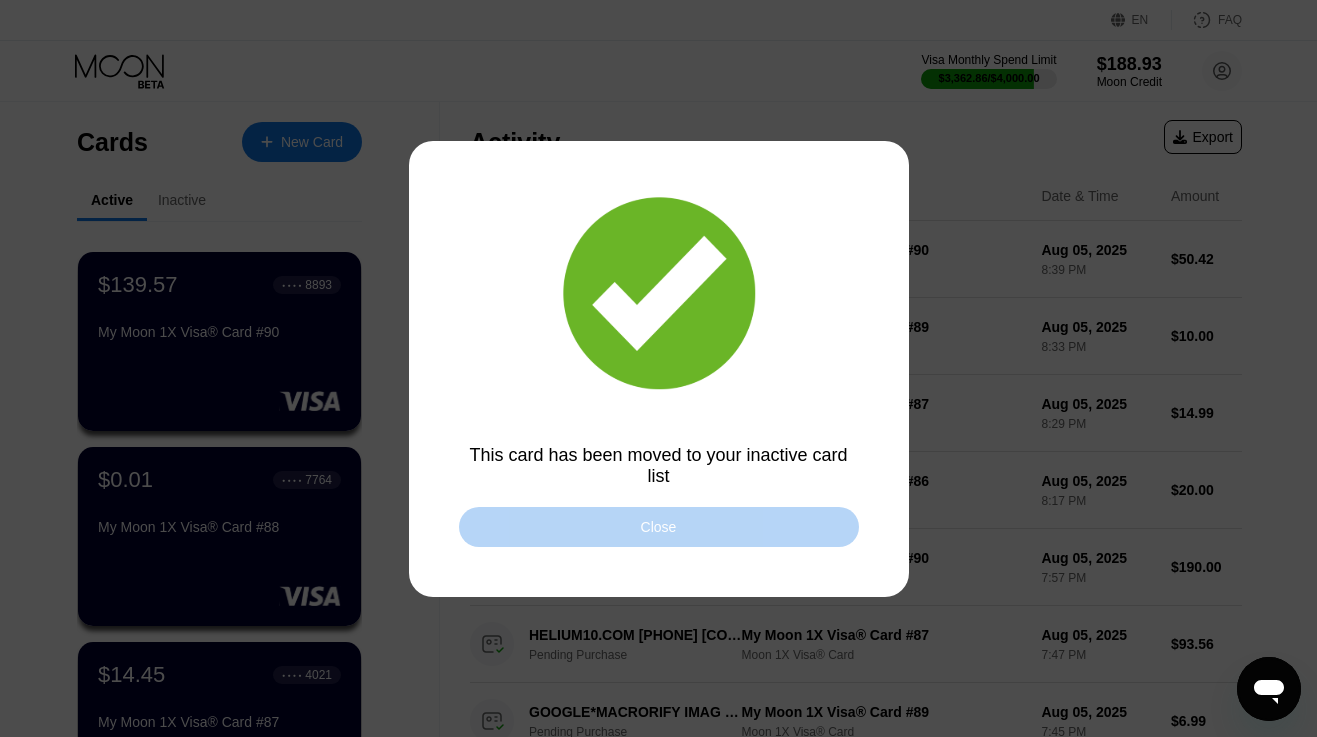 click on "Close" at bounding box center (659, 527) 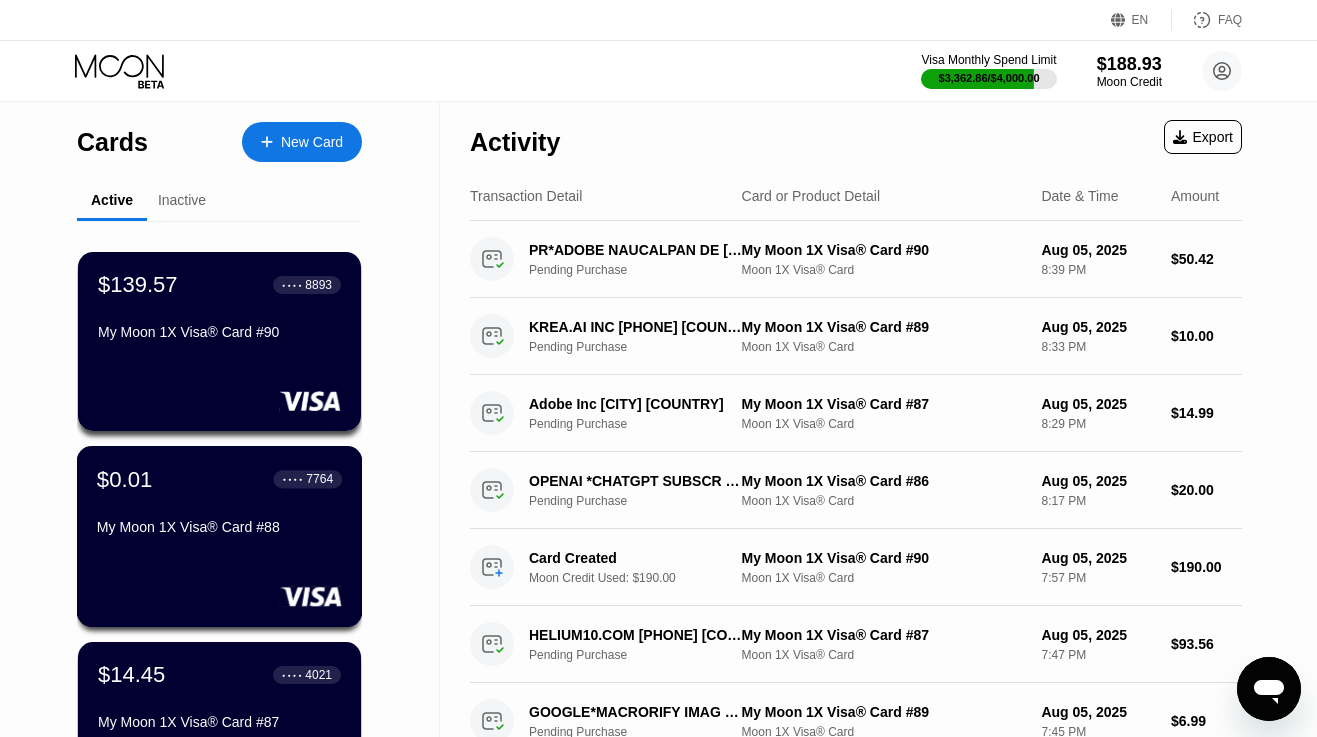 click on "$0.01 ● ● ● ● [CARD] [CARD_TYPE]" at bounding box center [219, 504] 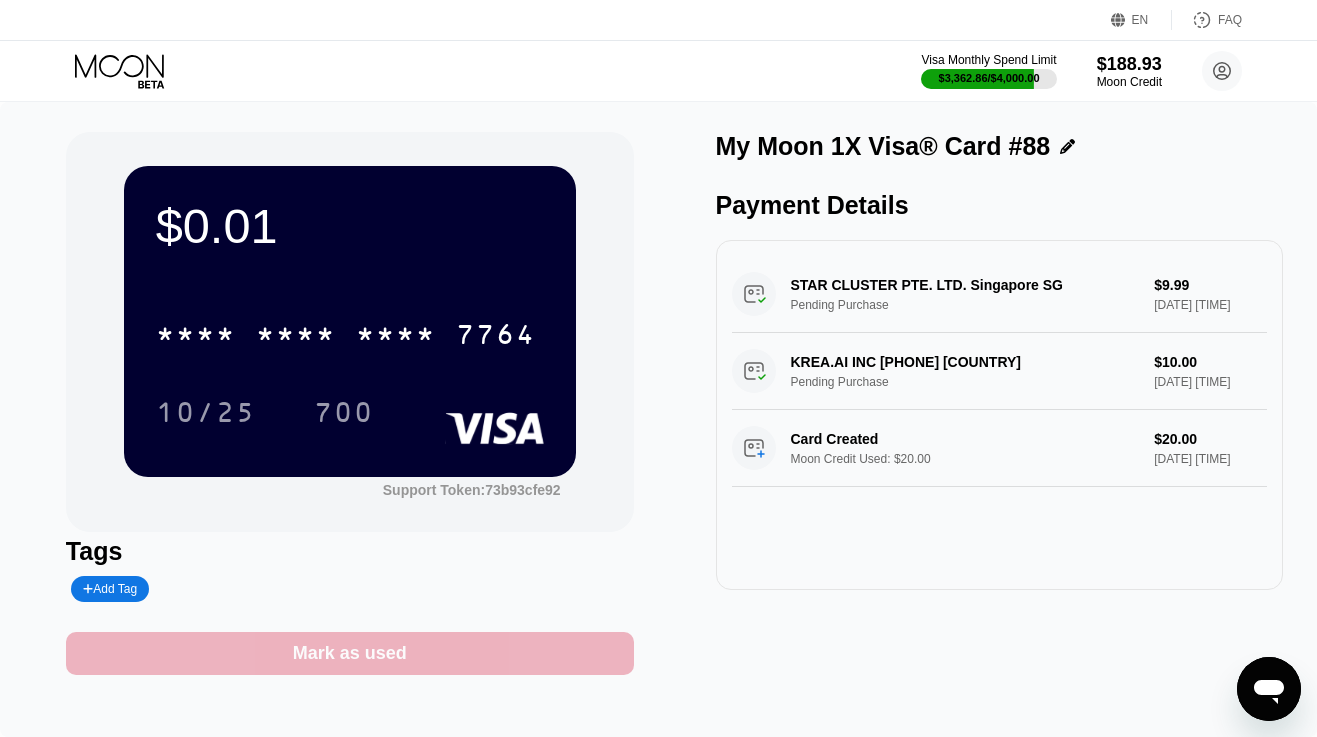 click on "Mark as used" at bounding box center (350, 653) 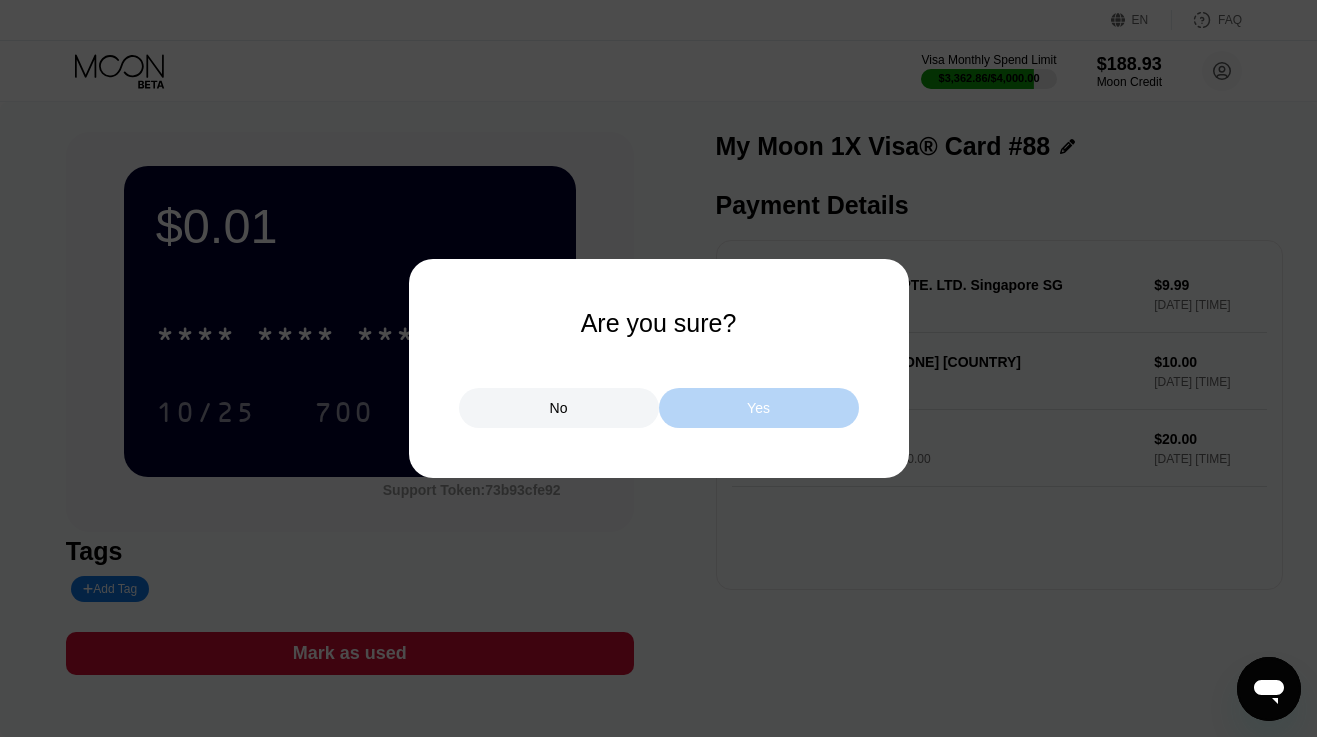 click on "Yes" at bounding box center (759, 408) 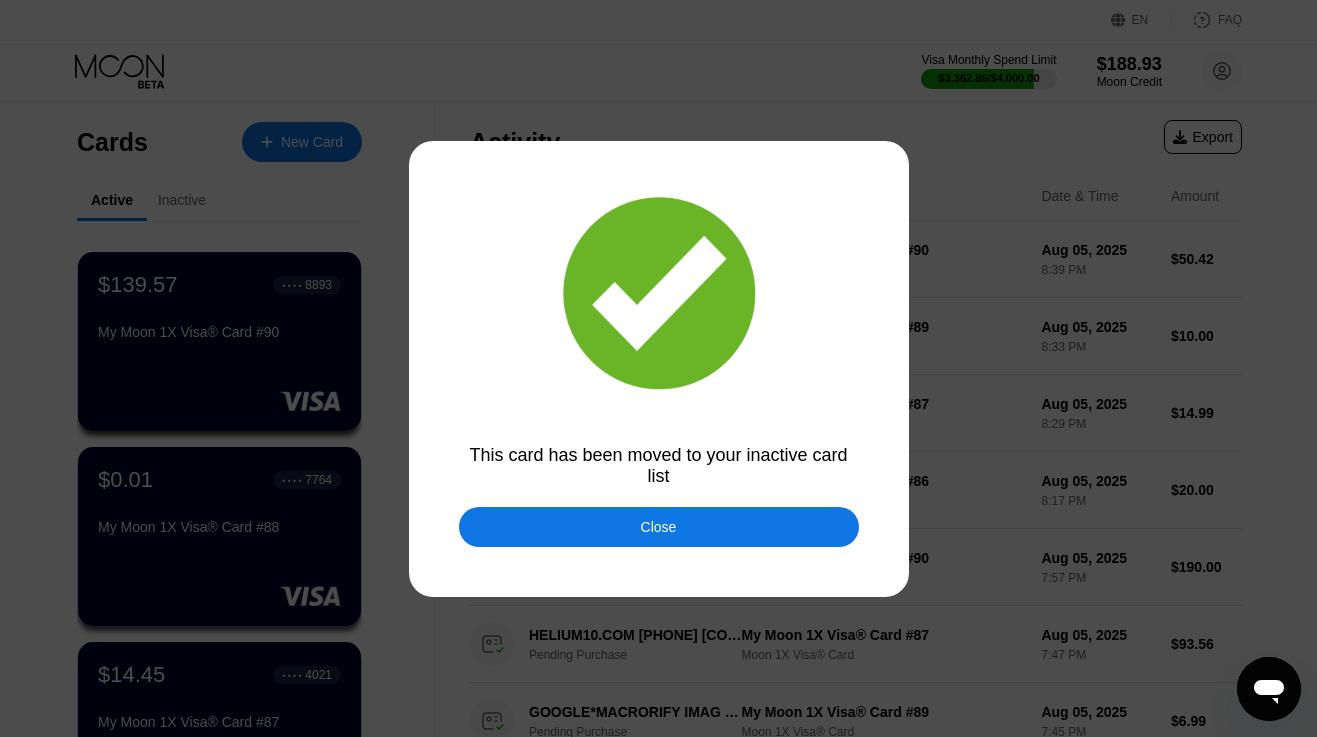 click on "Close" at bounding box center [659, 527] 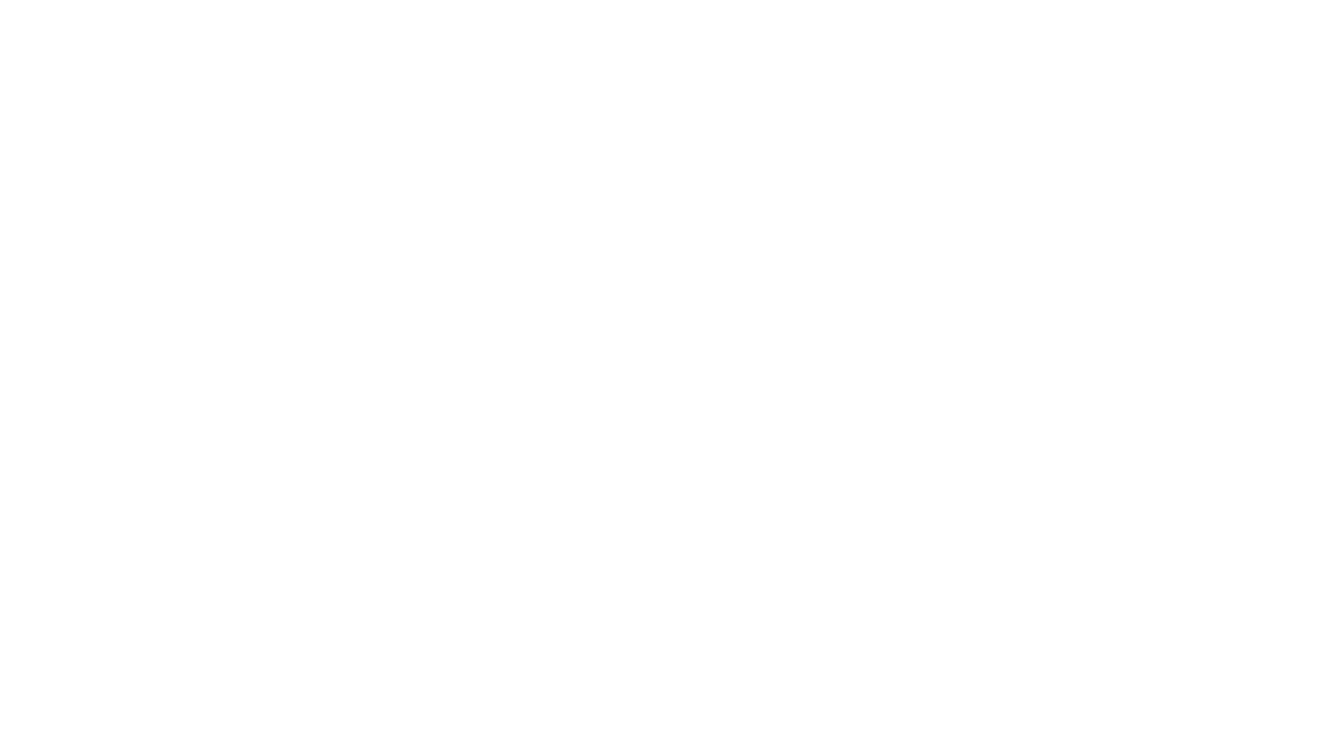 scroll, scrollTop: 0, scrollLeft: 0, axis: both 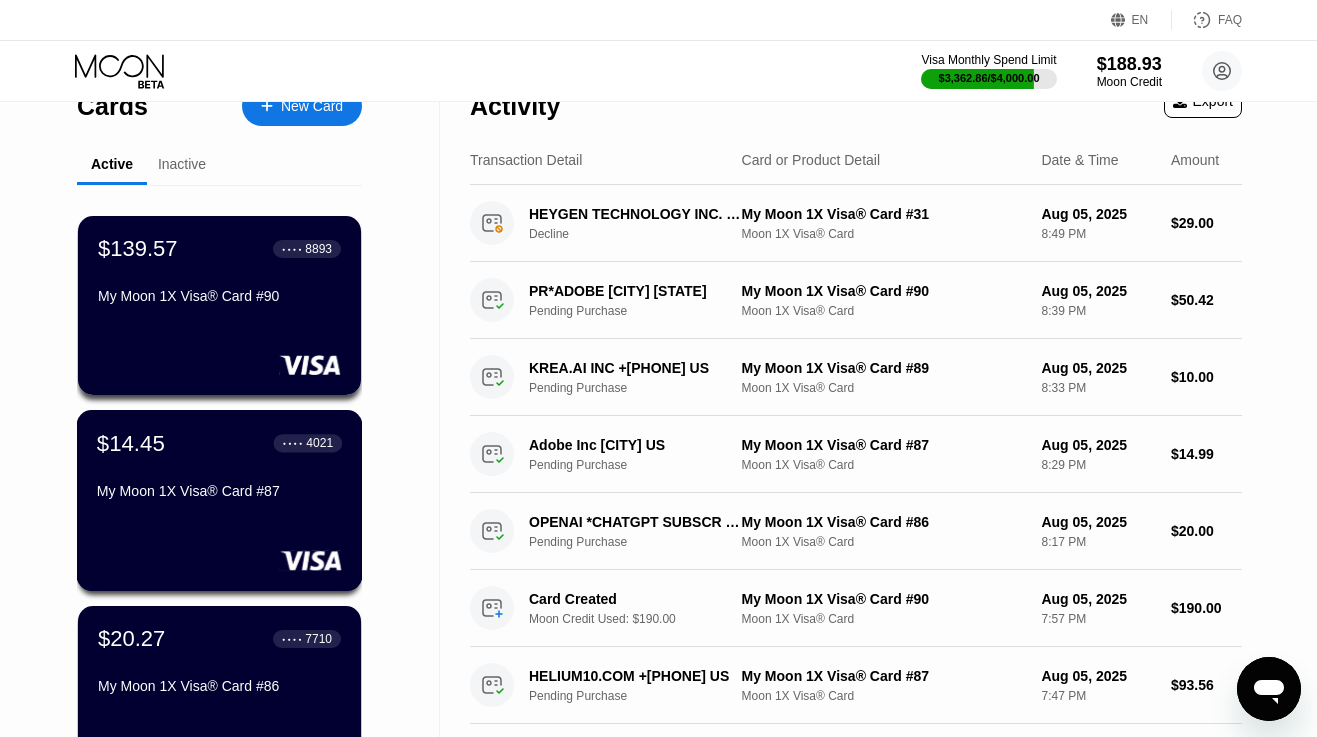 click on "$14.45 ● ● ● ● [CARD_LAST_4] [STREET] 1X Visa® Card #87" at bounding box center [219, 468] 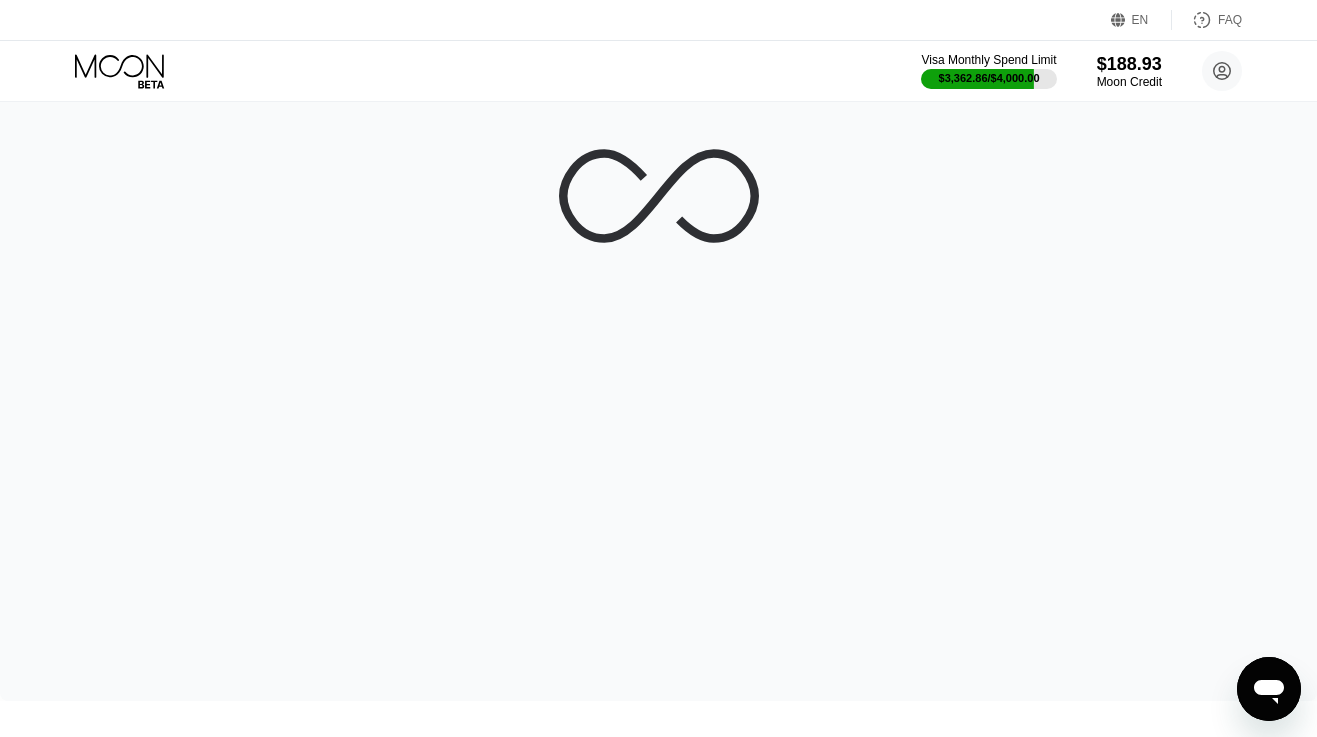 scroll, scrollTop: 0, scrollLeft: 0, axis: both 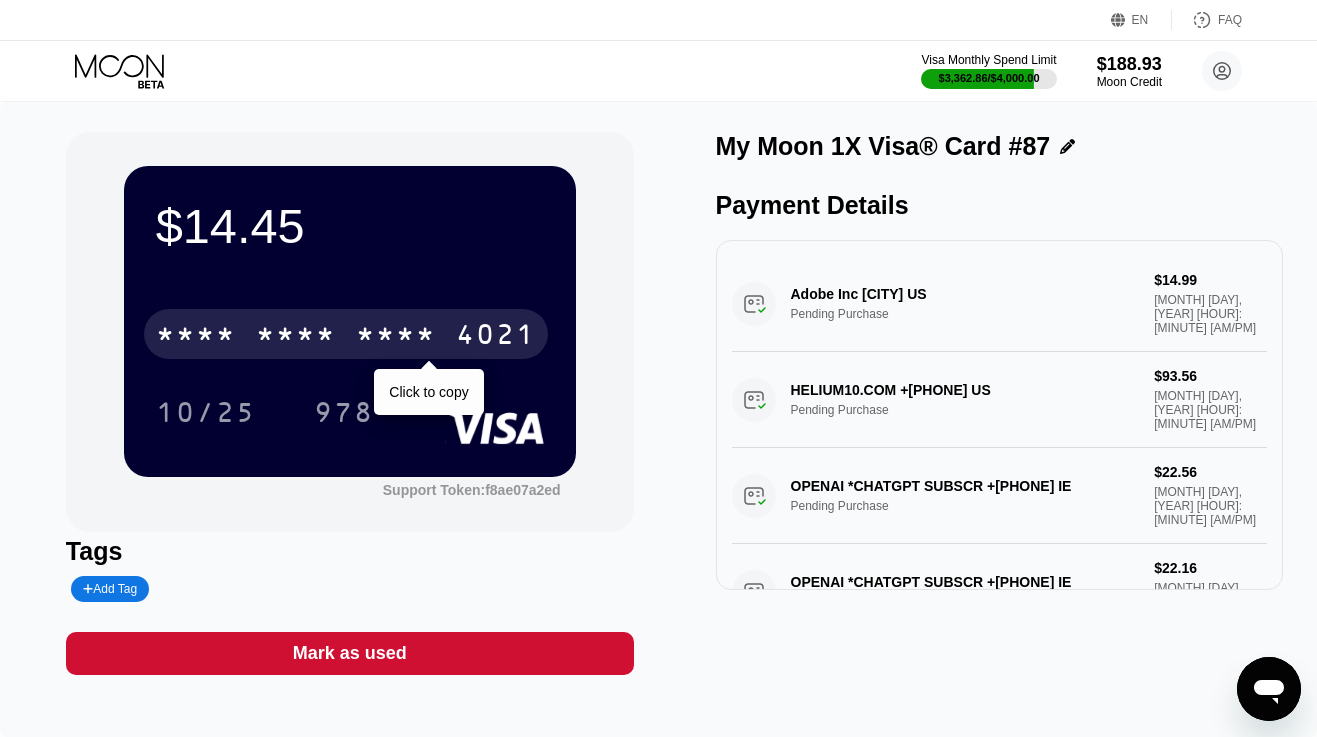 click on "* * * *" at bounding box center [296, 337] 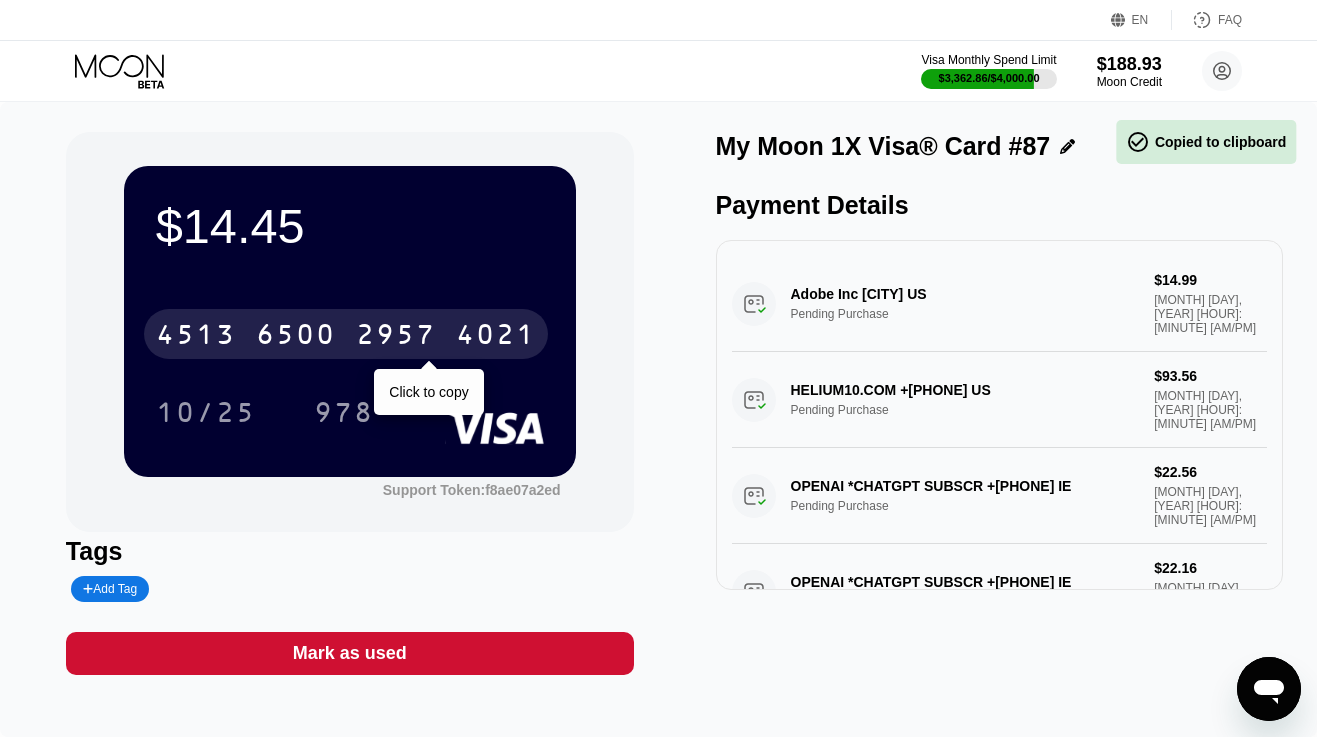 click on "6500" at bounding box center [296, 337] 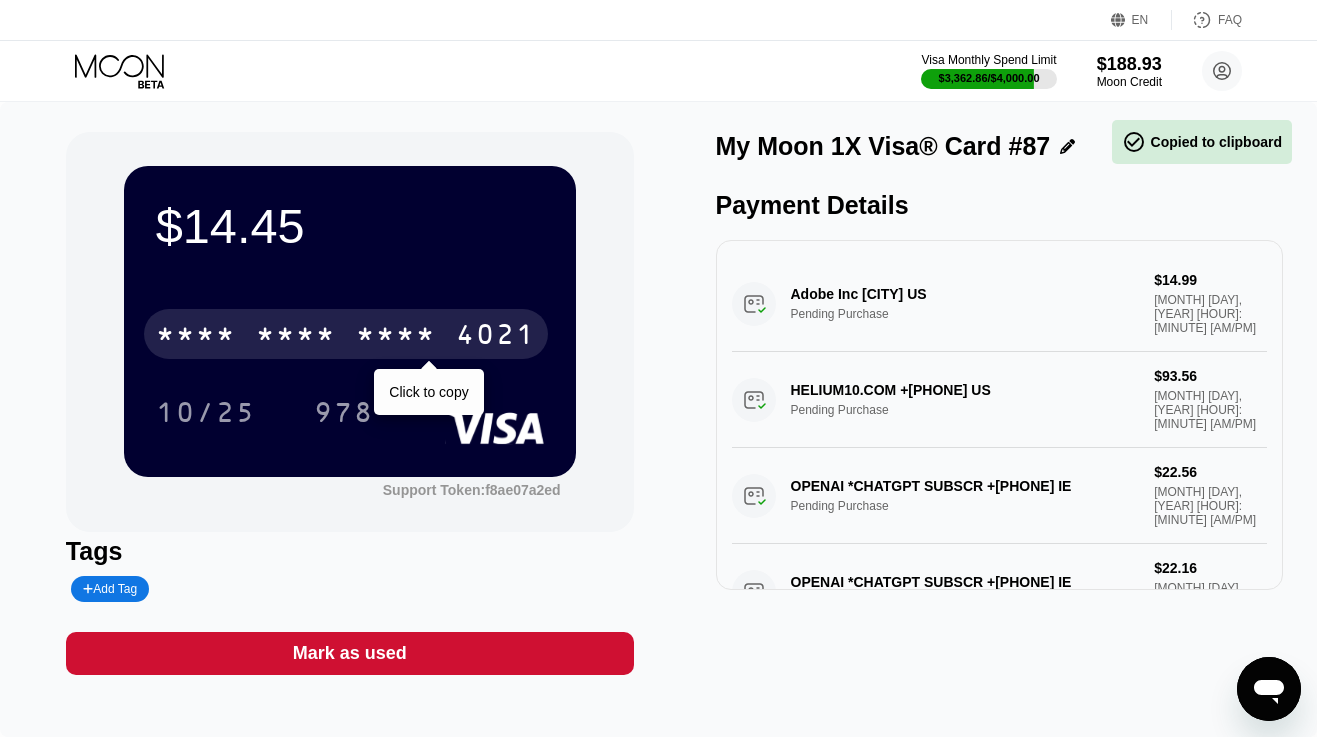 click on "* * * *" at bounding box center [296, 337] 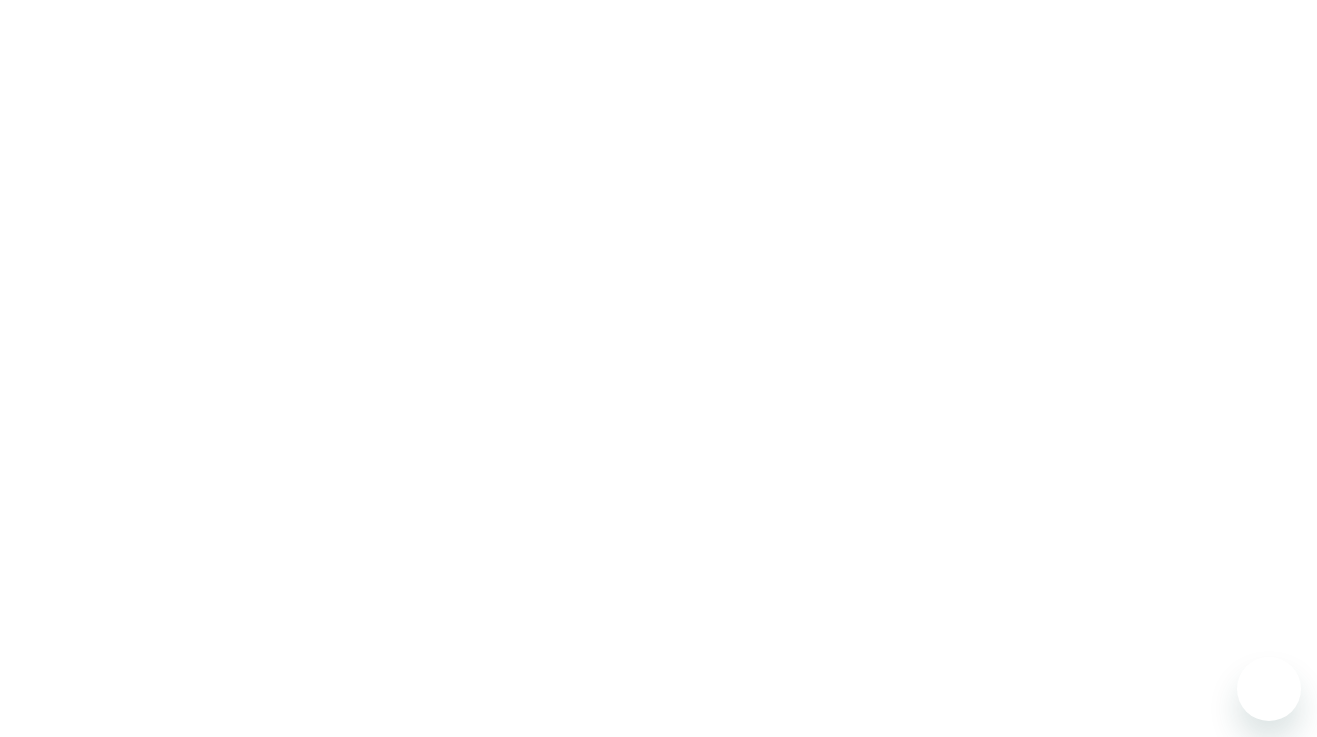 scroll, scrollTop: 0, scrollLeft: 0, axis: both 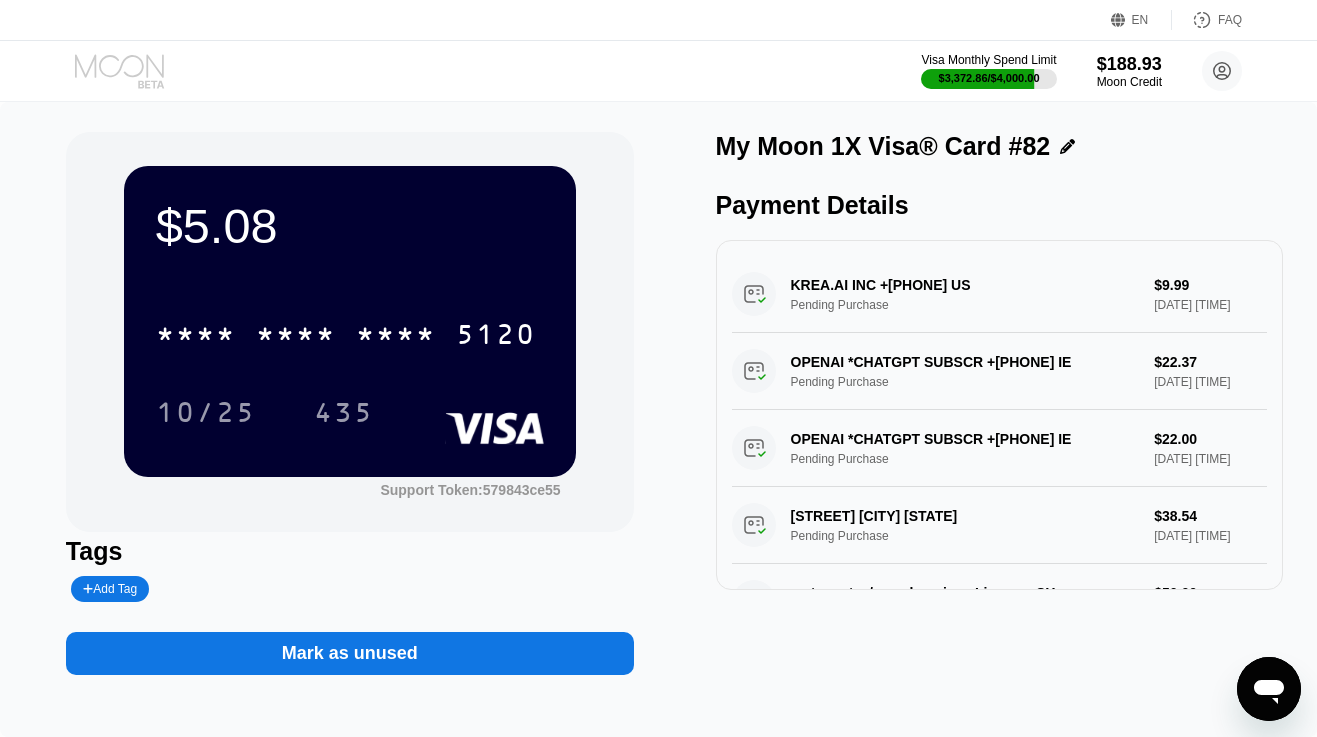 click 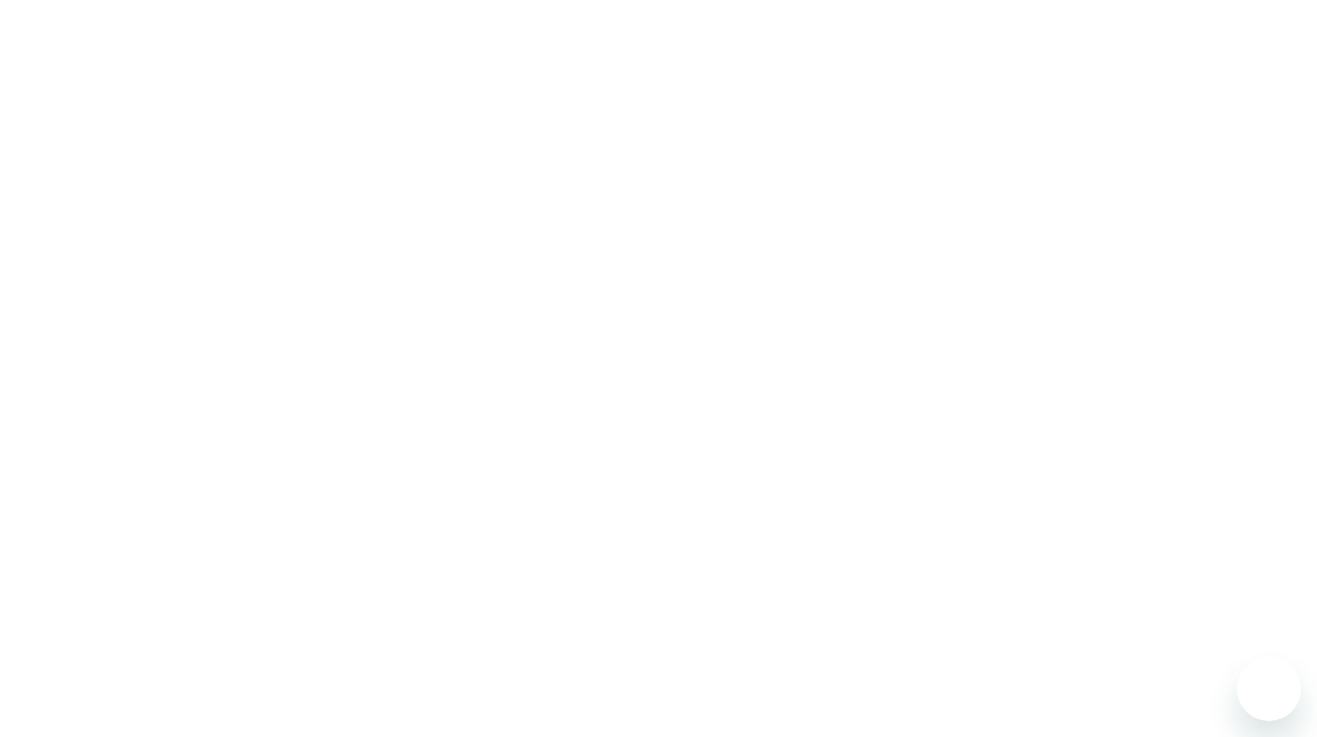 scroll, scrollTop: 0, scrollLeft: 0, axis: both 